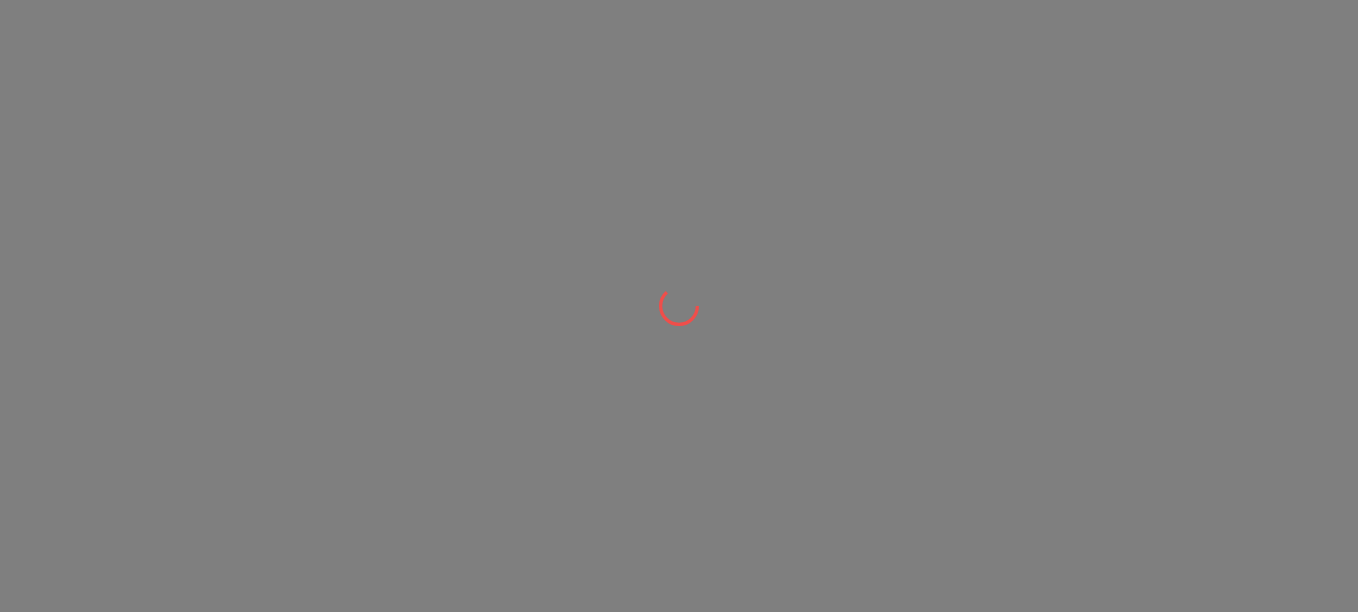 scroll, scrollTop: 0, scrollLeft: 0, axis: both 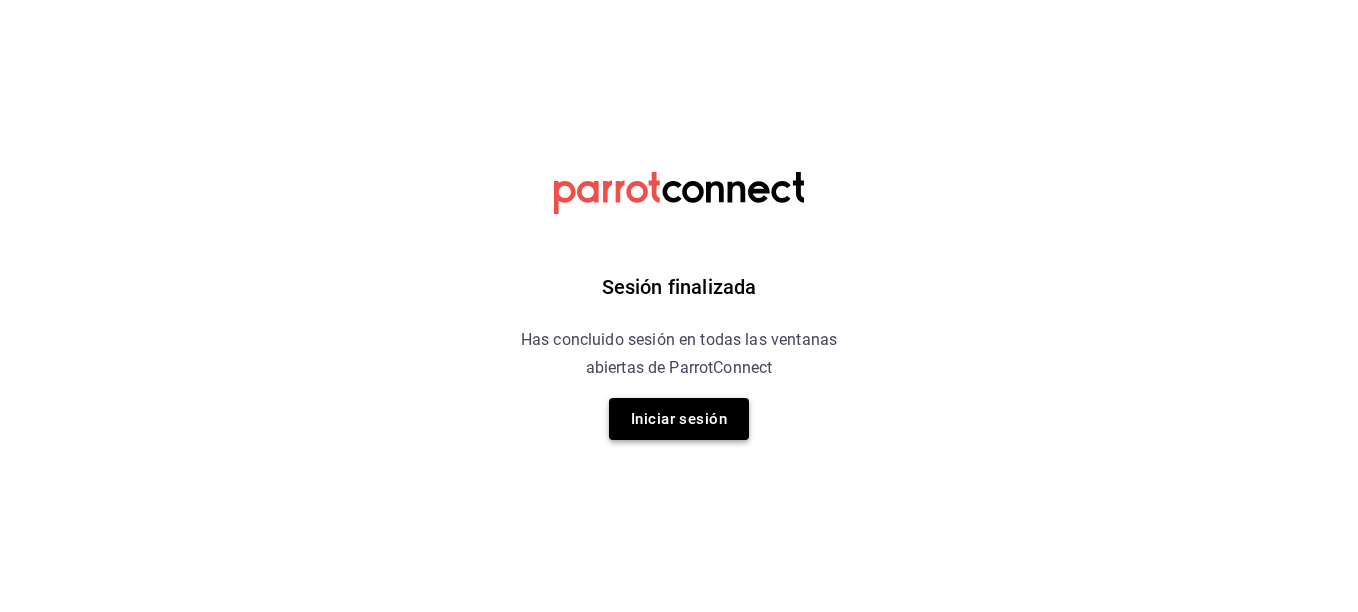 click on "Iniciar sesión" at bounding box center [679, 419] 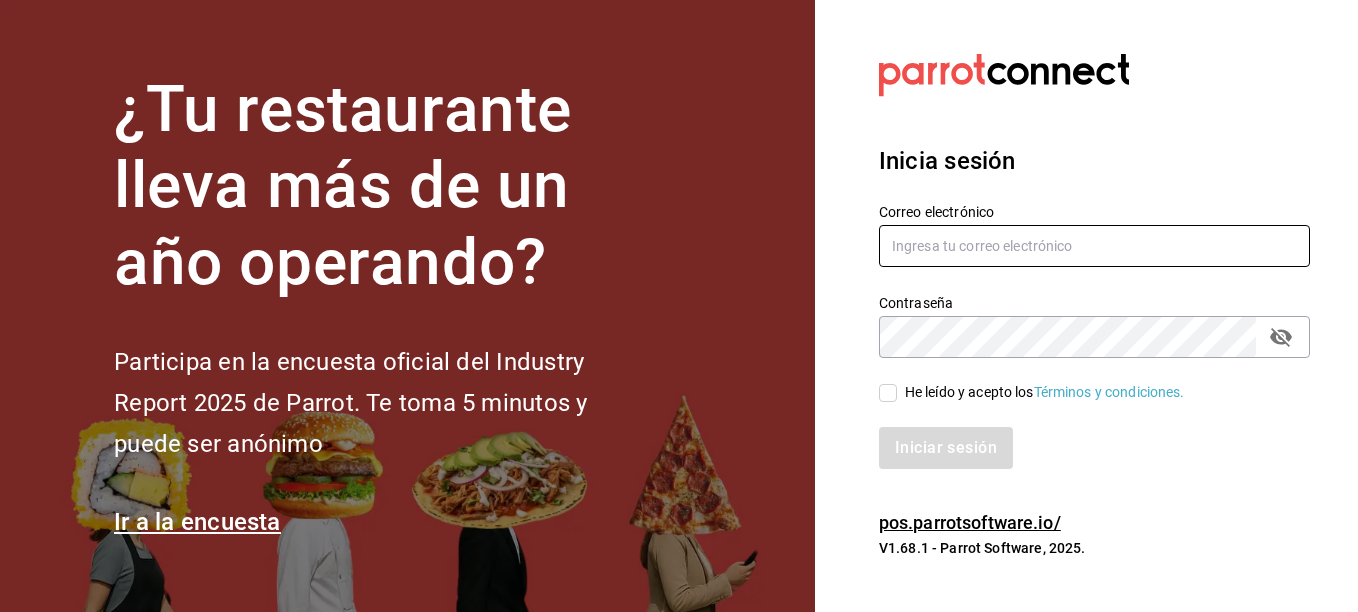type on "[EMAIL]" 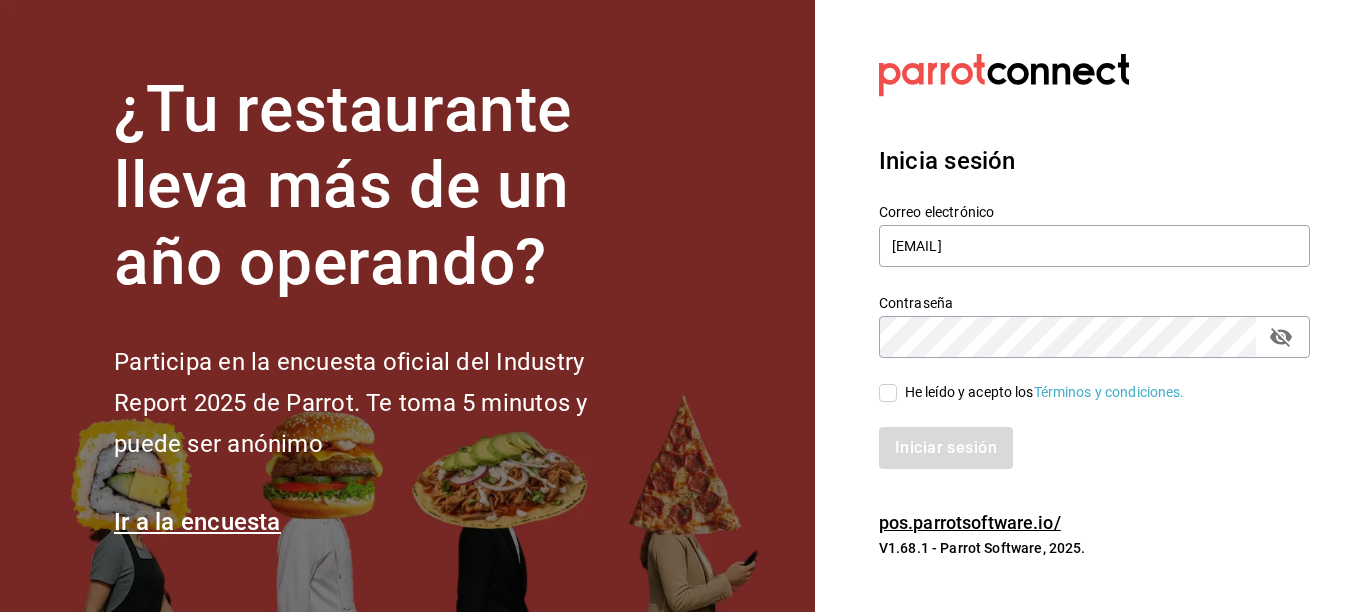 click on "He leído y acepto los  Términos y condiciones." at bounding box center [888, 393] 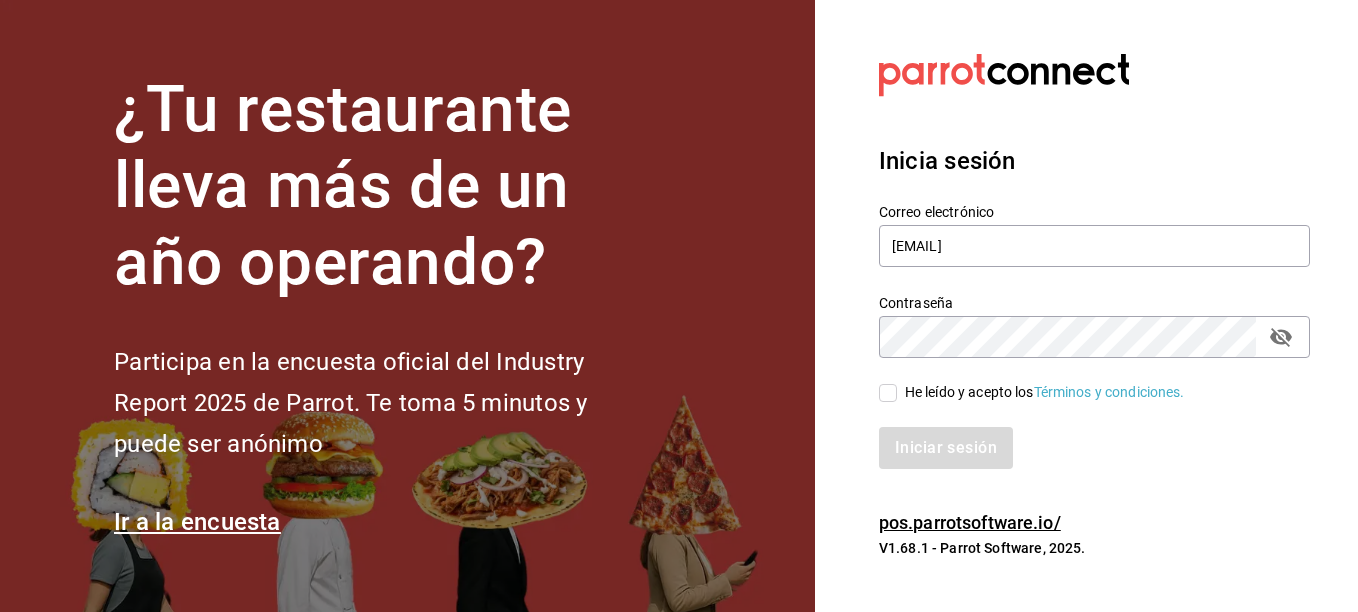 checkbox on "true" 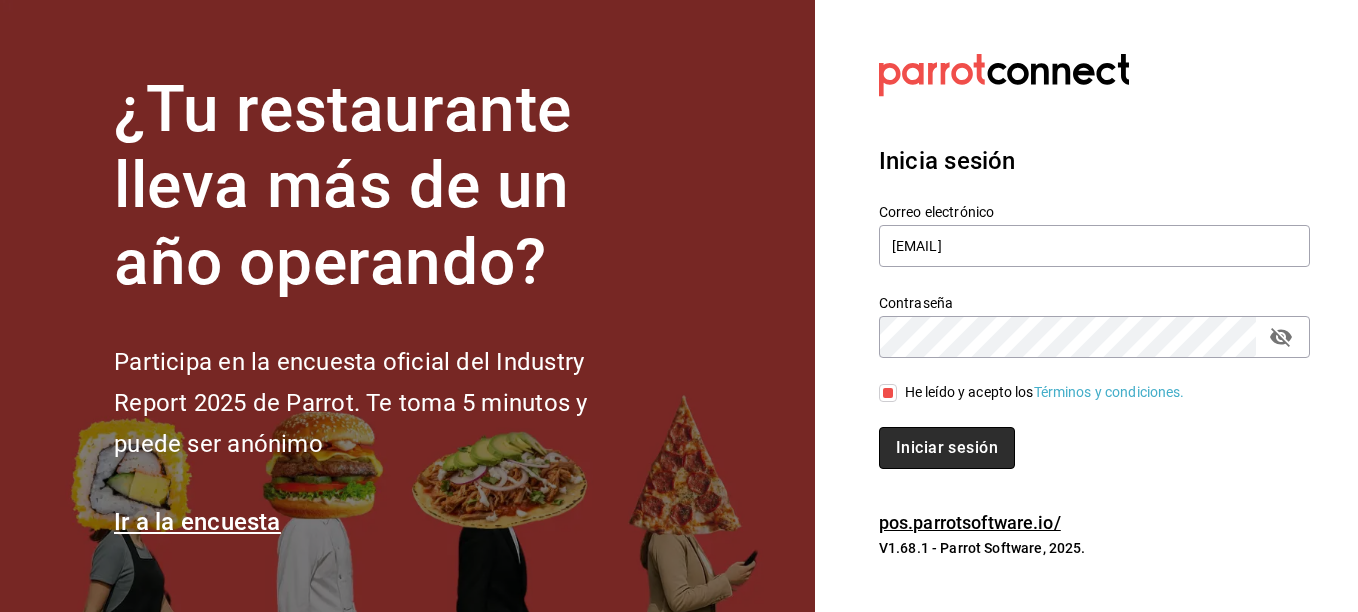 click on "Iniciar sesión" at bounding box center [947, 448] 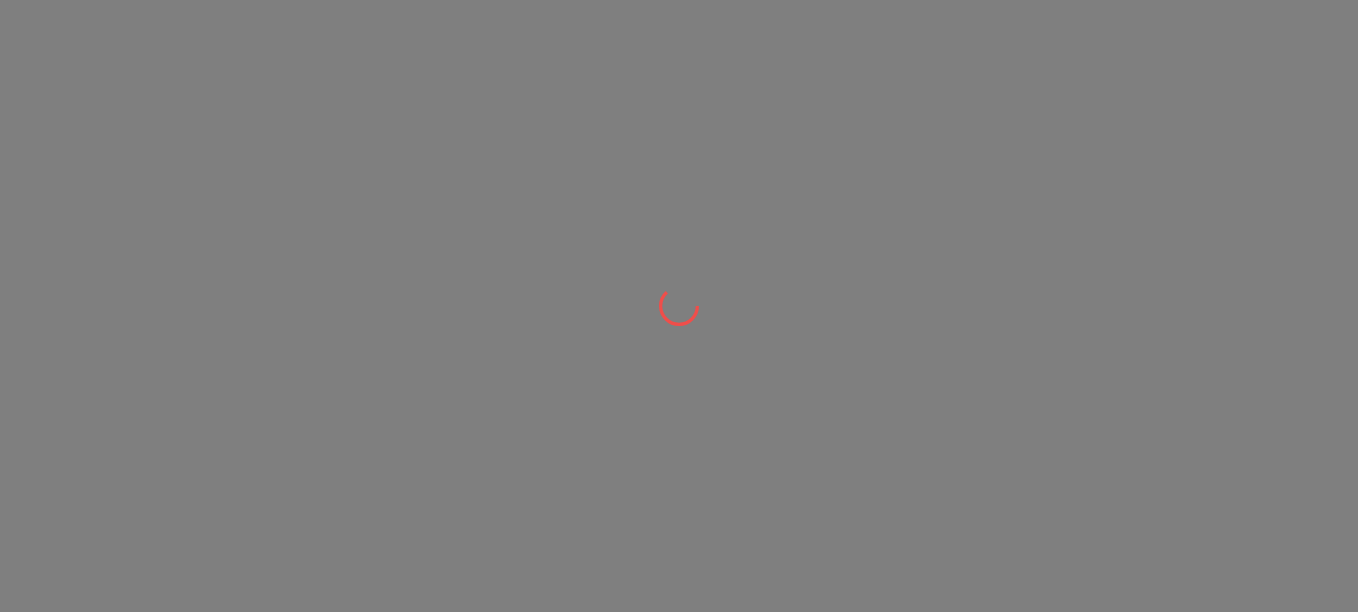scroll, scrollTop: 0, scrollLeft: 0, axis: both 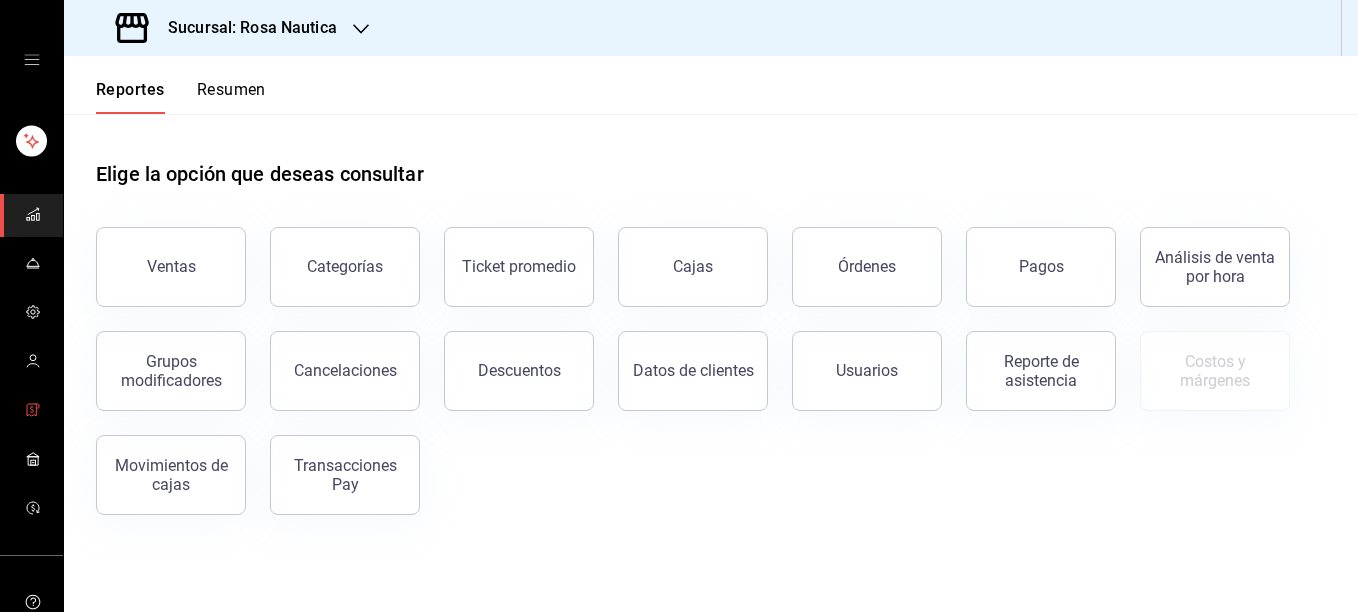 click at bounding box center [31, 411] 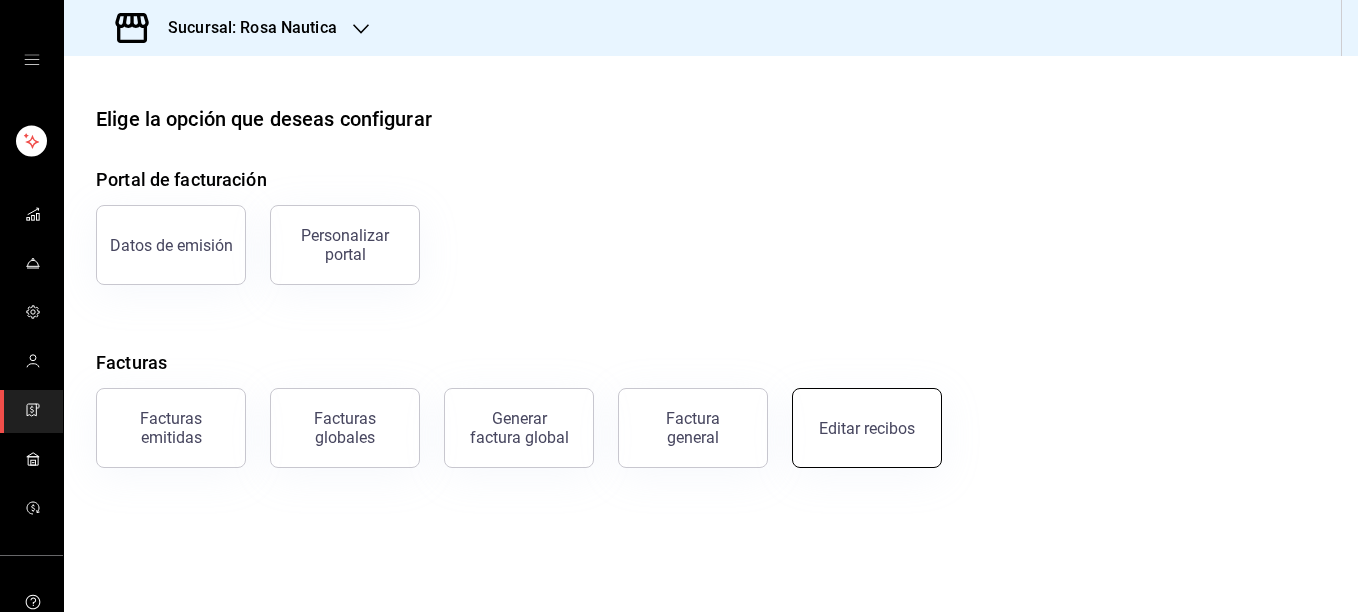 click on "Editar recibos" at bounding box center (867, 428) 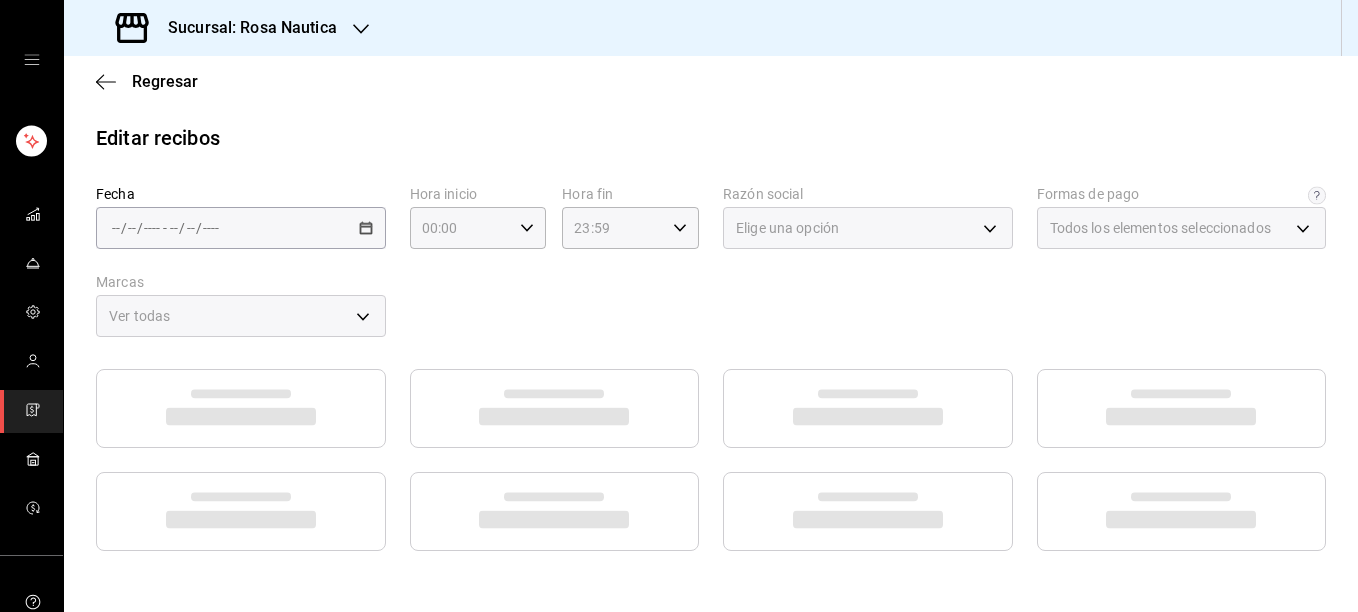 type on "5fd38a5b-7230-49e9-9c15-448a83f49355" 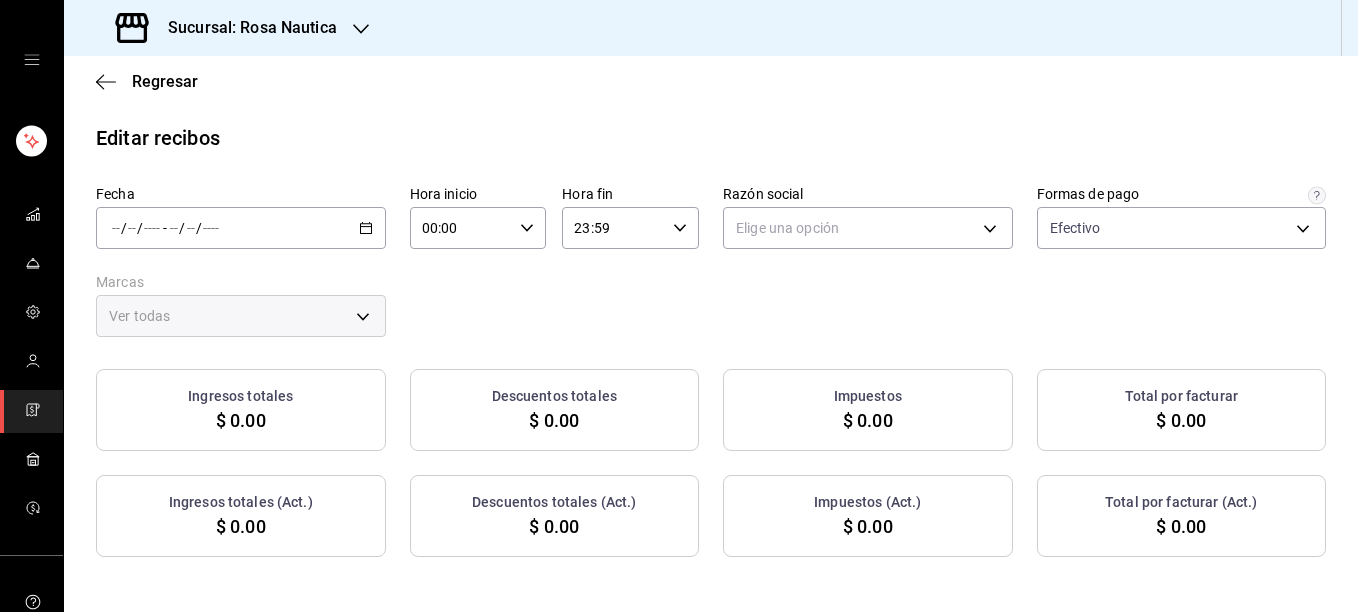 click 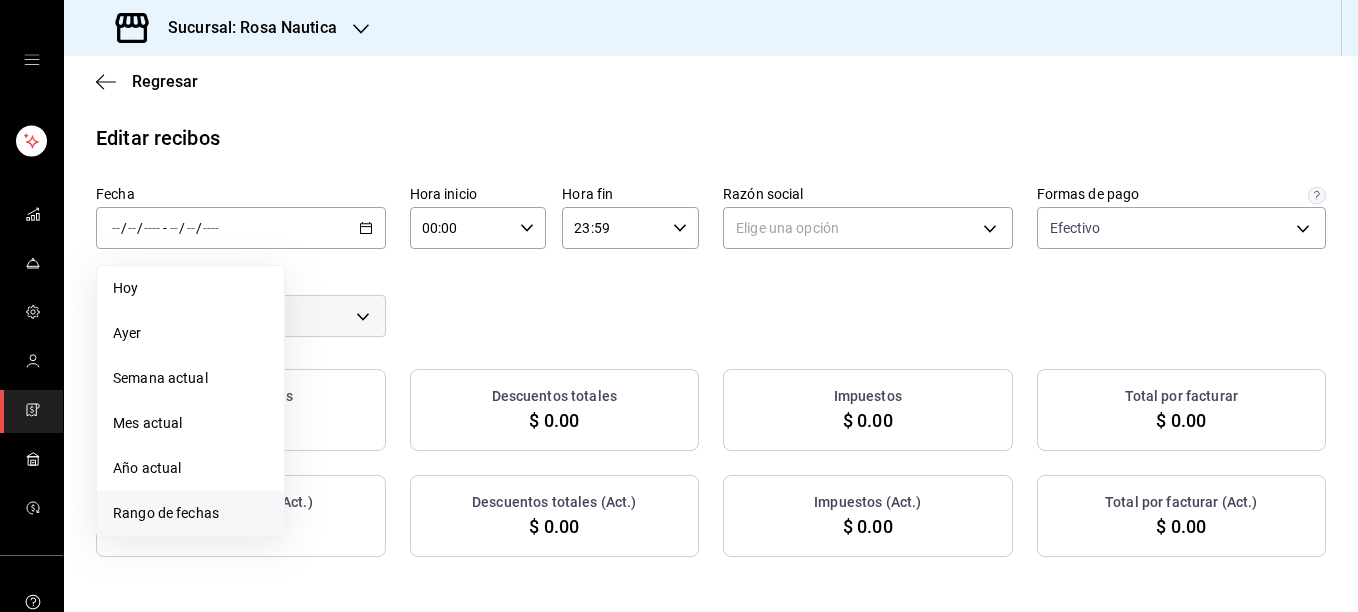click on "Rango de fechas" at bounding box center (190, 513) 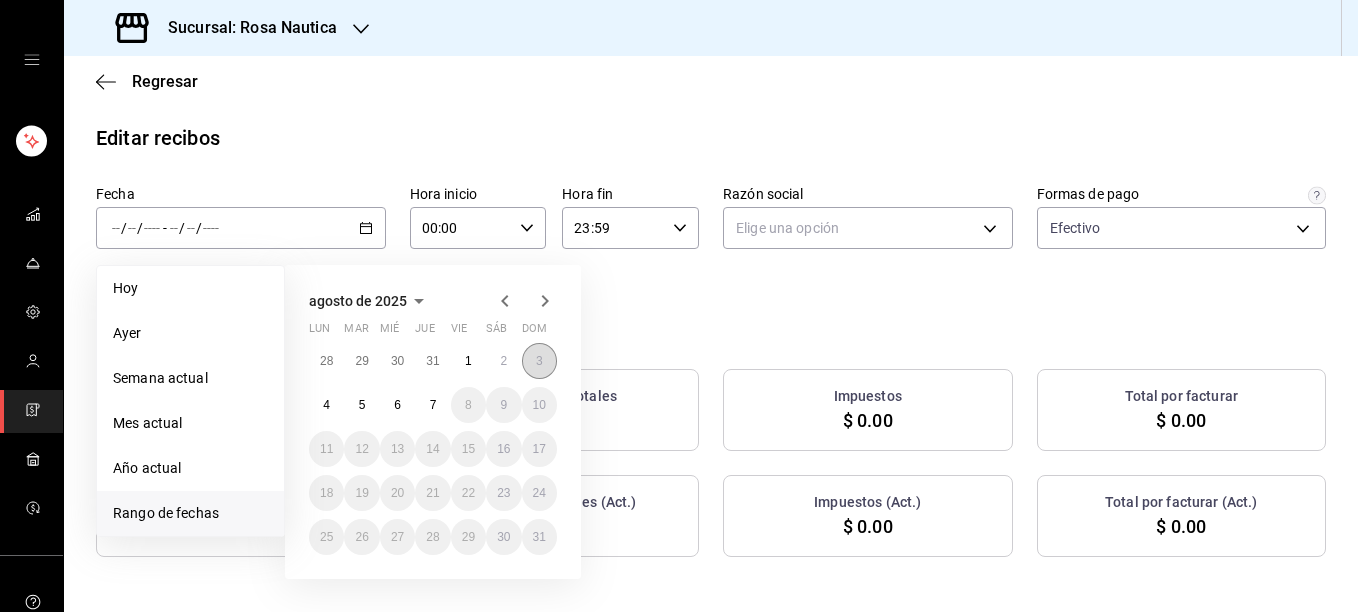 click on "3" at bounding box center (539, 361) 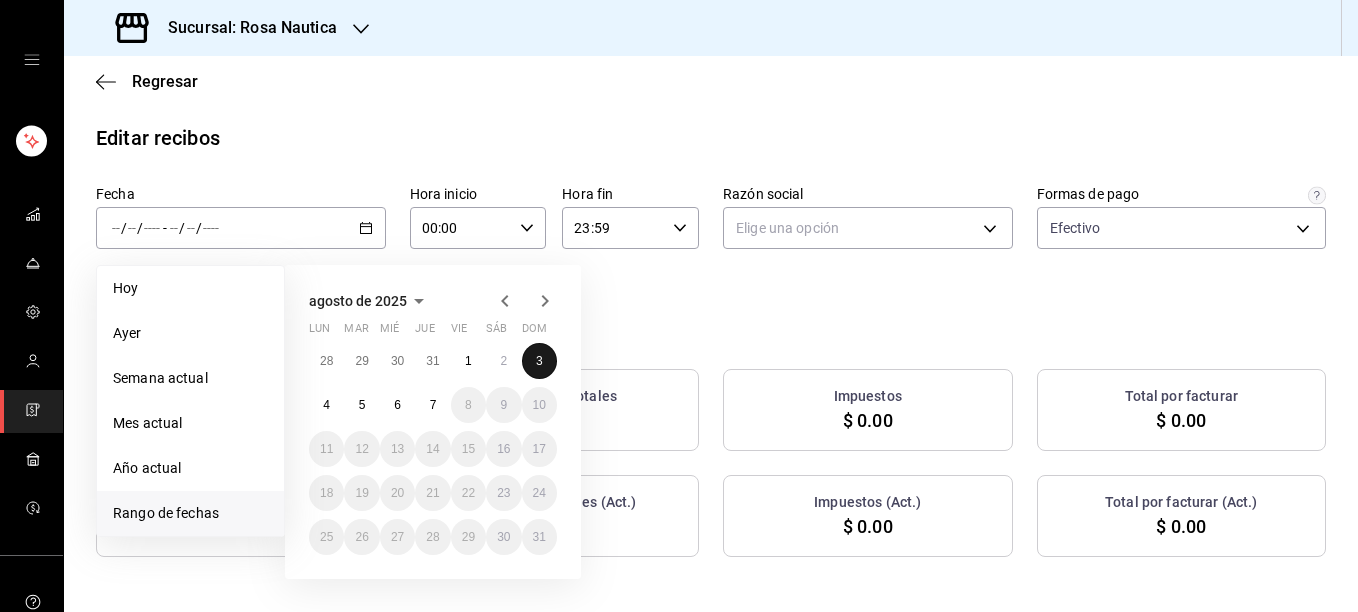 click on "3" at bounding box center (539, 361) 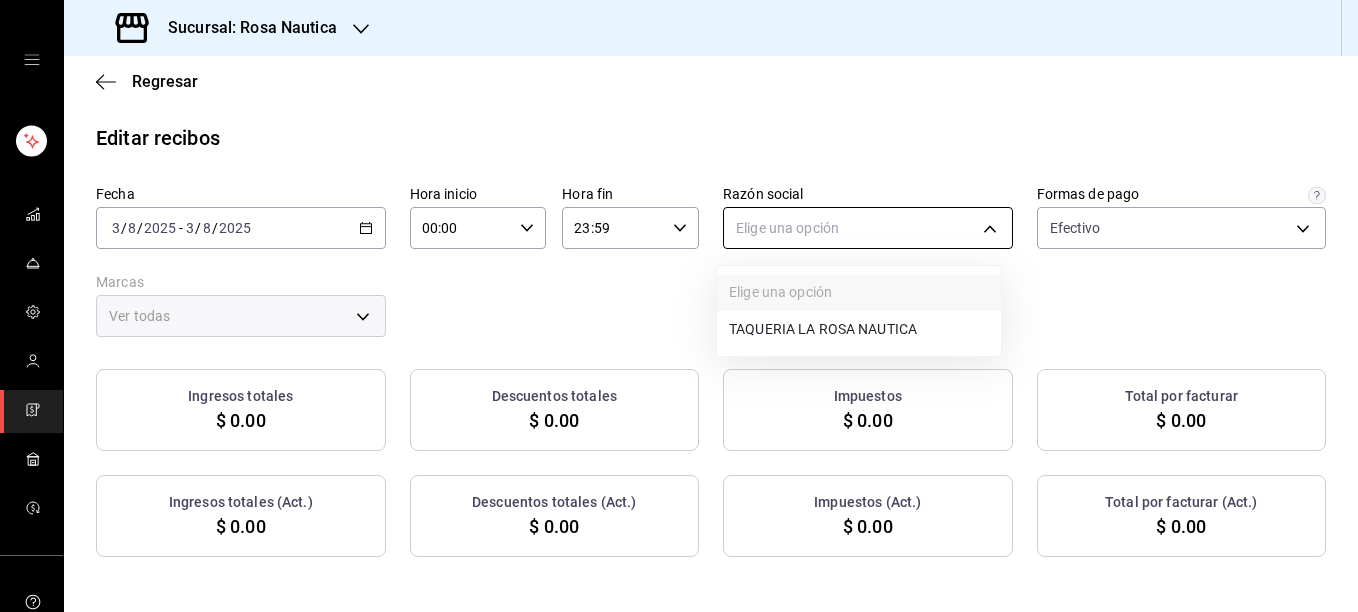 click on "Sucursal: Rosa Nautica Regresar Editar recibos Fecha [DATE] [DATE] Hora inicio 00:00 Hora inicio Hora fin 23:59 Hora fin Razón social Elige una opción Formas de pago   Efectivo [UUID] Marcas Ver todas Ingresos totales $ 0.00 Descuentos totales $ 0.00 Impuestos $ 0.00 Total por facturar $ 0.00 Ingresos totales (Act.) $ 0.00 Descuentos totales (Act.) $ 0.00 Impuestos  (Act.) $ 0.00 Total por facturar (Act.) $ 0.00 No hay información que mostrar GANA 1 MES GRATIS EN TU SUSCRIPCIÓN AQUÍ ¿Recuerdas cómo empezó tu restaurante?
Hoy puedes ayudar a un colega a tener el mismo cambio que tú viviste.
Recomienda Parrot directamente desde tu Portal Administrador.
Es fácil y rápido.
🎁 Por cada restaurante que se una, ganas 1 mes gratis. Visitar centro de ayuda (81) [PHONE] soporte@parrotsoftware.io Visitar centro de ayuda (81) [PHONE] soporte@parrotsoftware.io Elige una opción TAQUERIA LA ROSA NAUTICA" at bounding box center [679, 306] 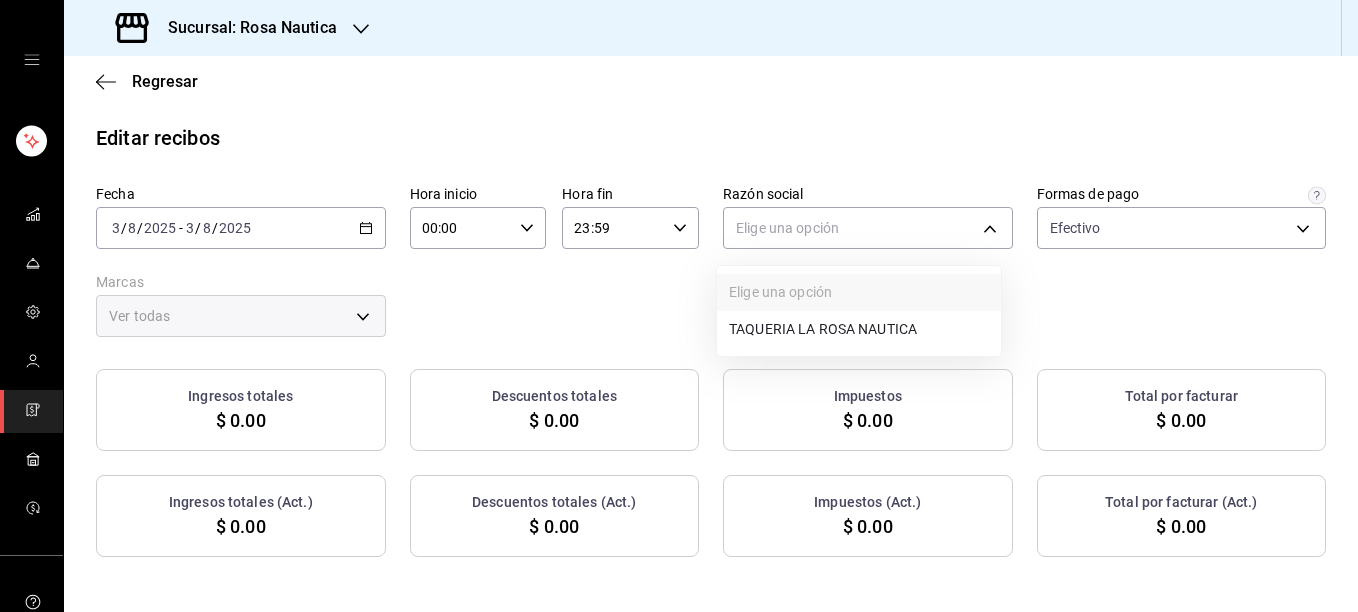 click on "TAQUERIA LA ROSA NAUTICA" at bounding box center [859, 329] 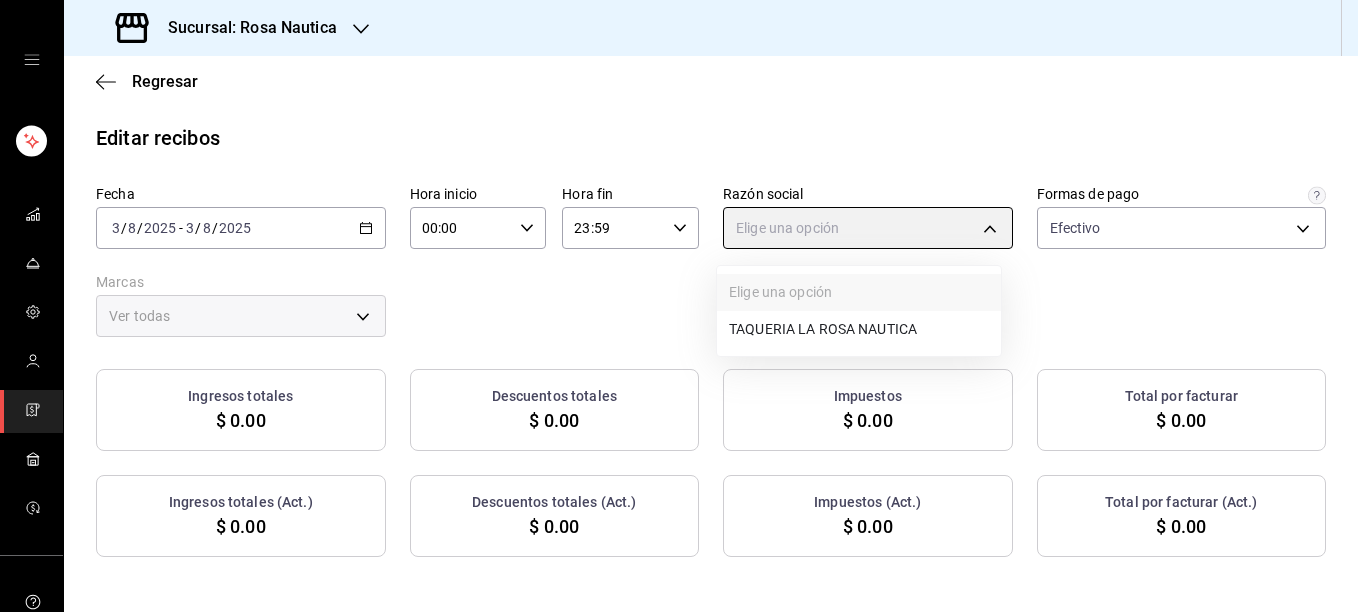 type on "8ae5469c-b252-42ce-8a14-eb66129f127f" 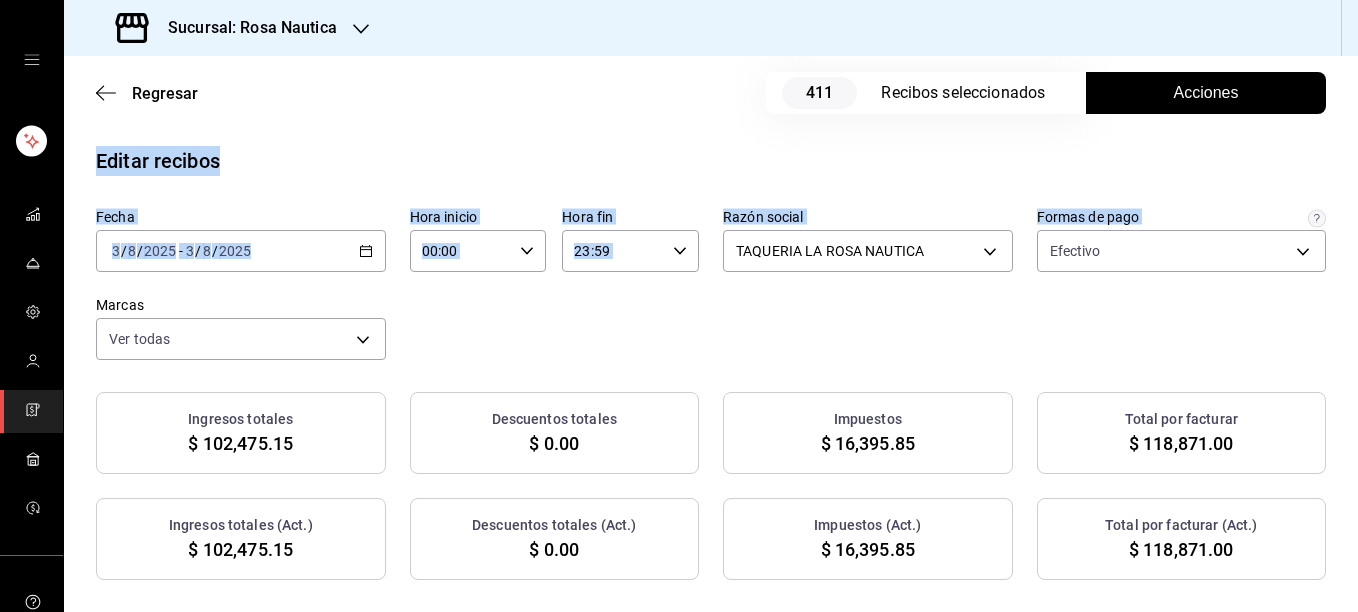 drag, startPoint x: 1313, startPoint y: 329, endPoint x: 1350, endPoint y: 101, distance: 230.98268 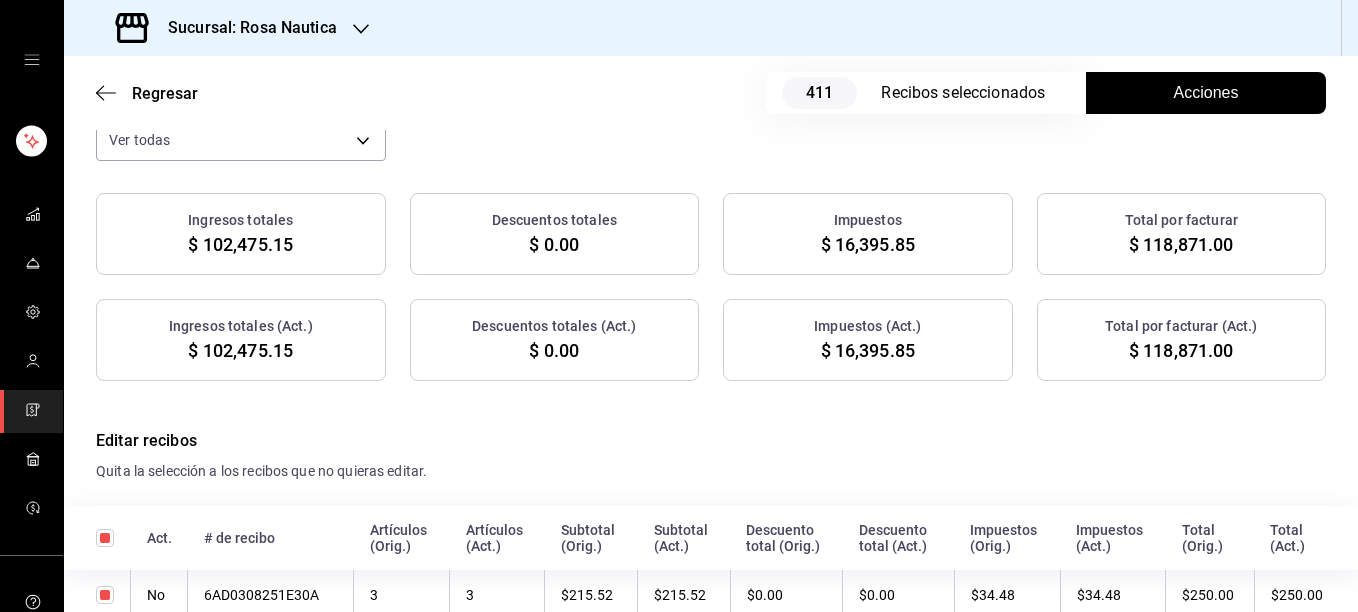 scroll, scrollTop: 0, scrollLeft: 0, axis: both 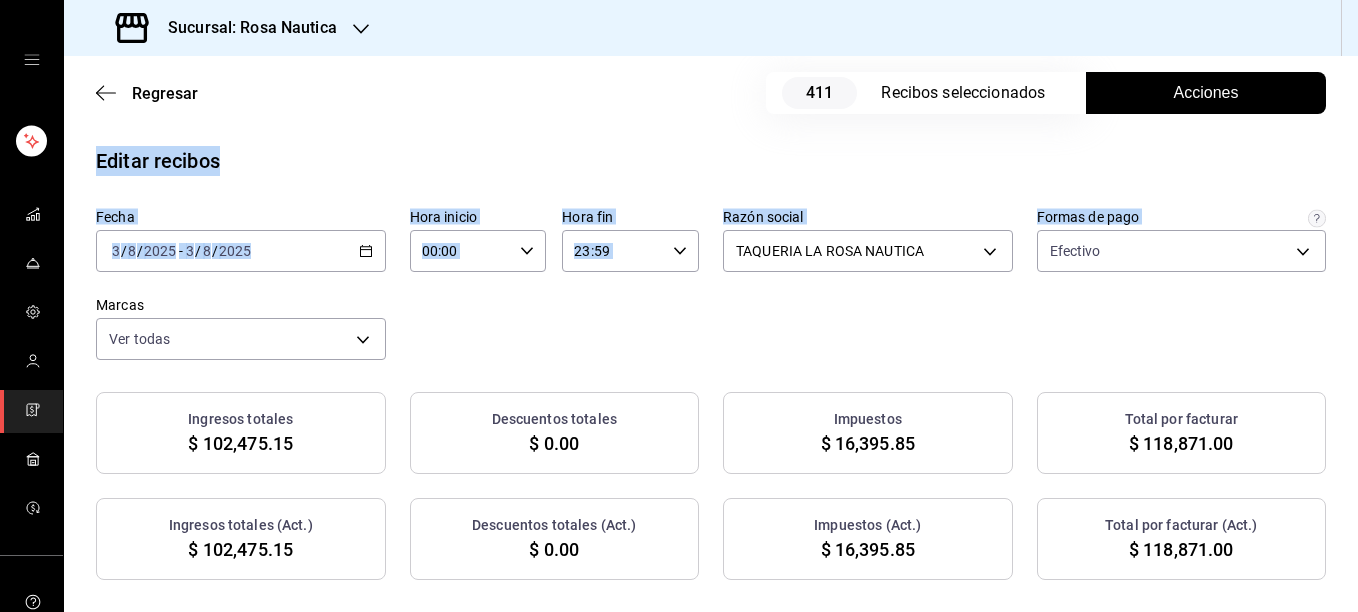 click on "Acciones" at bounding box center (1206, 93) 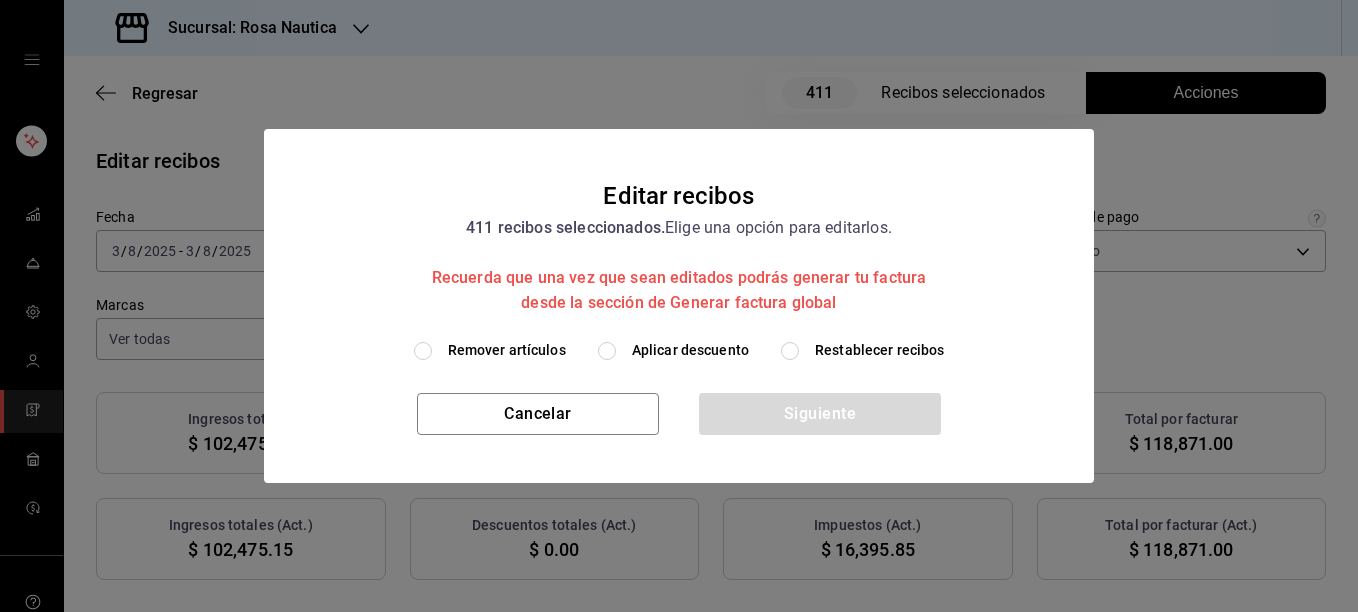 click on "Remover artículos" at bounding box center [507, 350] 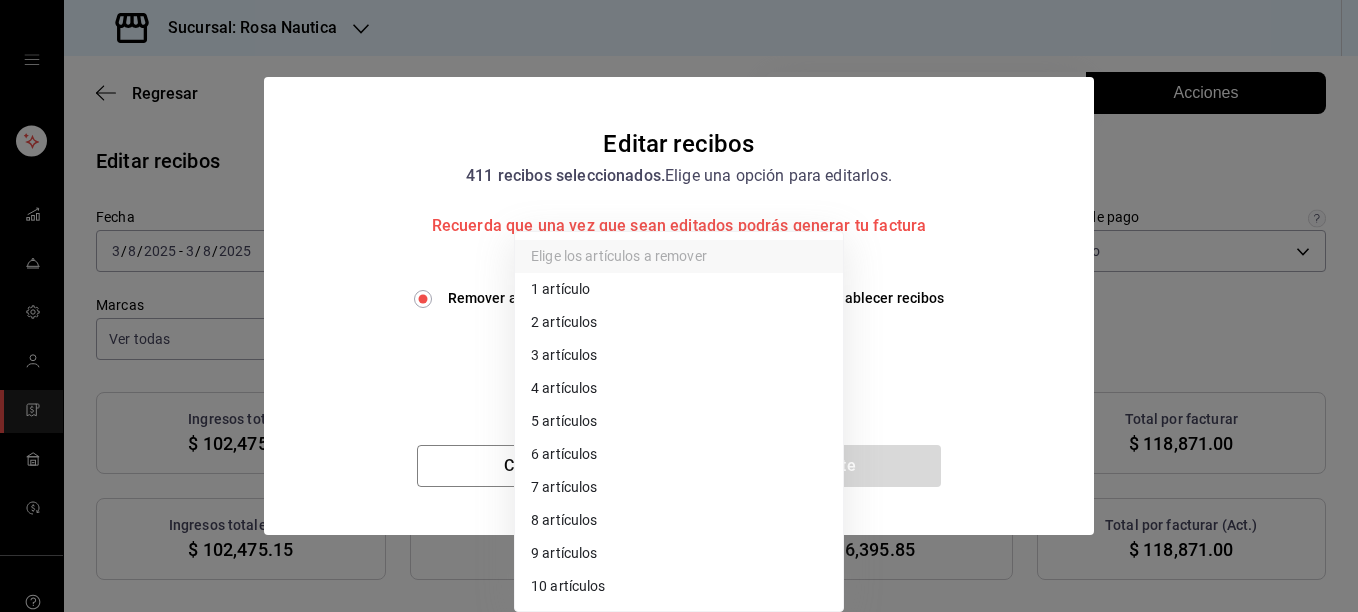 click on "Sucursal: Rosa Nautica Regresar 411 Recibos seleccionados Acciones Editar recibos Fecha [DATE] [DATE] Hora inicio 00:00 Hora inicio Hora fin 23:59 Hora fin Razón social TAQUERIA LA ROSA NAUTICA [UUID] Formas de pago   Efectivo [UUID] Marcas Ver todas [UUID] Ingresos totales $ 102,475.15 Descuentos totales $ 0.00 Impuestos $ 16,395.85 Total por facturar $ 118,871.00 Ingresos totales (Act.) $ 102,475.15 Descuentos totales (Act.) $ 0.00 Impuestos  (Act.) $ 16,395.85 Total por facturar (Act.) $ 118,871.00 Editar recibos Quita la selección a los recibos que no quieras editar. Act. # de recibo Artículos (Orig.) Artículos (Act.) Subtotal (Orig.) Subtotal (Act.) Descuento total (Orig.) Descuento total (Act.) Impuestos (Orig.) Impuestos (Act.) Total (Orig.) Total (Act.) No [ID] 3 3 $215.52 $215.52 $0.00 $0.00 $34.48 $34.48 $250.00 $250.00 No [ID] 3 3 $215.52 $215.52 No" at bounding box center [679, 306] 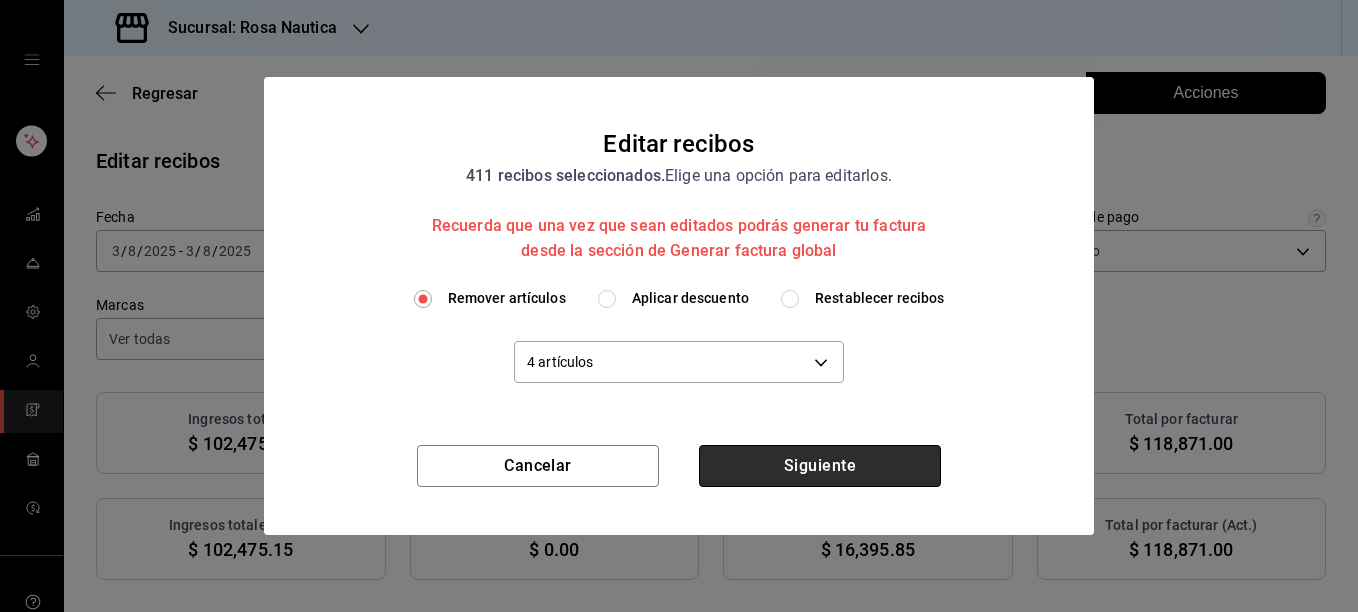 click on "Siguiente" at bounding box center (820, 466) 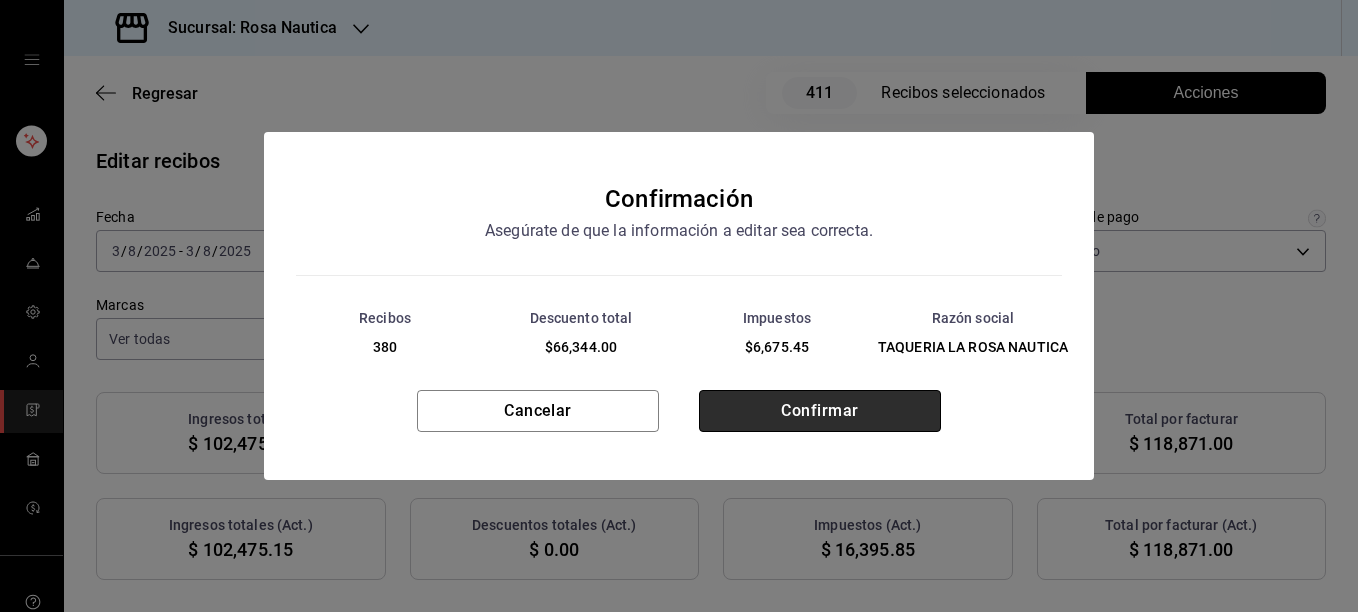 click on "Confirmar" at bounding box center (820, 411) 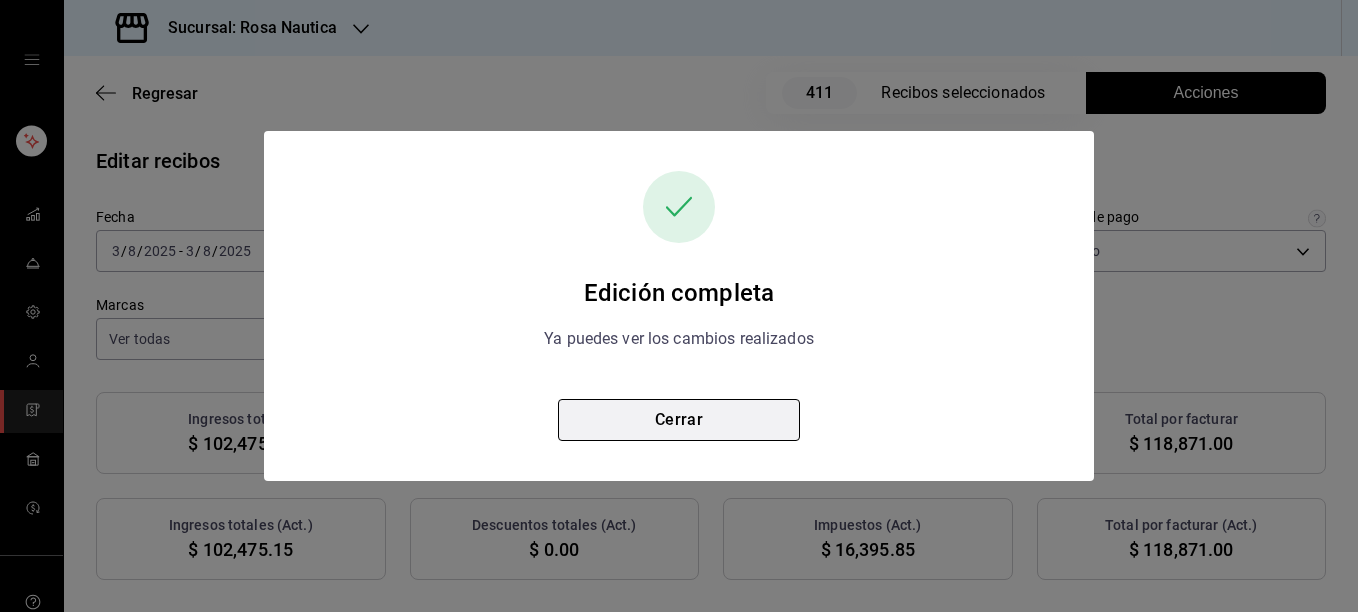click on "Cerrar" at bounding box center [679, 420] 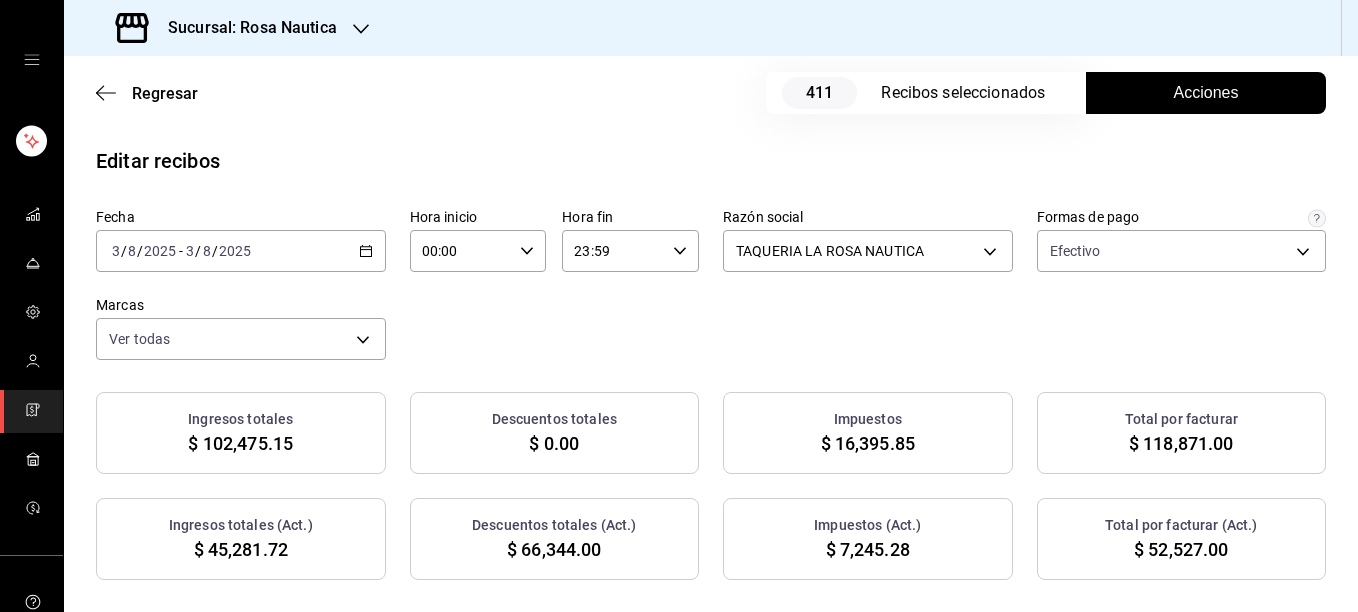 click on "Acciones" at bounding box center [1206, 93] 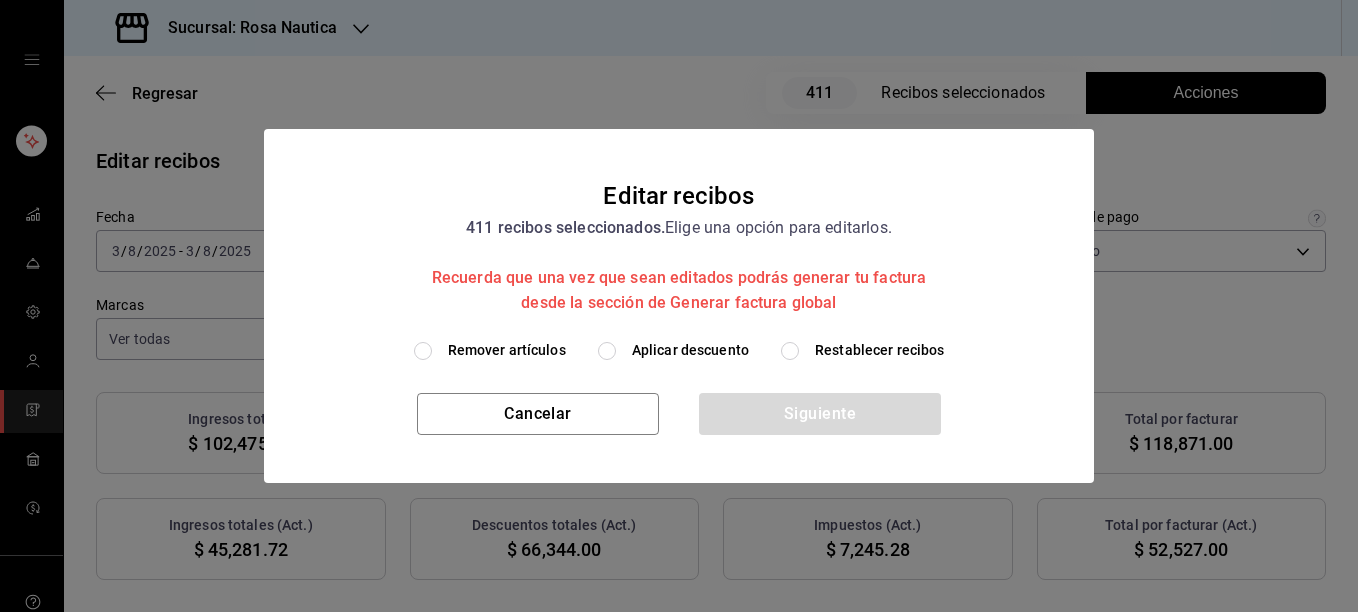 click on "Restablecer recibos" at bounding box center [880, 350] 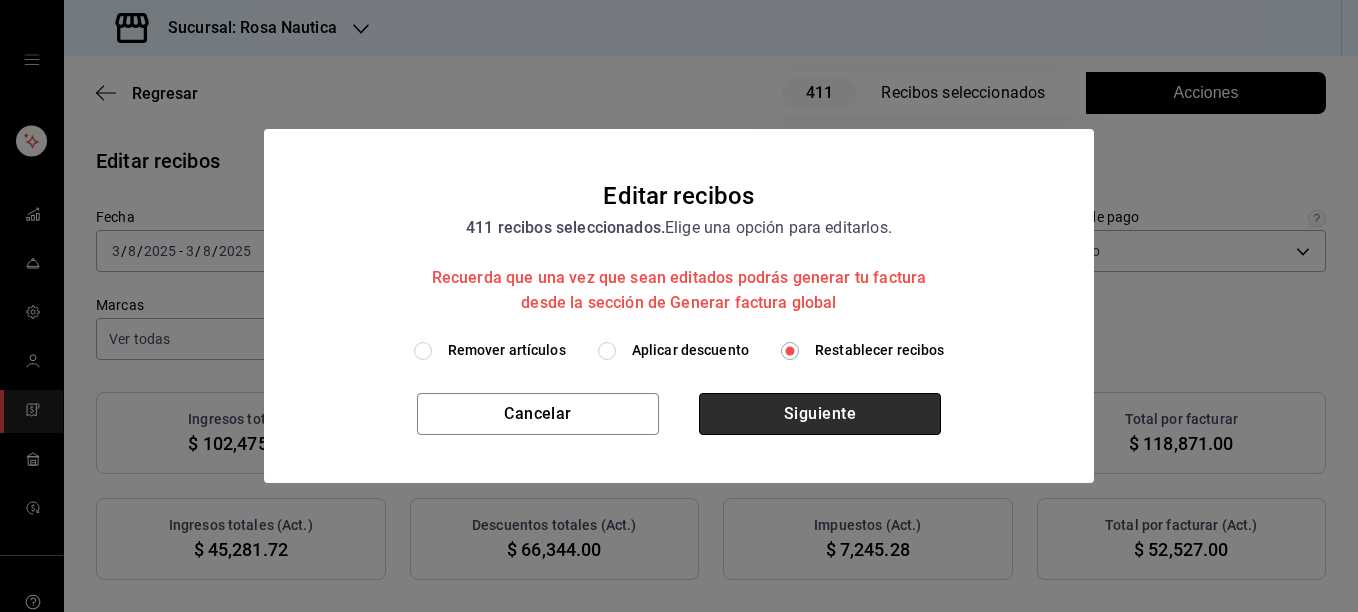 click on "Siguiente" at bounding box center [820, 414] 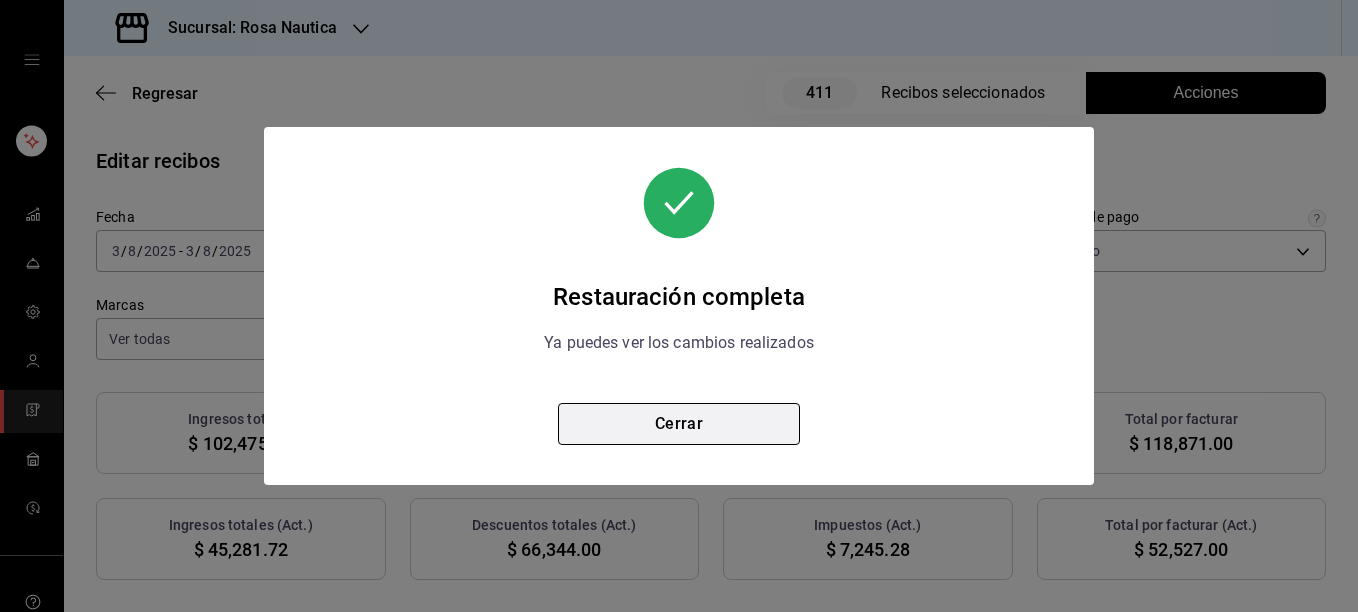 click on "Cerrar" at bounding box center [679, 424] 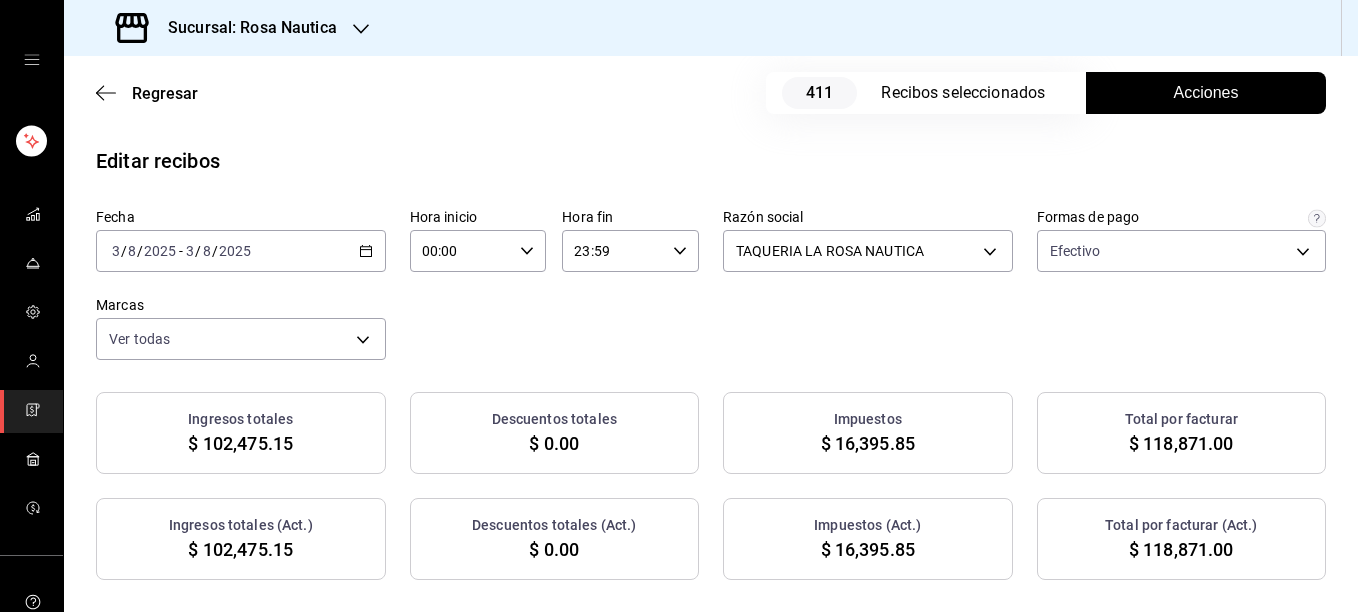 click on "Acciones" at bounding box center [1206, 93] 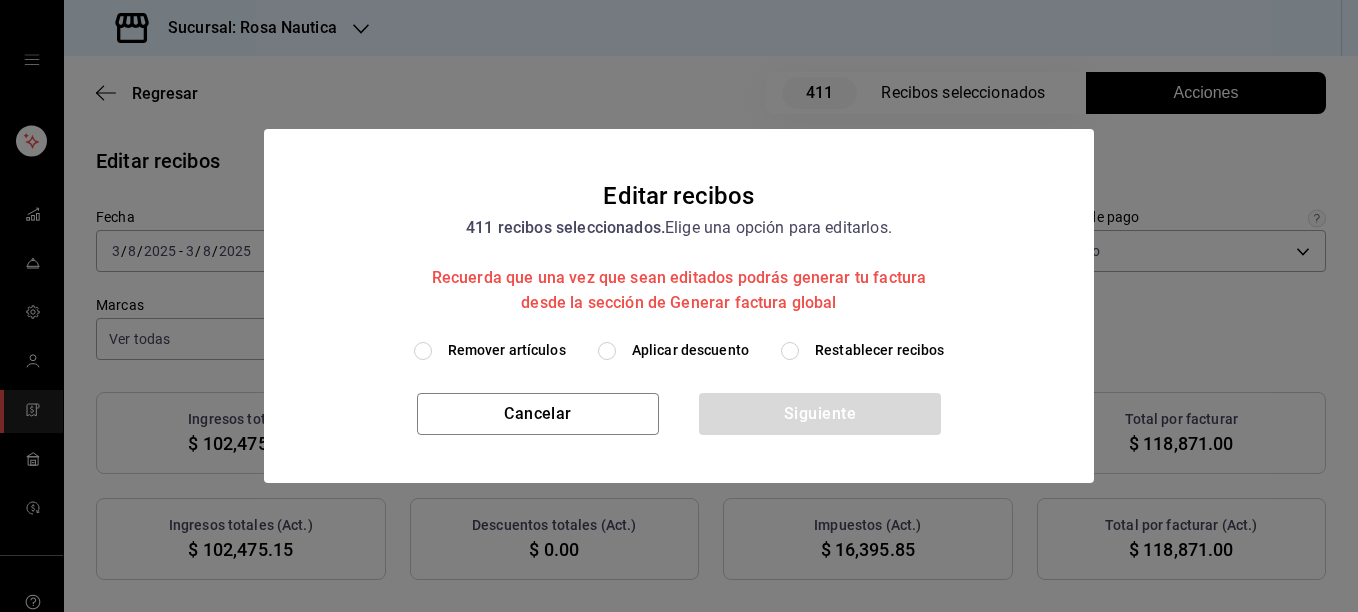 click on "Remover artículos" at bounding box center [507, 350] 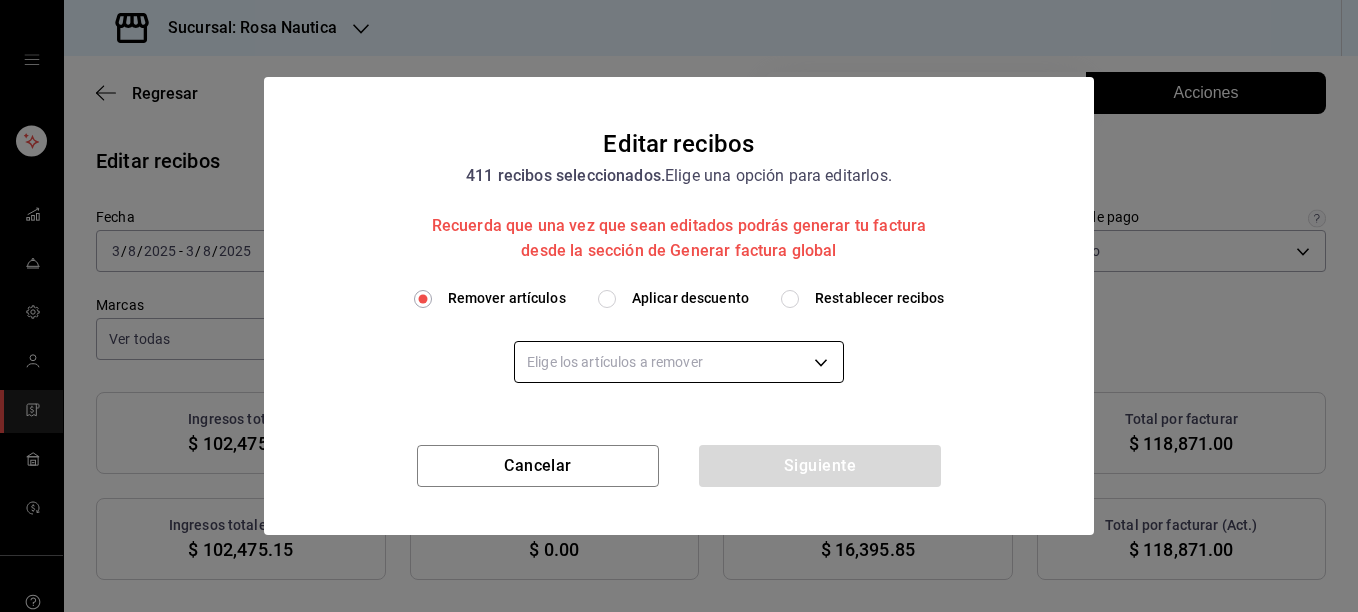 click on "Sucursal: Rosa Nautica Regresar 411 Recibos seleccionados Acciones Editar recibos Fecha [DATE] [DATE] Hora inicio 00:00 Hora inicio Hora fin 23:59 Hora fin Razón social TAQUERIA LA ROSA NAUTICA [UUID] Formas de pago   Efectivo [UUID] Marcas Ver todas [UUID] Ingresos totales $ 102,475.15 Descuentos totales $ 0.00 Impuestos $ 16,395.85 Total por facturar $ 118,871.00 Ingresos totales (Act.) $ 102,475.15 Descuentos totales (Act.) $ 0.00 Impuestos  (Act.) $ 16,395.85 Total por facturar (Act.) $ 118,871.00 Editar recibos Quita la selección a los recibos que no quieras editar. Act. # de recibo Artículos (Orig.) Artículos (Act.) Subtotal (Orig.) Subtotal (Act.) Descuento total (Orig.) Descuento total (Act.) Impuestos (Orig.) Impuestos (Act.) Total (Orig.) Total (Act.) No [ID] 3 3 $215.52 $215.52 $0.00 $0.00 $34.48 $34.48 $250.00 $250.00 No [ID] 3 3 $215.52 $215.52 No" at bounding box center [679, 306] 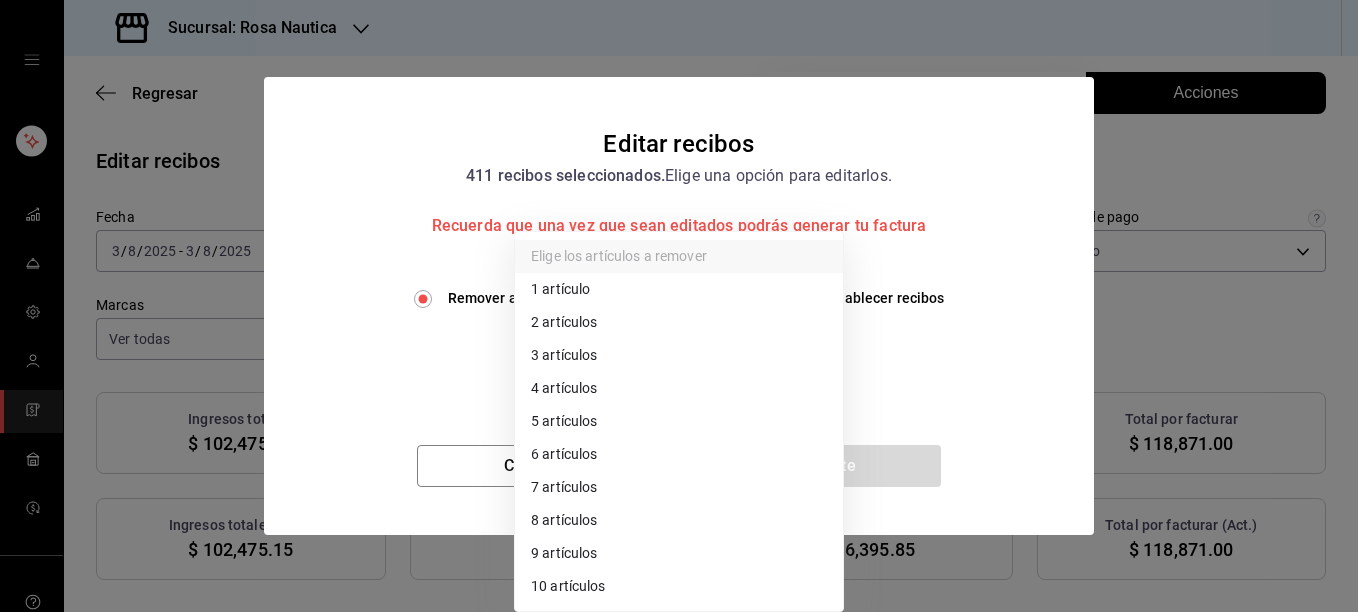 click on "5 artículos" at bounding box center (679, 421) 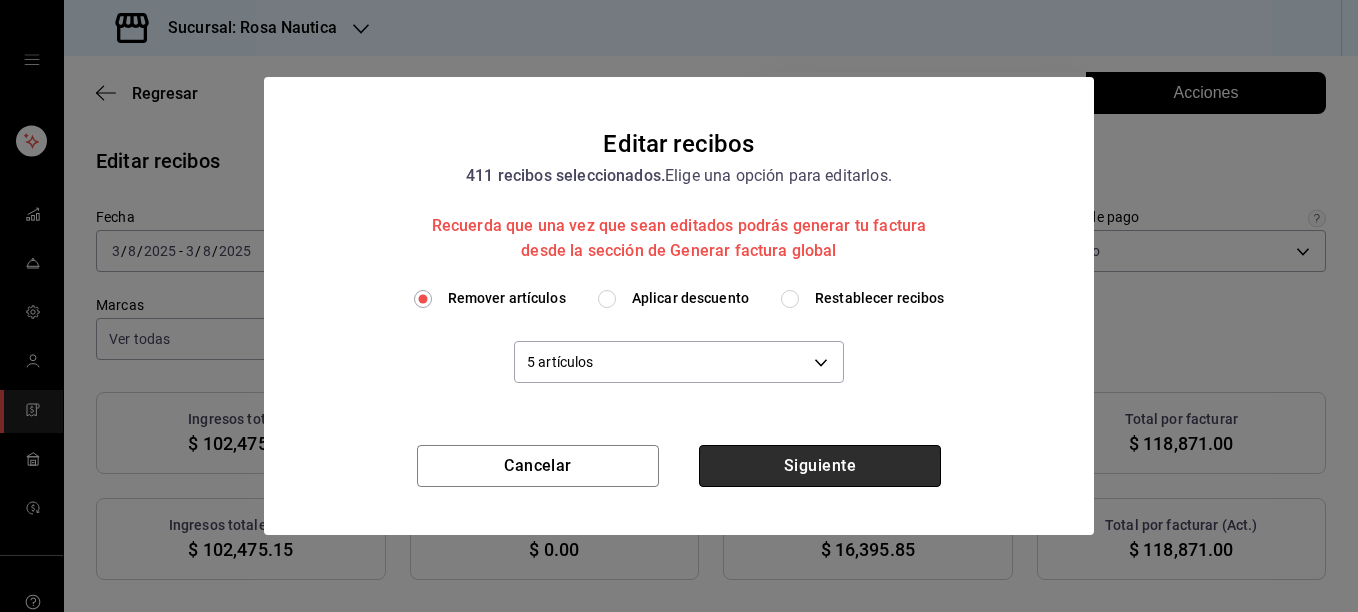 click on "Siguiente" at bounding box center (820, 466) 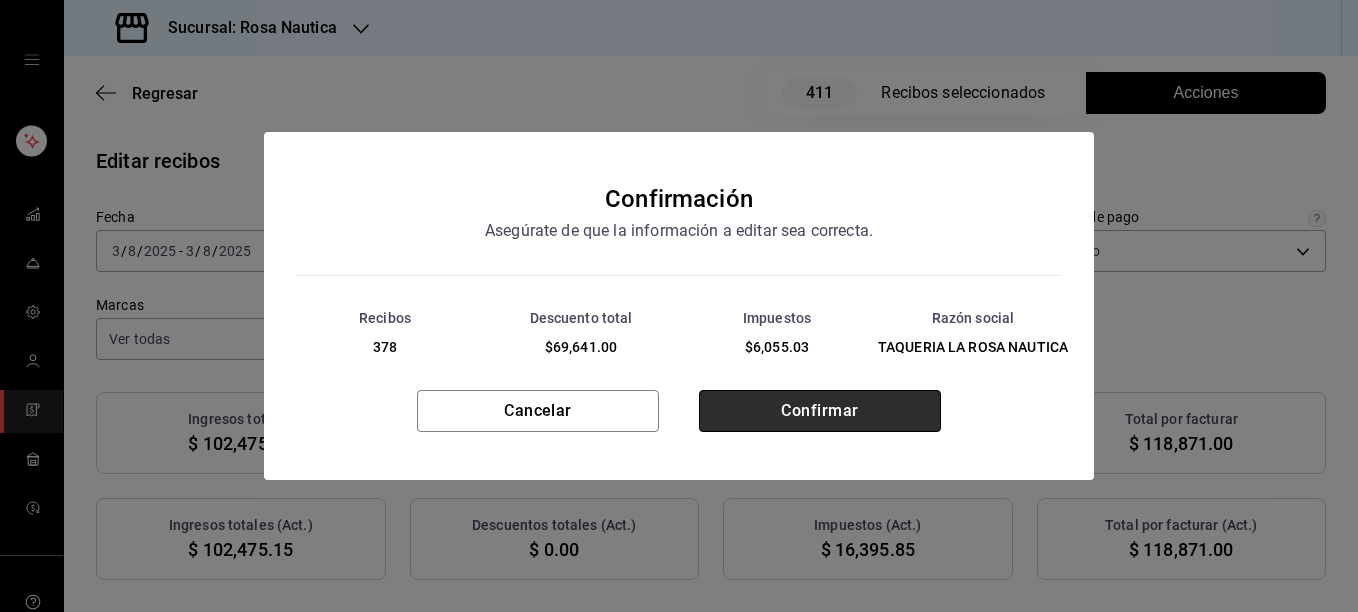 click on "Confirmar" at bounding box center [820, 411] 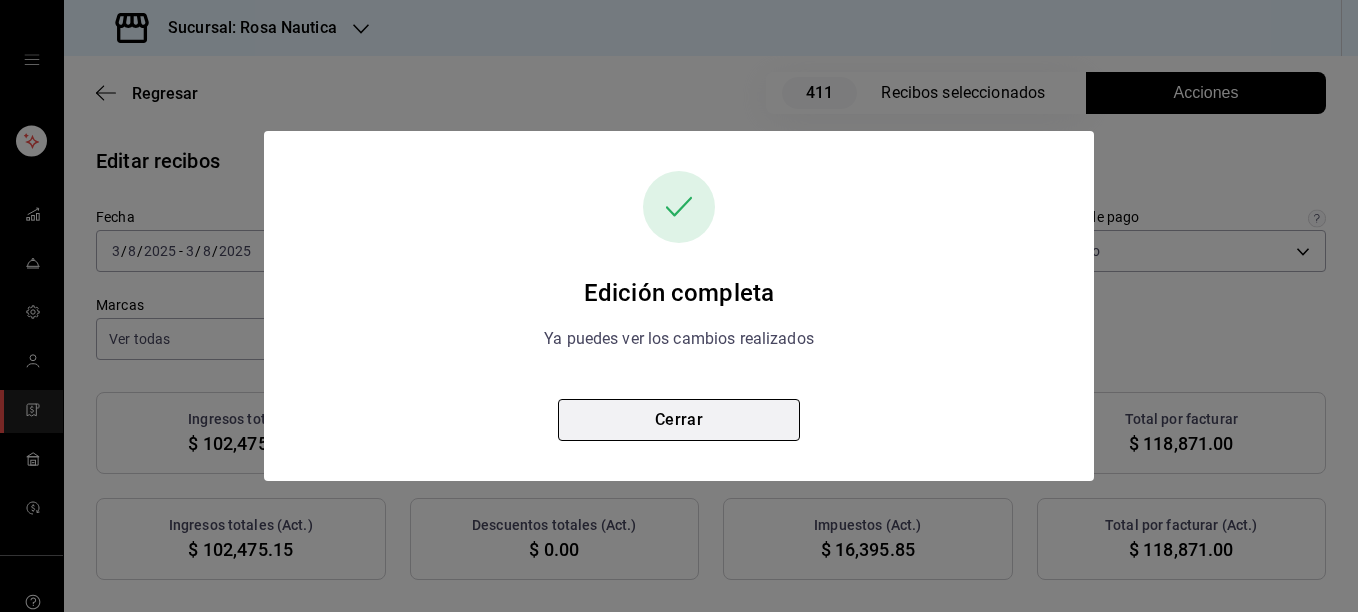 click on "Cerrar" at bounding box center (679, 420) 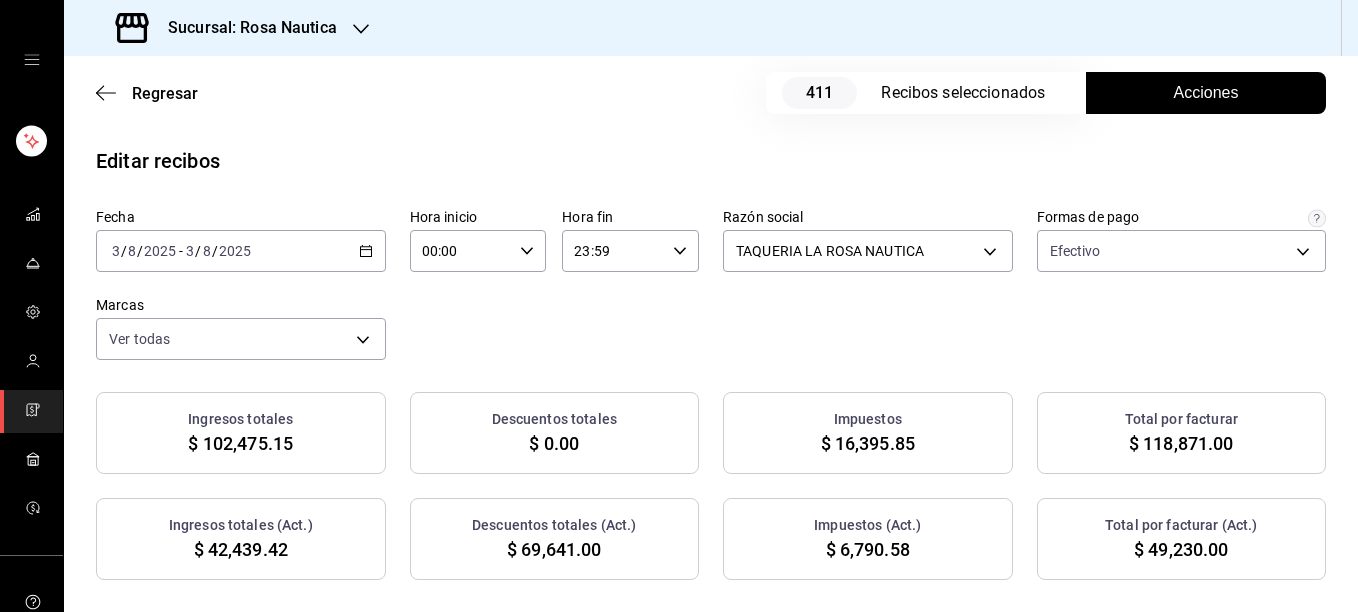 click on "Acciones" at bounding box center [1206, 93] 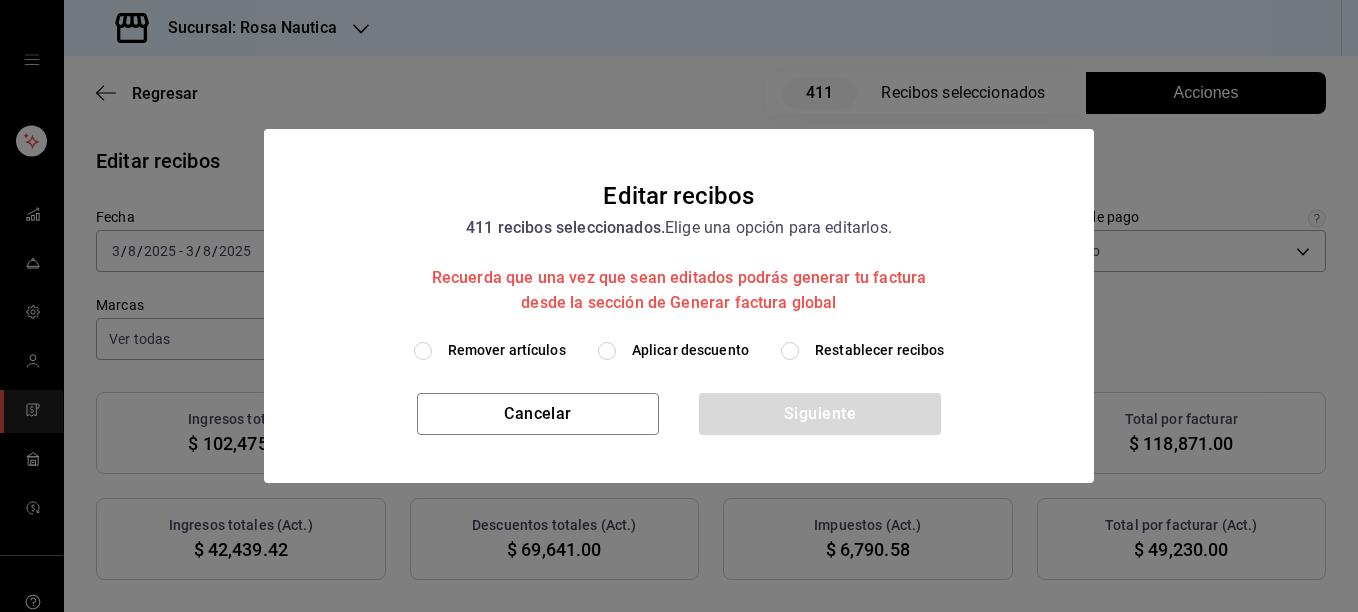 click on "Restablecer recibos" at bounding box center [880, 350] 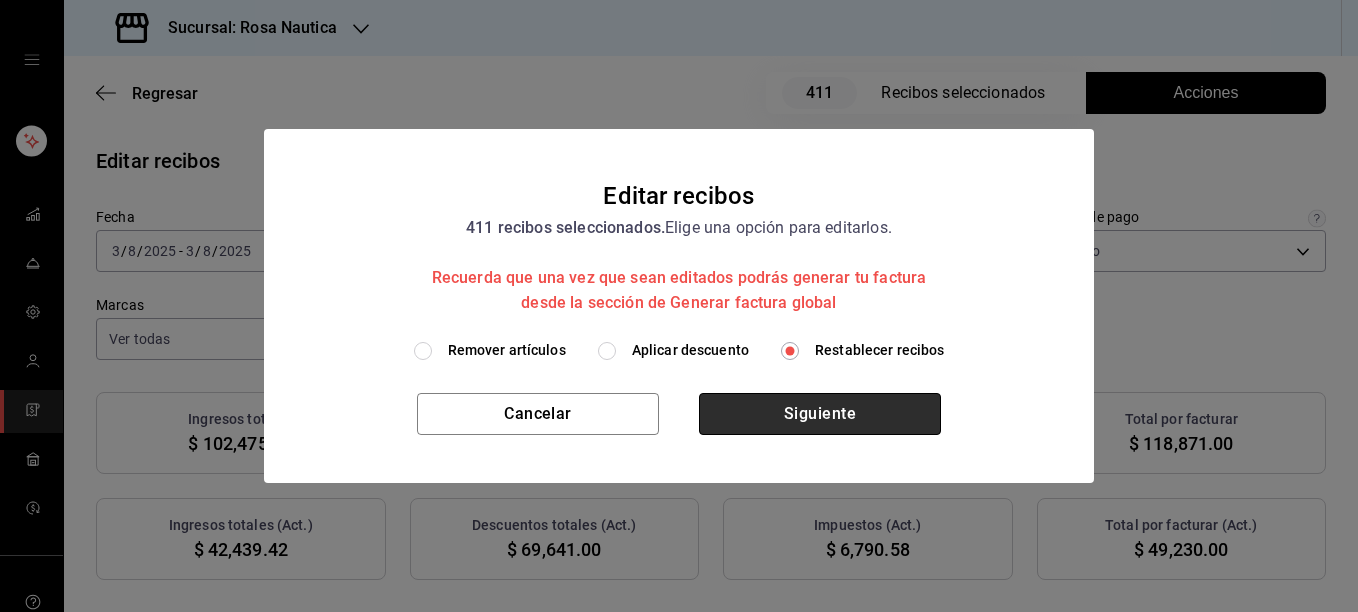 click on "Siguiente" at bounding box center (820, 414) 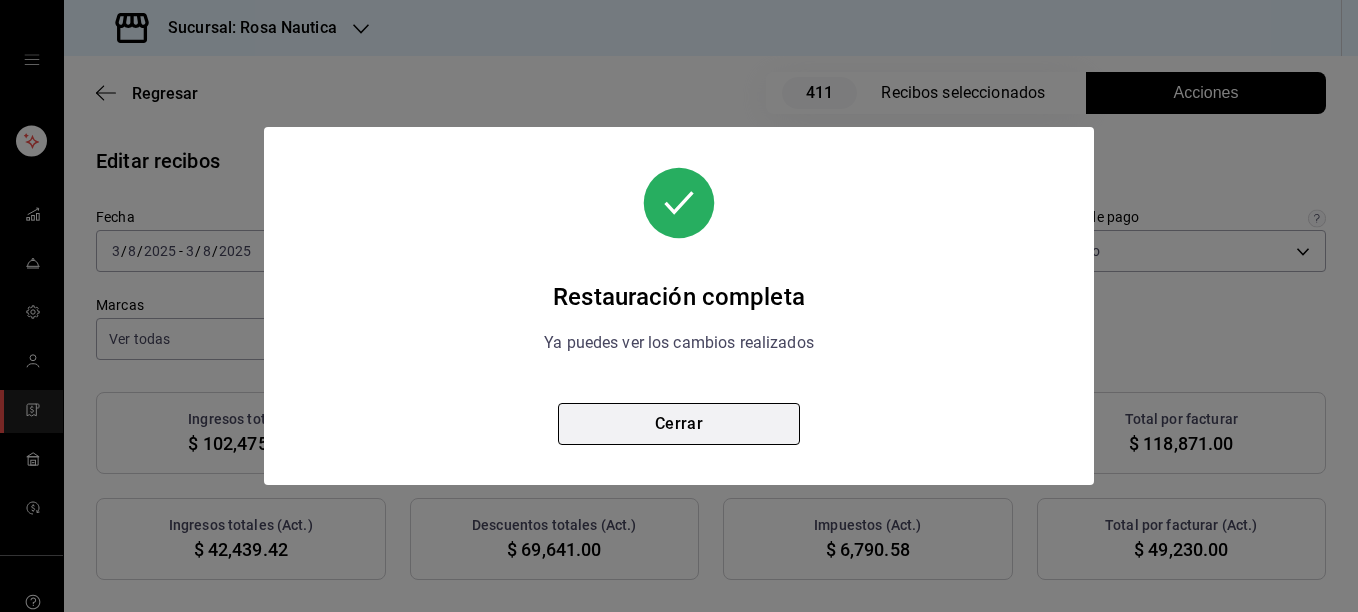 click on "Cerrar" at bounding box center (679, 424) 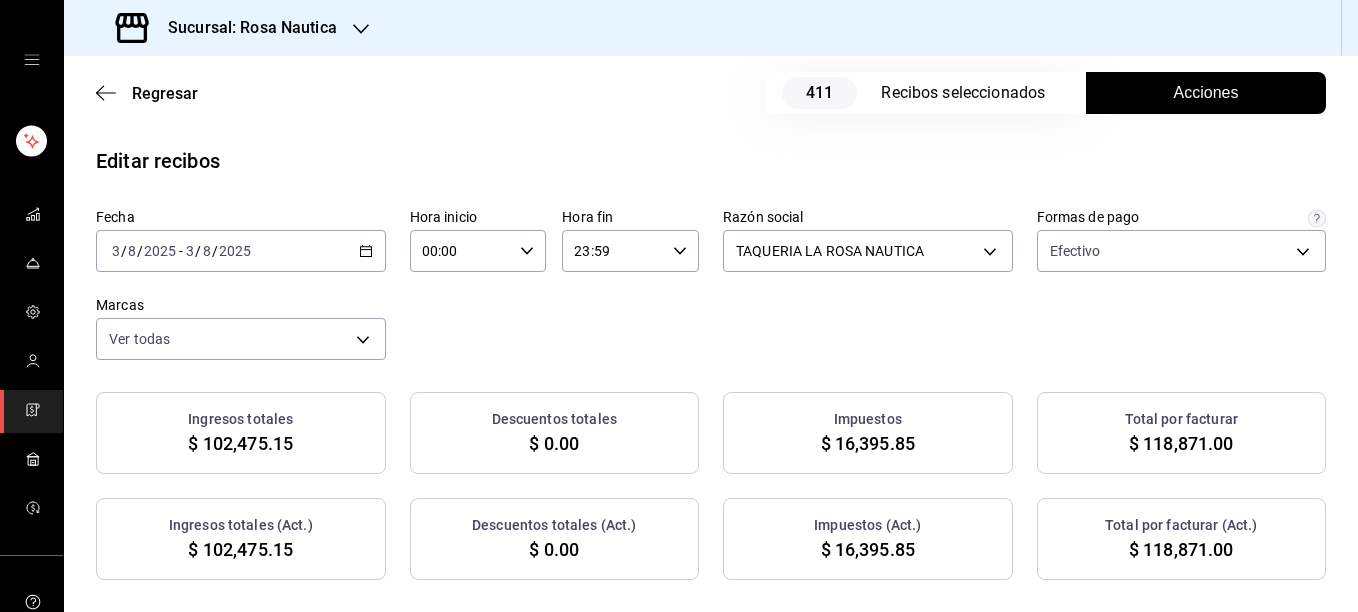 click on "Acciones" at bounding box center [1206, 93] 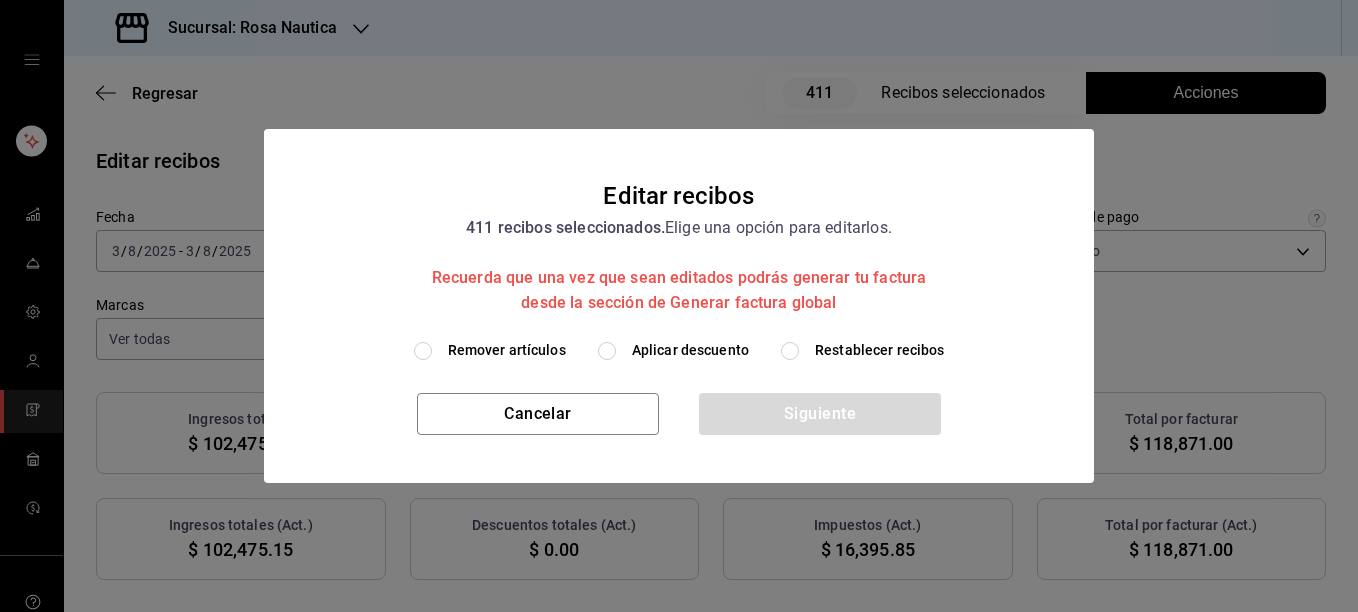 click on "Remover artículos" at bounding box center [507, 350] 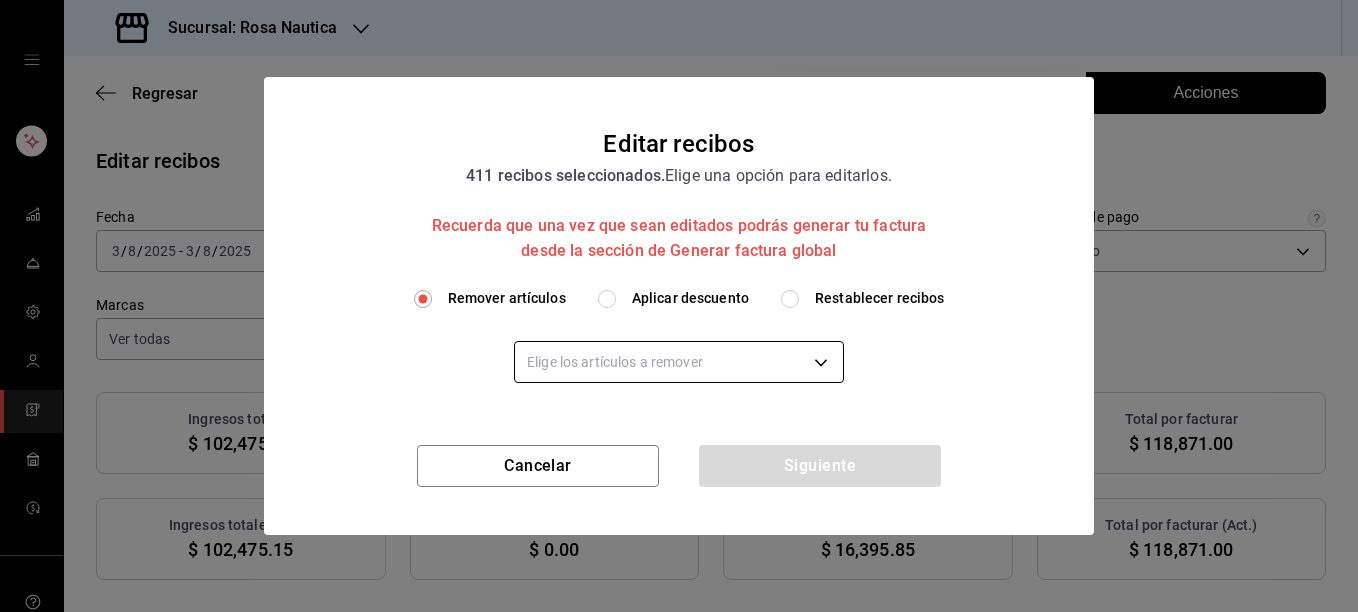 click on "Sucursal: Rosa Nautica Regresar 411 Recibos seleccionados Acciones Editar recibos Fecha [DATE] [DATE] Hora inicio 00:00 Hora inicio Hora fin 23:59 Hora fin Razón social TAQUERIA LA ROSA NAUTICA [UUID] Formas de pago   Efectivo [UUID] Marcas Ver todas [UUID] Ingresos totales $ 102,475.15 Descuentos totales $ 0.00 Impuestos $ 16,395.85 Total por facturar $ 118,871.00 Ingresos totales (Act.) $ 102,475.15 Descuentos totales (Act.) $ 0.00 Impuestos  (Act.) $ 16,395.85 Total por facturar (Act.) $ 118,871.00 Editar recibos Quita la selección a los recibos que no quieras editar. Act. # de recibo Artículos (Orig.) Artículos (Act.) Subtotal (Orig.) Subtotal (Act.) Descuento total (Orig.) Descuento total (Act.) Impuestos (Orig.) Impuestos (Act.) Total (Orig.) Total (Act.) No [ID] 3 3 $215.52 $215.52 $0.00 $0.00 $34.48 $34.48 $250.00 $250.00 No [ID] 3 3 $215.52 $215.52 No" at bounding box center (679, 306) 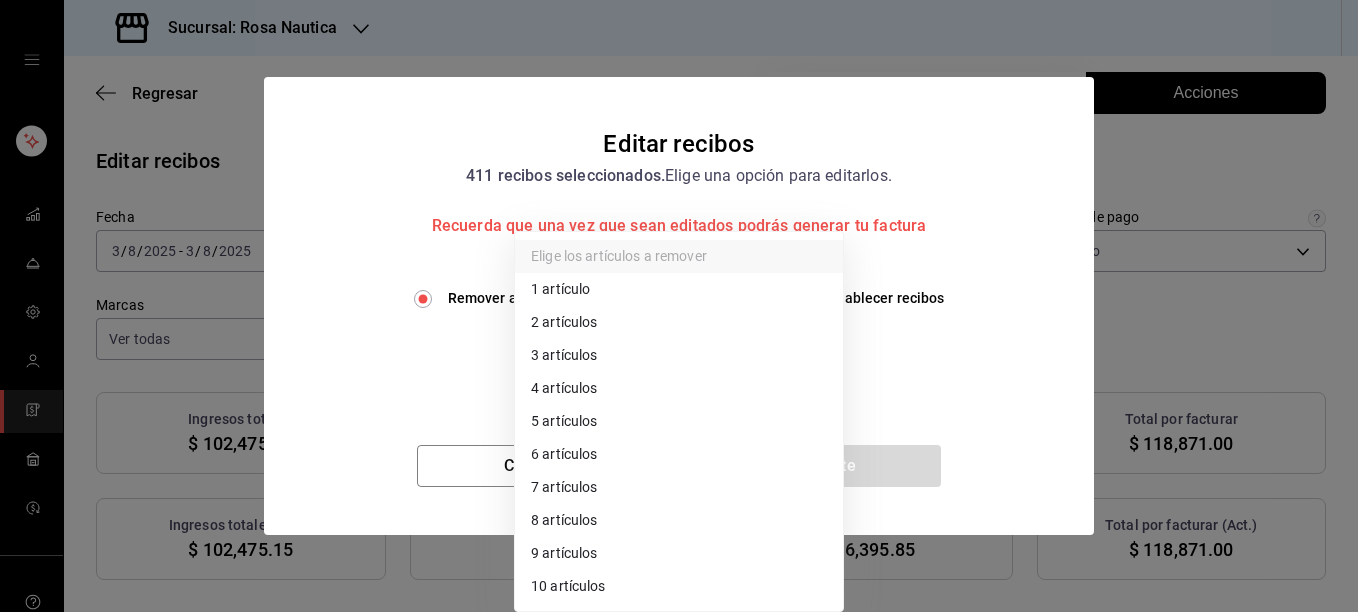 click on "6 artículos" at bounding box center (679, 454) 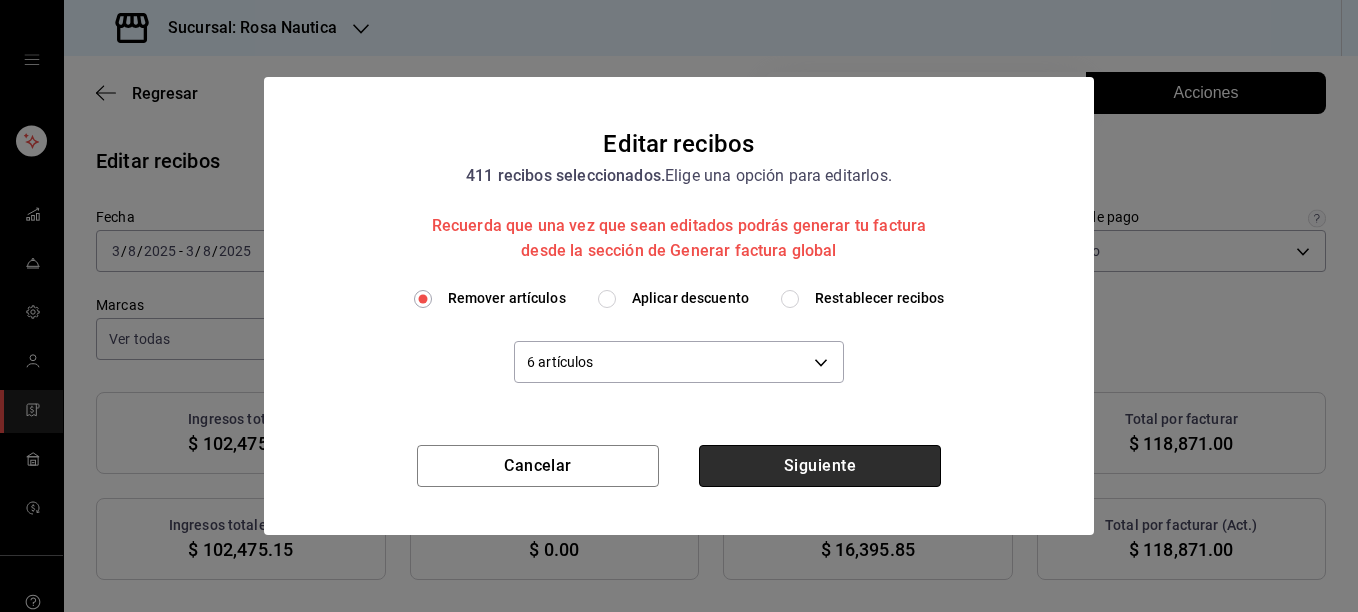 click on "Siguiente" at bounding box center (820, 466) 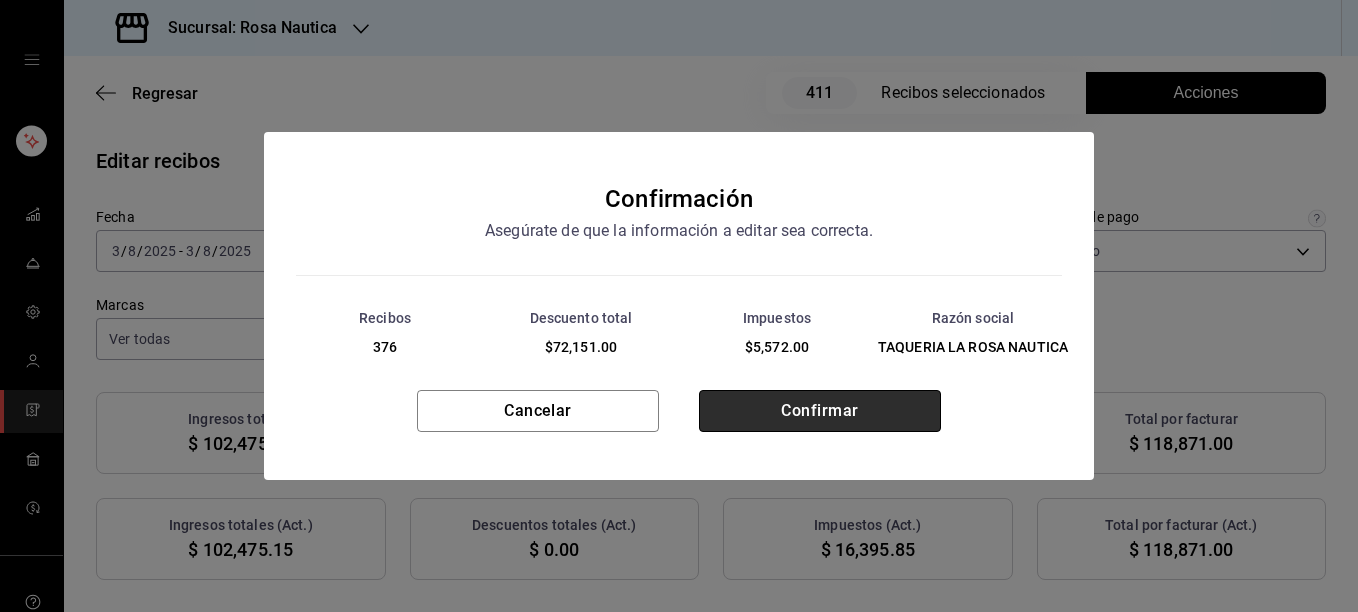 click on "Confirmar" at bounding box center [820, 411] 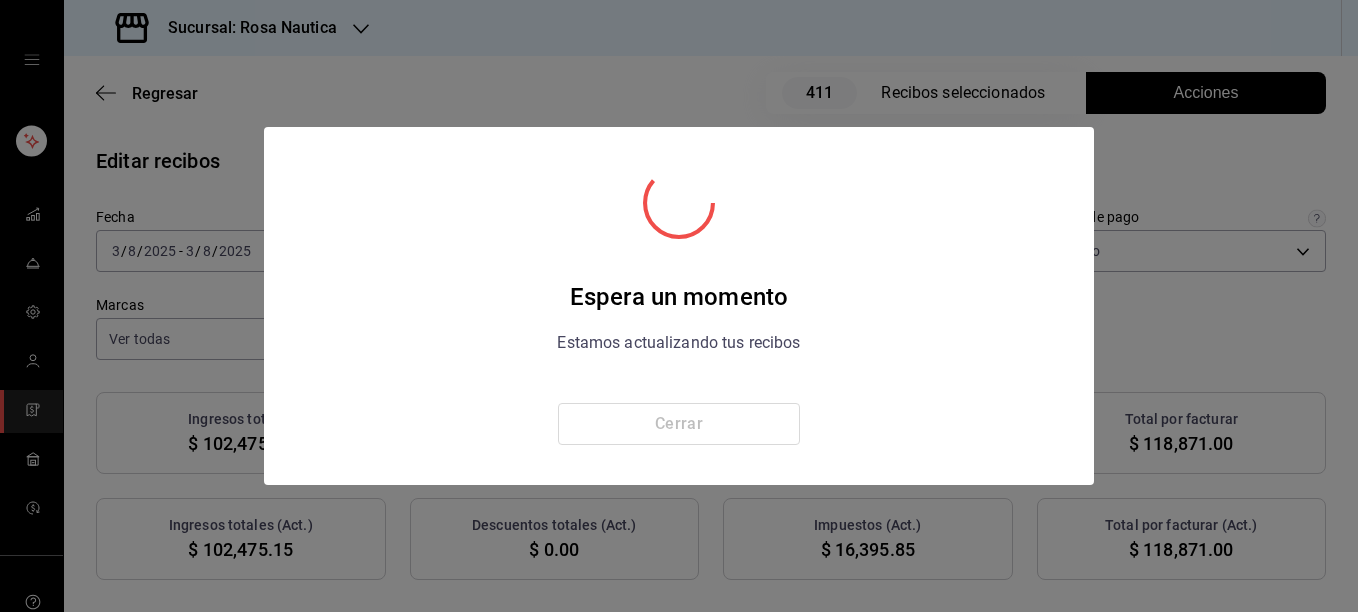 click on "Cerrar" at bounding box center [679, 424] 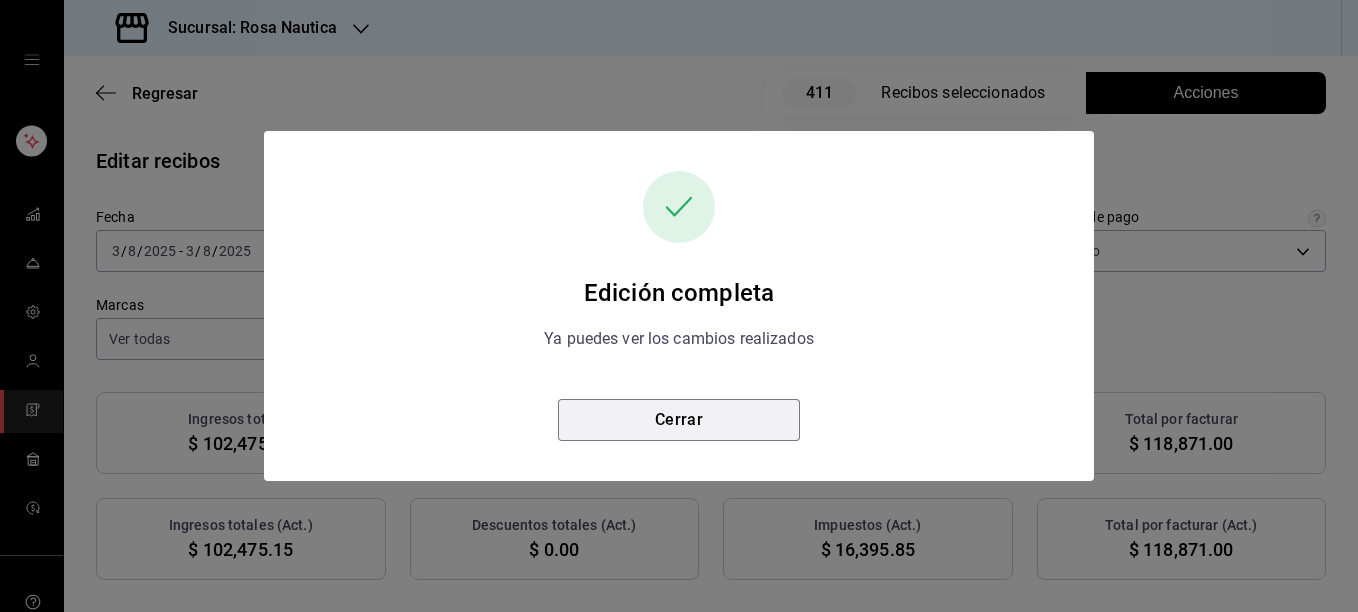 click on "Cerrar" at bounding box center (679, 420) 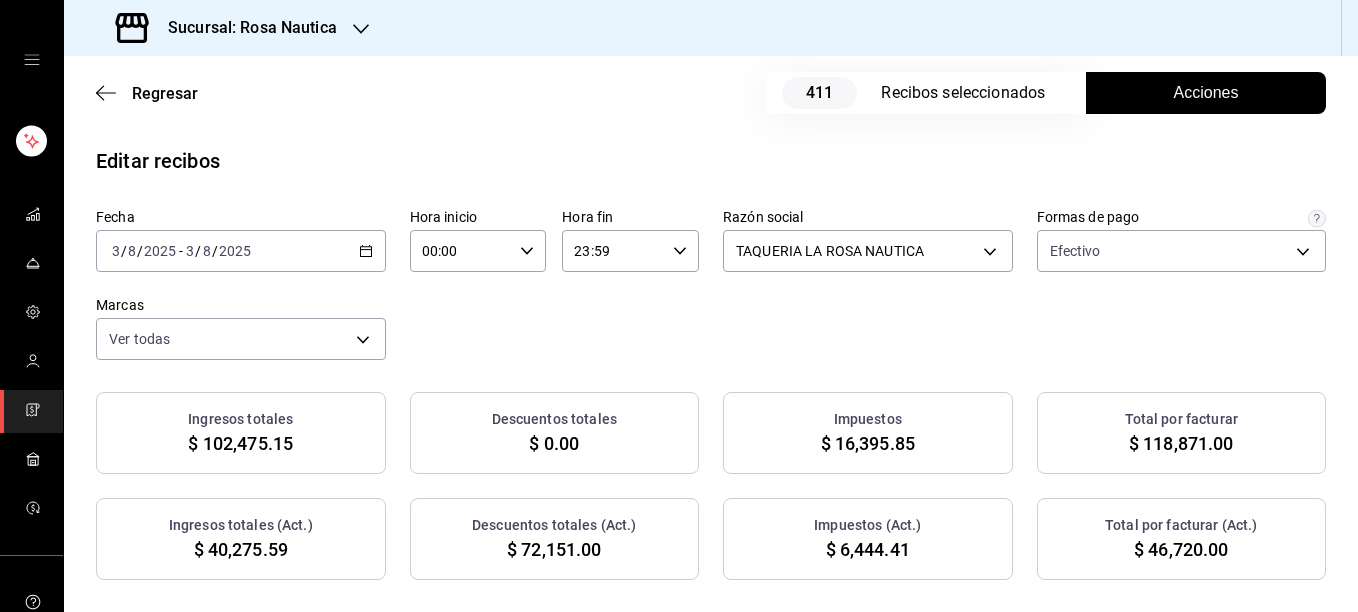 click on "Acciones" at bounding box center [1206, 93] 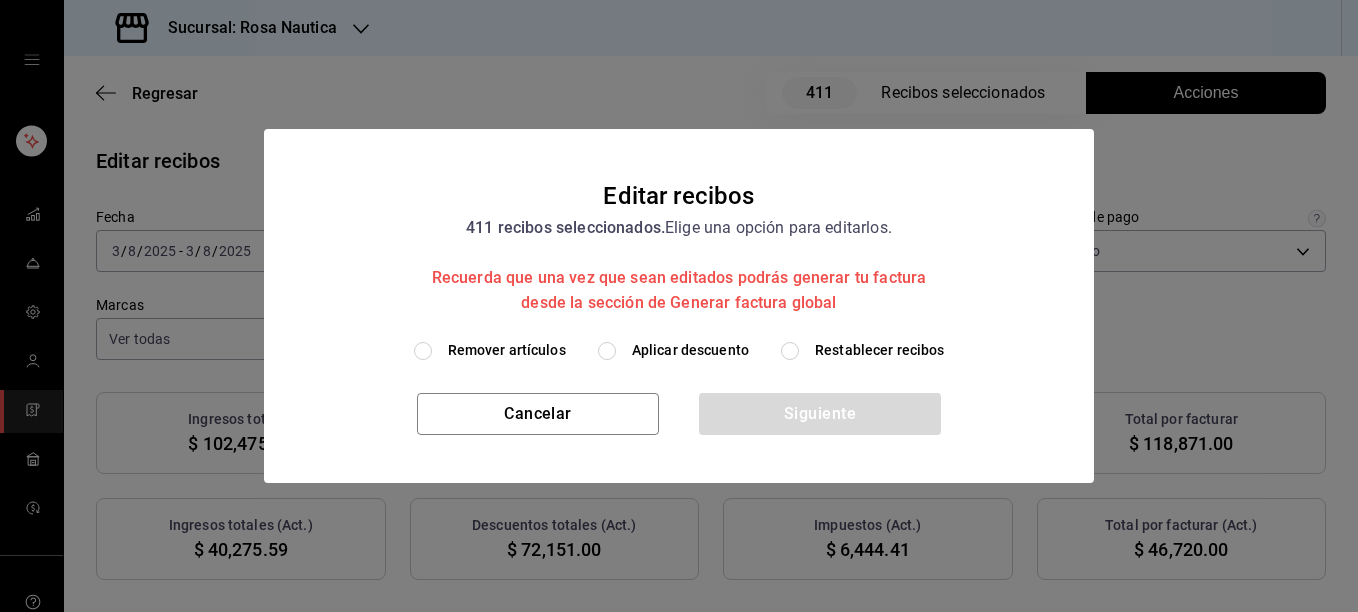 click on "Restablecer recibos" at bounding box center [880, 350] 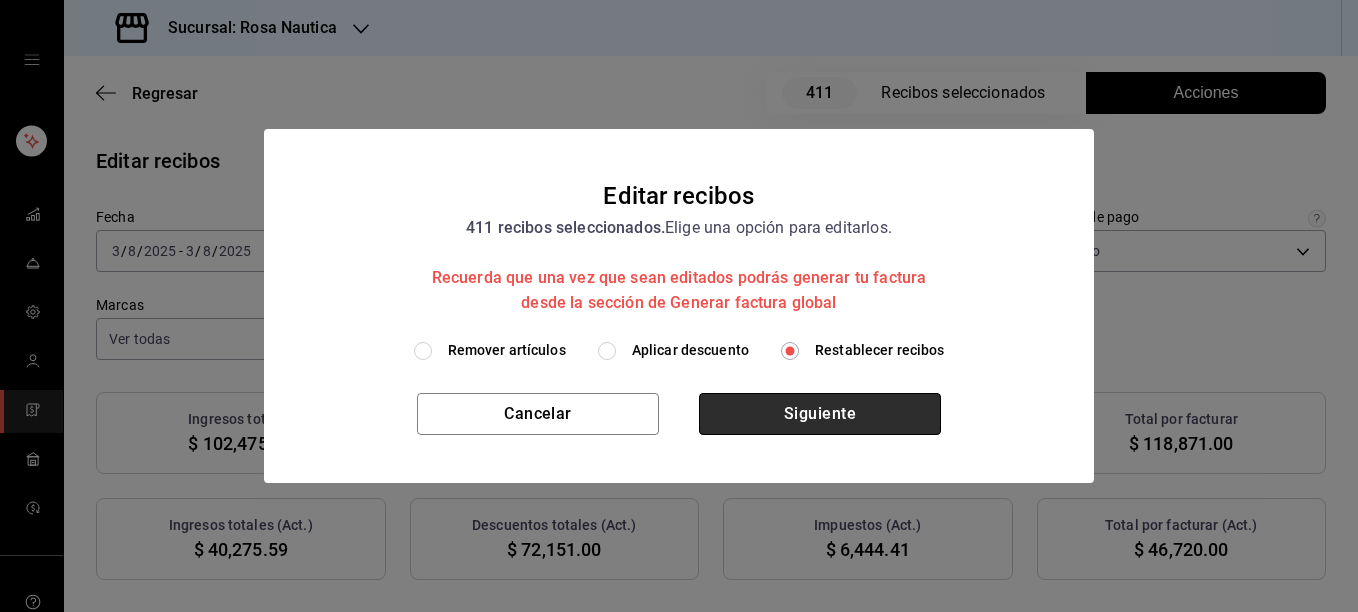 click on "Siguiente" at bounding box center (820, 414) 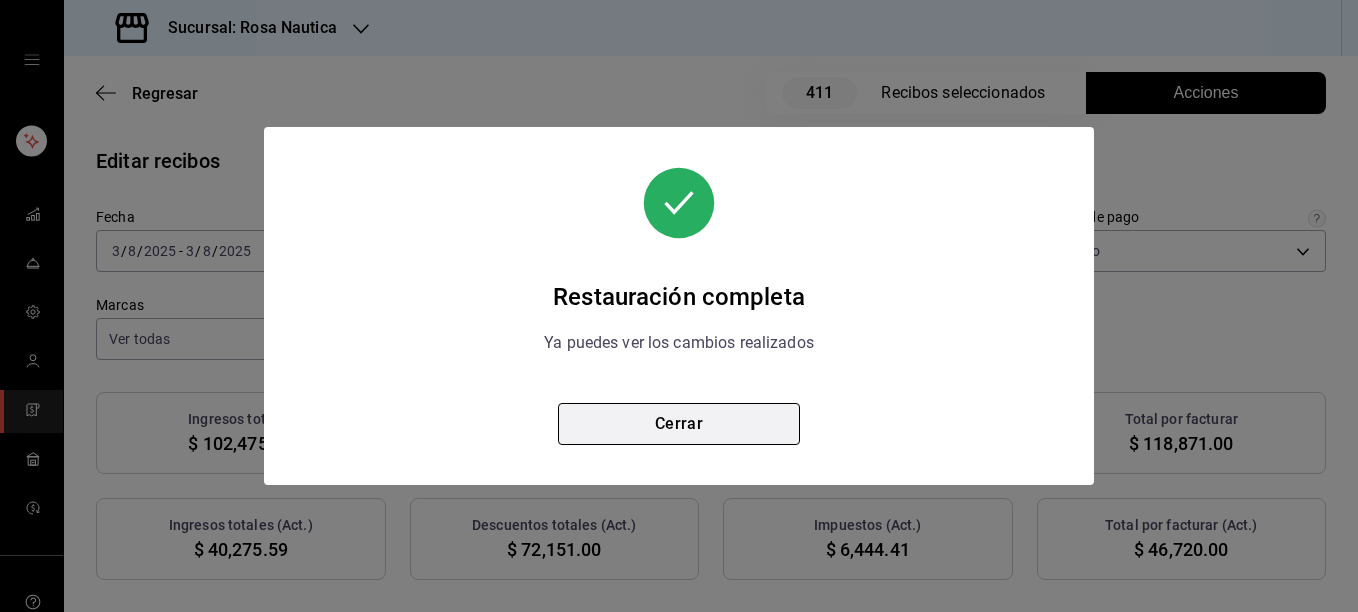 click on "Cerrar" at bounding box center (679, 424) 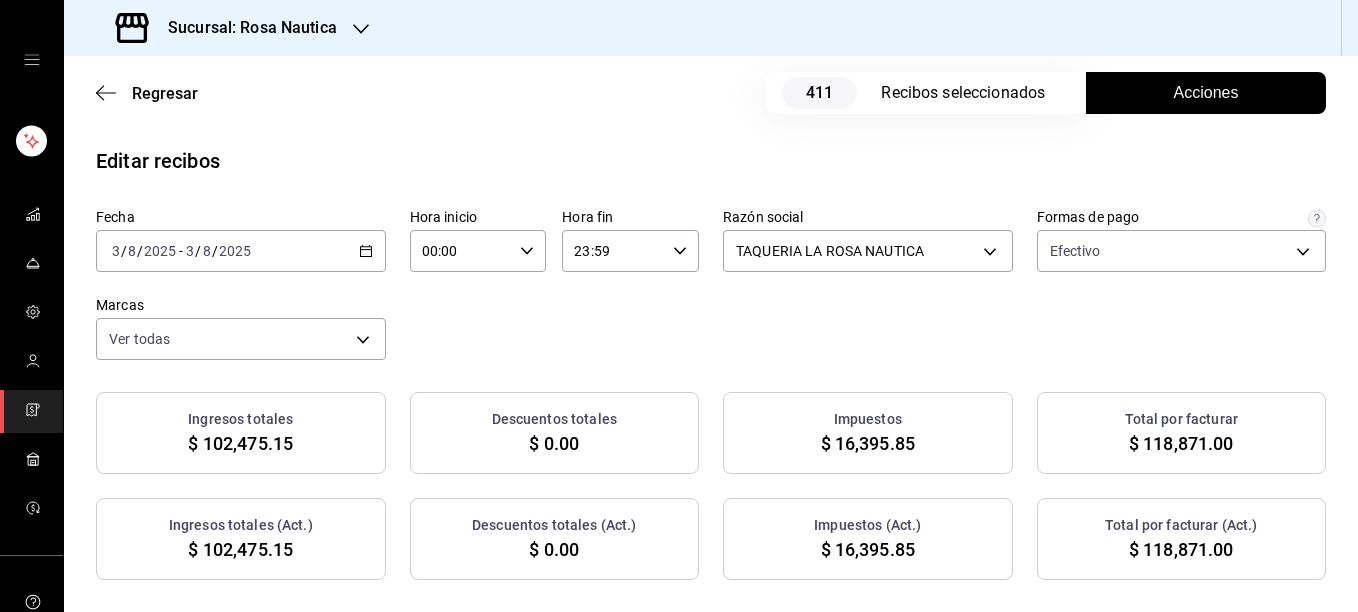 click on "Acciones" at bounding box center (1206, 93) 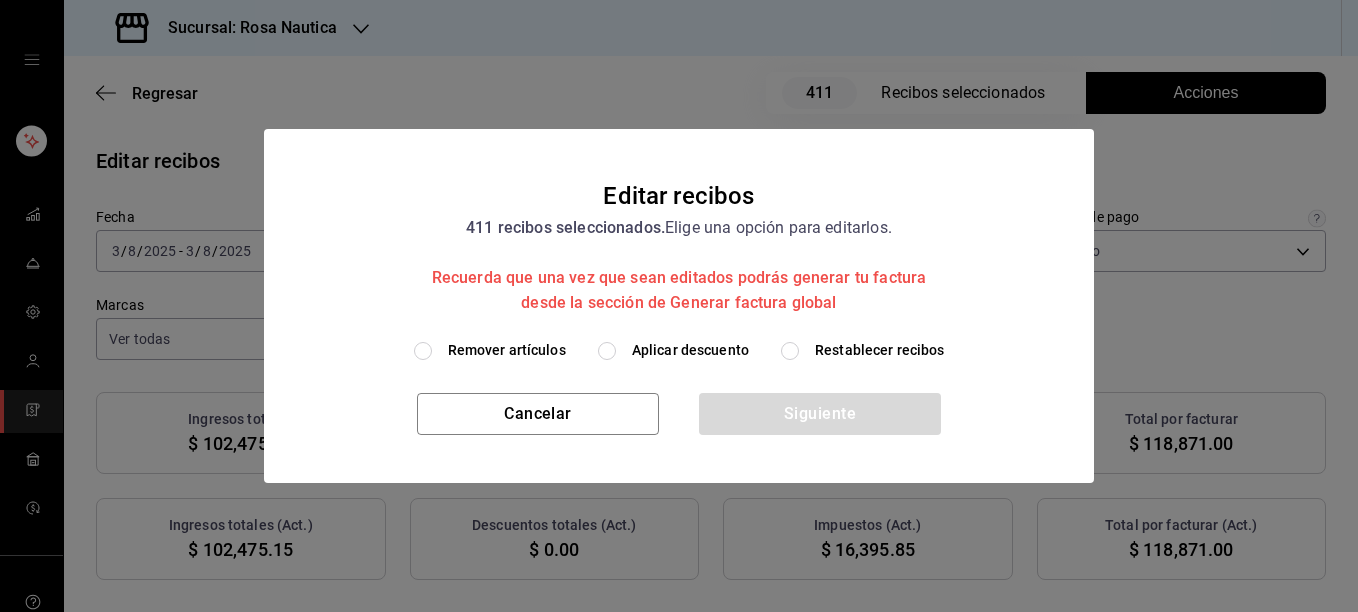 click on "Remover artículos" at bounding box center (507, 350) 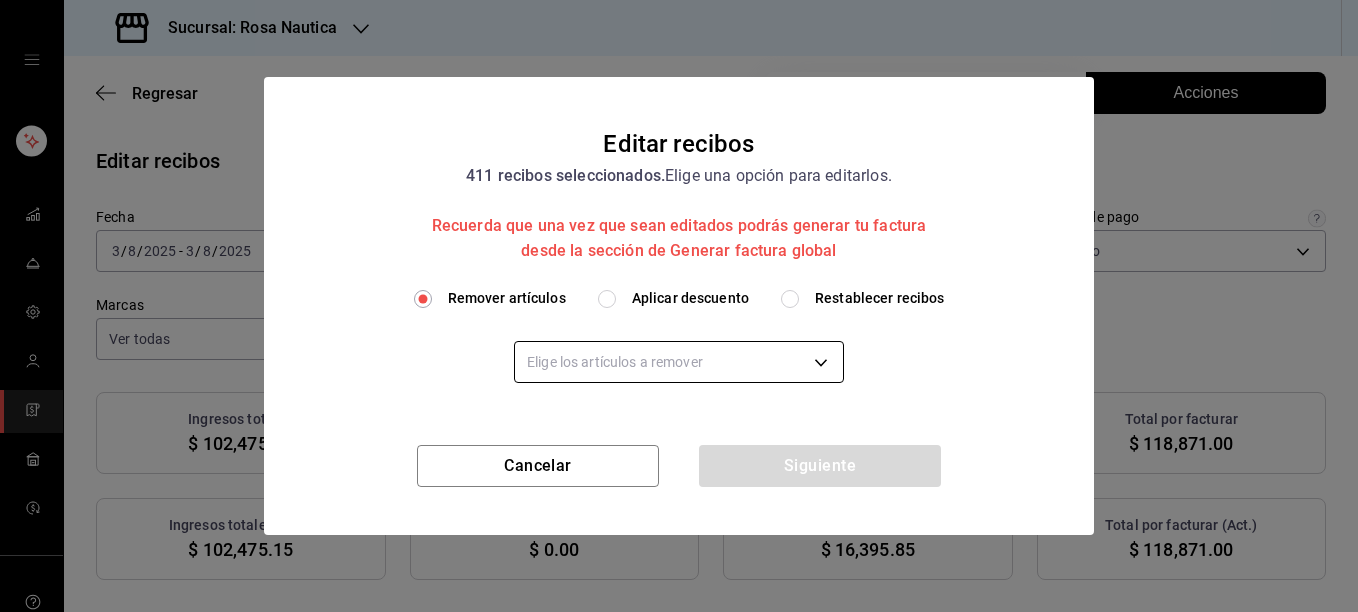 click on "Sucursal: Rosa Nautica Regresar 411 Recibos seleccionados Acciones Editar recibos Fecha [DATE] [DATE] Hora inicio 00:00 Hora inicio Hora fin 23:59 Hora fin Razón social TAQUERIA LA ROSA NAUTICA [UUID] Formas de pago   Efectivo [UUID] Marcas Ver todas [UUID] Ingresos totales $ 102,475.15 Descuentos totales $ 0.00 Impuestos $ 16,395.85 Total por facturar $ 118,871.00 Ingresos totales (Act.) $ 102,475.15 Descuentos totales (Act.) $ 0.00 Impuestos  (Act.) $ 16,395.85 Total por facturar (Act.) $ 118,871.00 Editar recibos Quita la selección a los recibos que no quieras editar. Act. # de recibo Artículos (Orig.) Artículos (Act.) Subtotal (Orig.) Subtotal (Act.) Descuento total (Orig.) Descuento total (Act.) Impuestos (Orig.) Impuestos (Act.) Total (Orig.) Total (Act.) No [ID] 3 3 $215.52 $215.52 $0.00 $0.00 $34.48 $34.48 $250.00 $250.00 No [ID] 3 3 $215.52 $215.52 No" at bounding box center [679, 306] 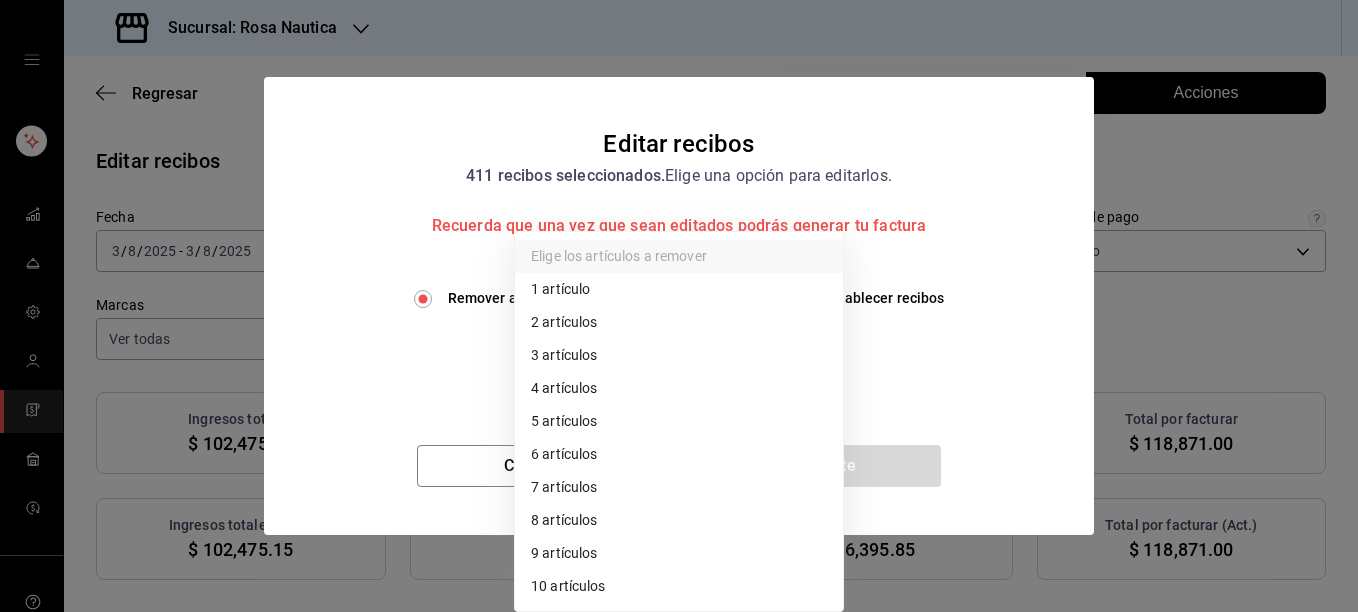 click on "7 artículos" at bounding box center (679, 487) 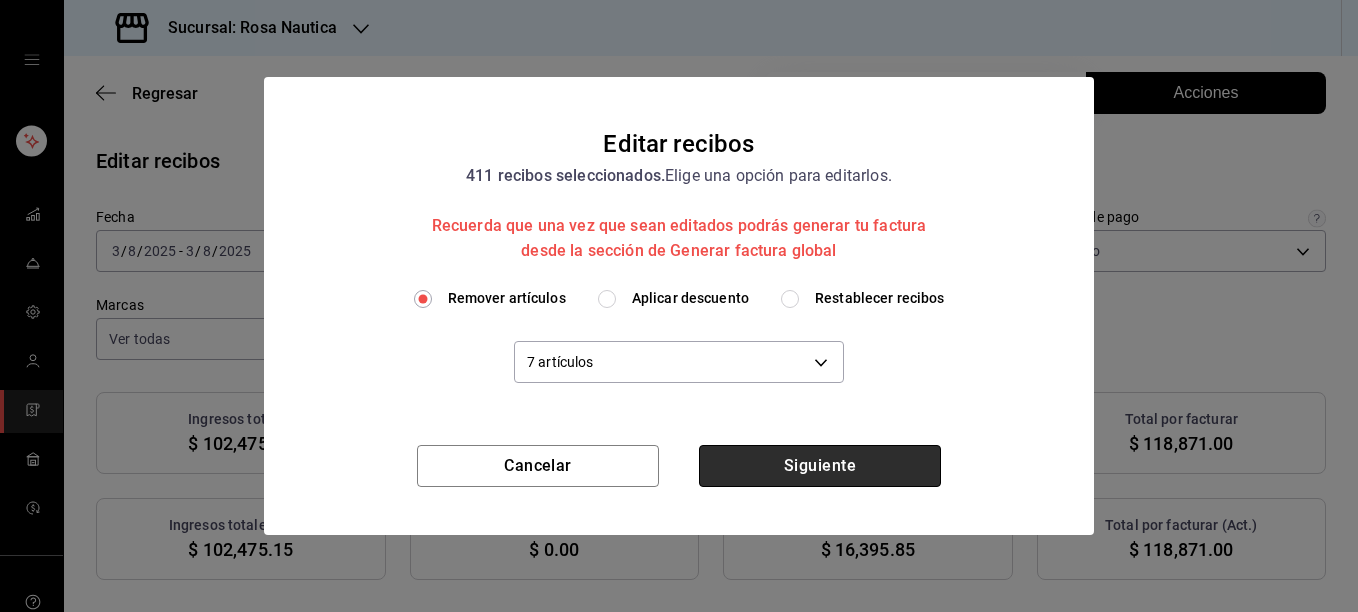 click on "Siguiente" at bounding box center [820, 466] 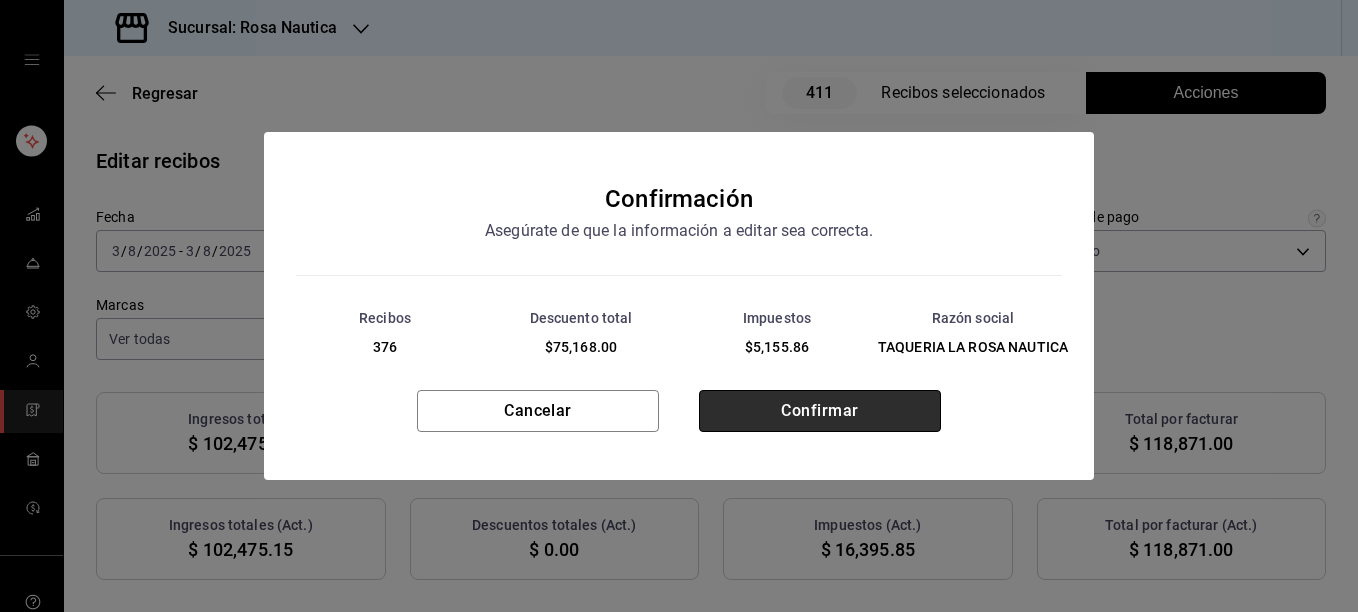 click on "Confirmar" at bounding box center (820, 411) 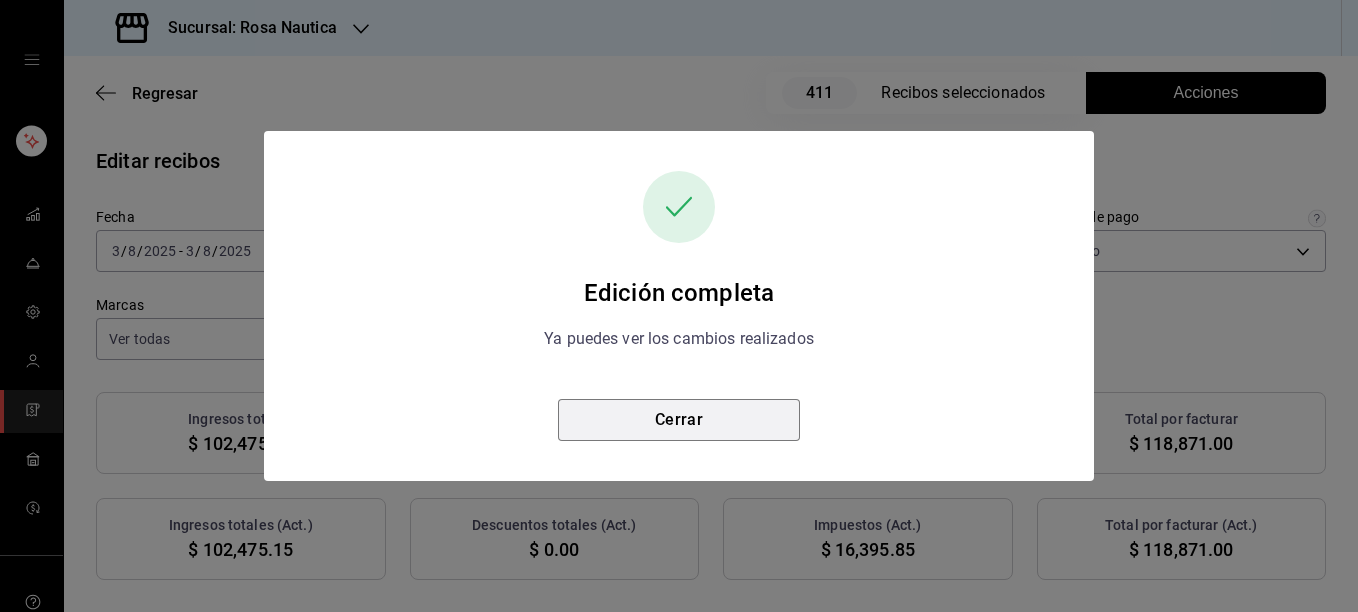 click on "Cerrar" at bounding box center [679, 420] 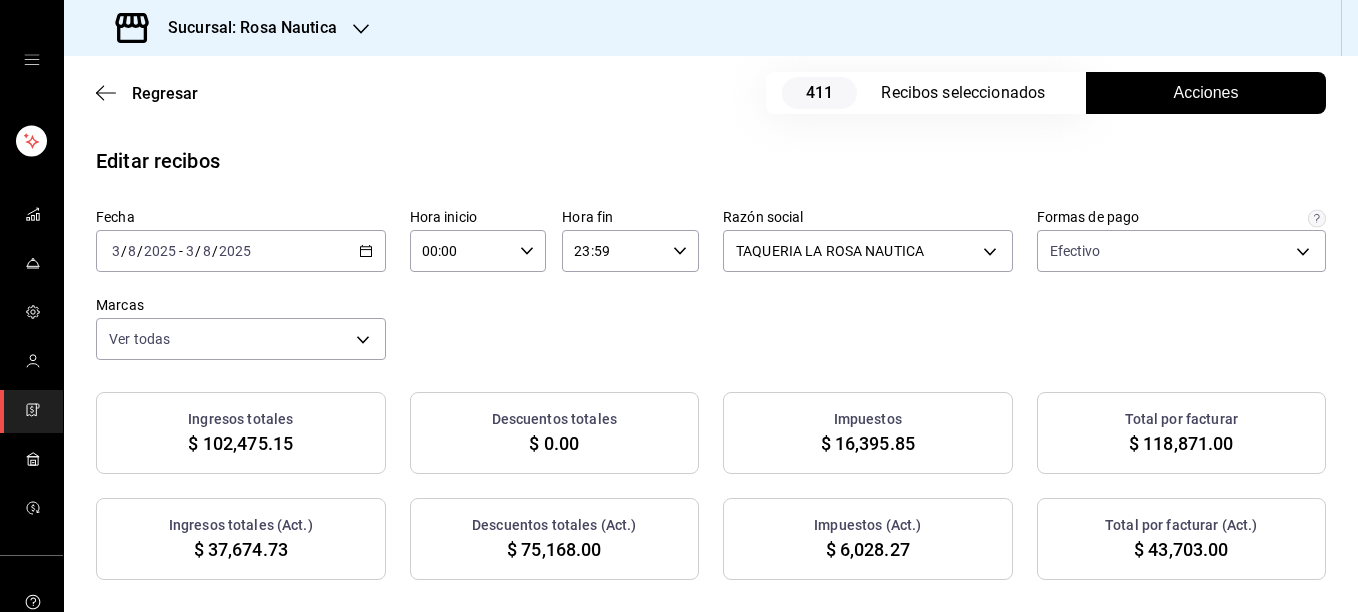 click on "Fecha [DATE] [DATE] Hora inicio 00:00 Hora inicio Hora fin 23:59 Hora fin Razón social TAQUERIA LA ROSA NAUTICA [UUID] Formas de pago   Efectivo [UUID] Marcas Ver todas [UUID] Ingresos totales $ 102,475.15 Descuentos totales $ 0.00 Impuestos $ 16,395.85 Total por facturar $ 118,871.00 Ingresos totales (Act.) $ 37,674.73 Descuentos totales (Act.) $ 75,168.00 Impuestos  (Act.) $ 6,028.27 Total por facturar (Act.) $ 43,703.00" at bounding box center [711, 394] 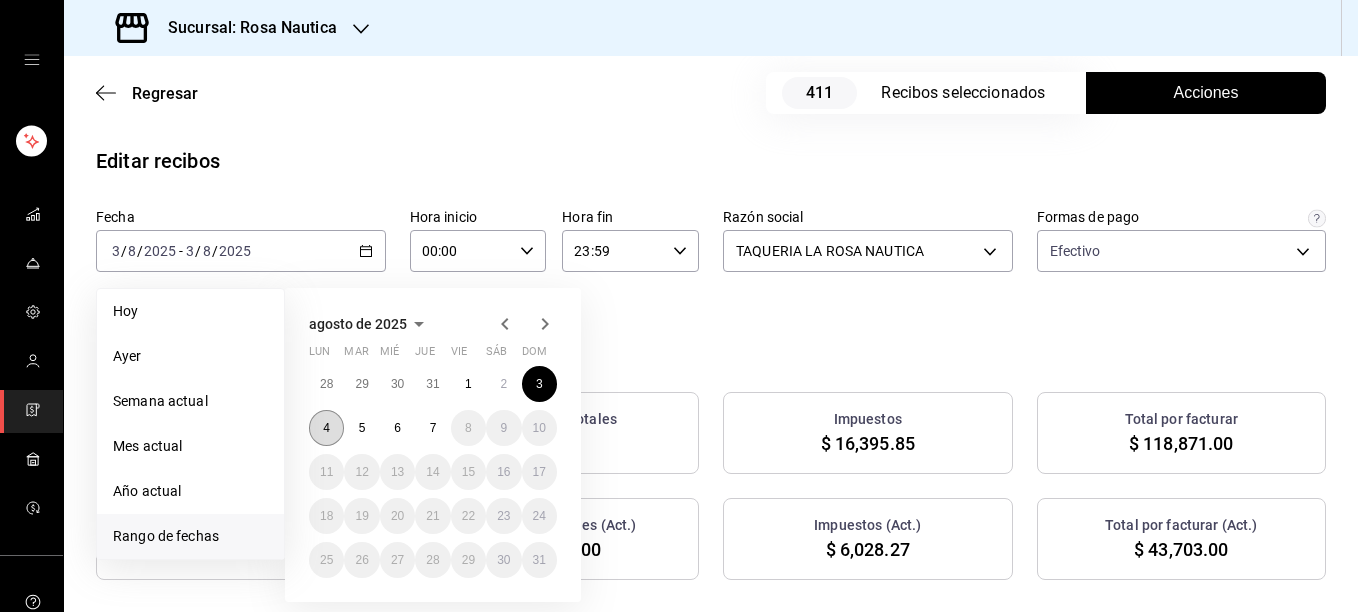 click on "4" at bounding box center (326, 428) 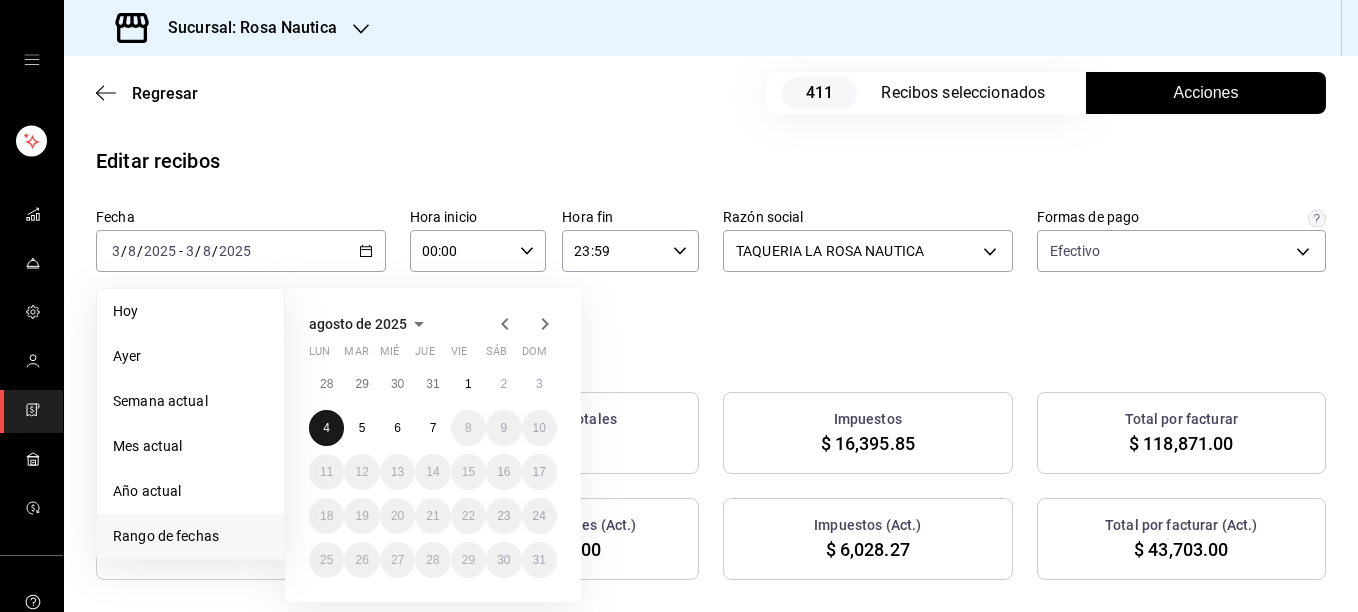 click on "4" at bounding box center [326, 428] 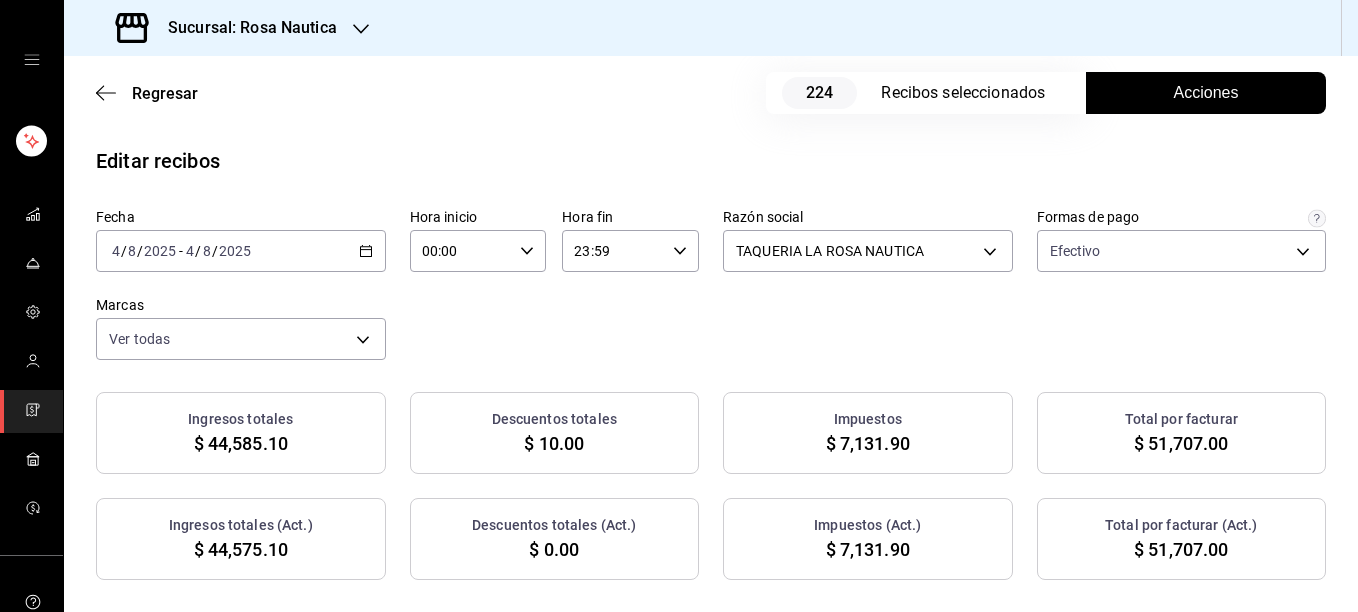 click on "Acciones" at bounding box center [1206, 93] 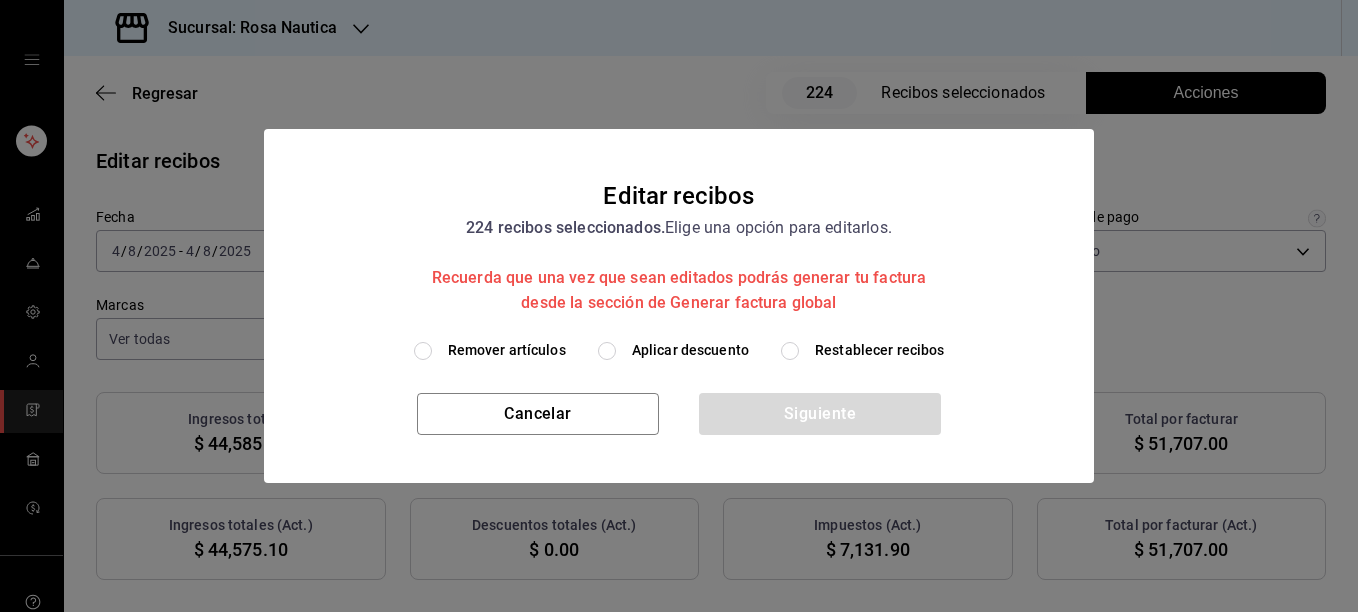 click on "Remover artículos" at bounding box center [507, 350] 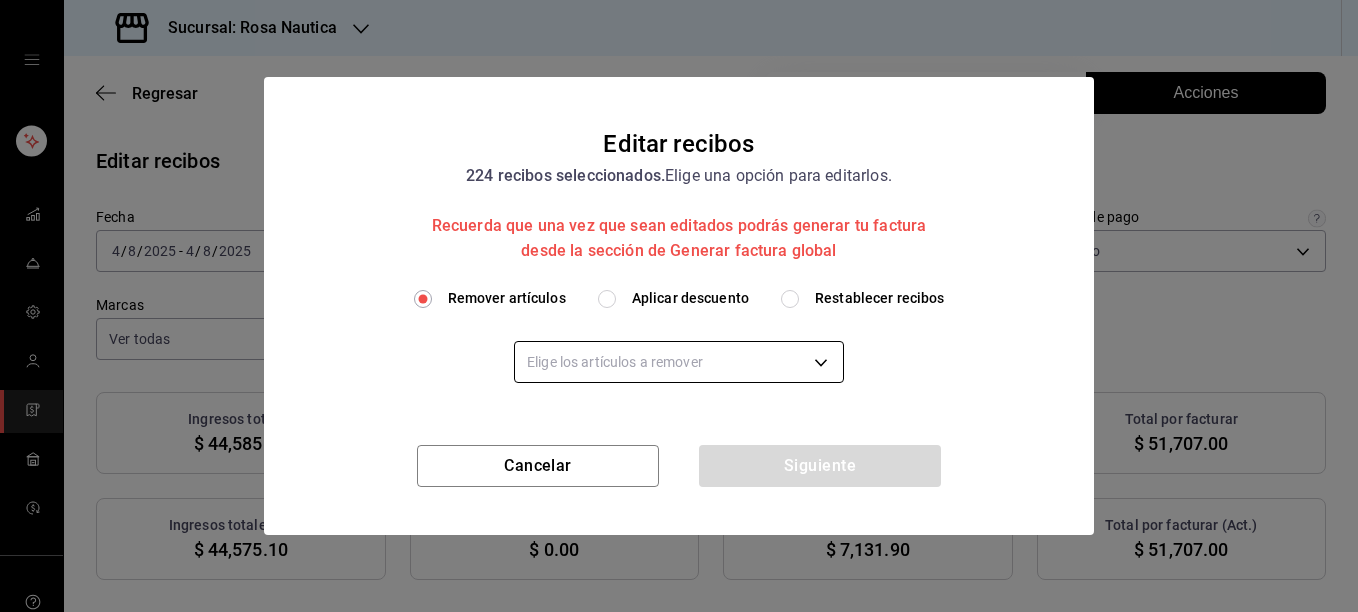 click on "Sucursal: Rosa Nautica Regresar 224 Recibos seleccionados Acciones Editar recibos Fecha [DATE] [TIME] - [DATE] [TIME] Hora inicio [TIME] Hora inicio Hora fin [TIME] Hora fin Razón social TAQUERIA LA ROSA NAUTICA [UUID] Formas de pago   Efectivo [UUID] Marcas Ver todas [UUID] Ingresos totales $ 44,585.10 Descuentos totales $ 10.00 Impuestos $ 7,131.90 Total por facturar $ 51,707.00 Ingresos totales (Act.) $ 44,575.10 Descuentos totales (Act.) $ 0.00 Impuestos  (Act.) $ 7,131.90 Total por facturar (Act.) $ 51,707.00 Editar recibos Quita la selección a los recibos que no quieras editar. Act. # de recibo Artículos (Orig.) Artículos (Act.) Subtotal (Orig.) Subtotal (Act.) Descuento total (Orig.) Descuento total (Act.) Impuestos (Orig.) Impuestos (Act.) Total (Orig.) Total (Act.) No [ALPHANUMERIC_ID] 5 5 $168.10 $168.10 $0.00 $0.00 $26.90 $26.90 $195.00 $195.00 No [ALPHANUMERIC_ID] 1 1 $21.55 $21.55 $0.00 $0.00" at bounding box center (679, 306) 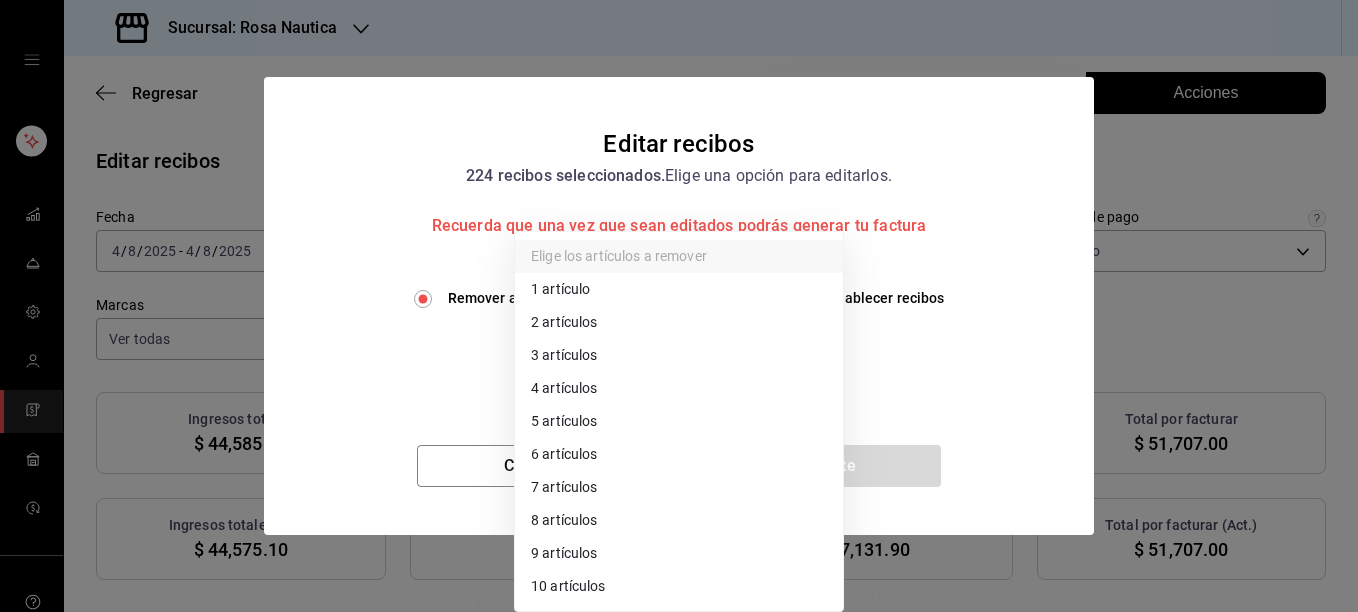 click on "3 artículos" at bounding box center [679, 355] 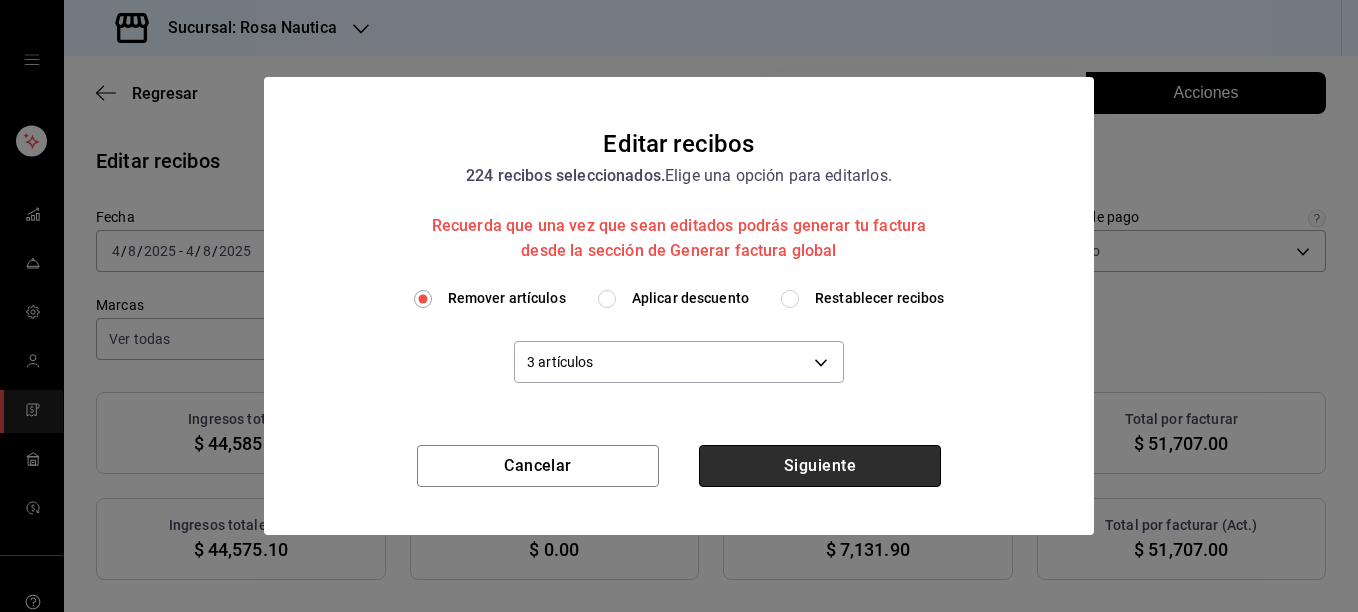click on "Siguiente" at bounding box center (820, 466) 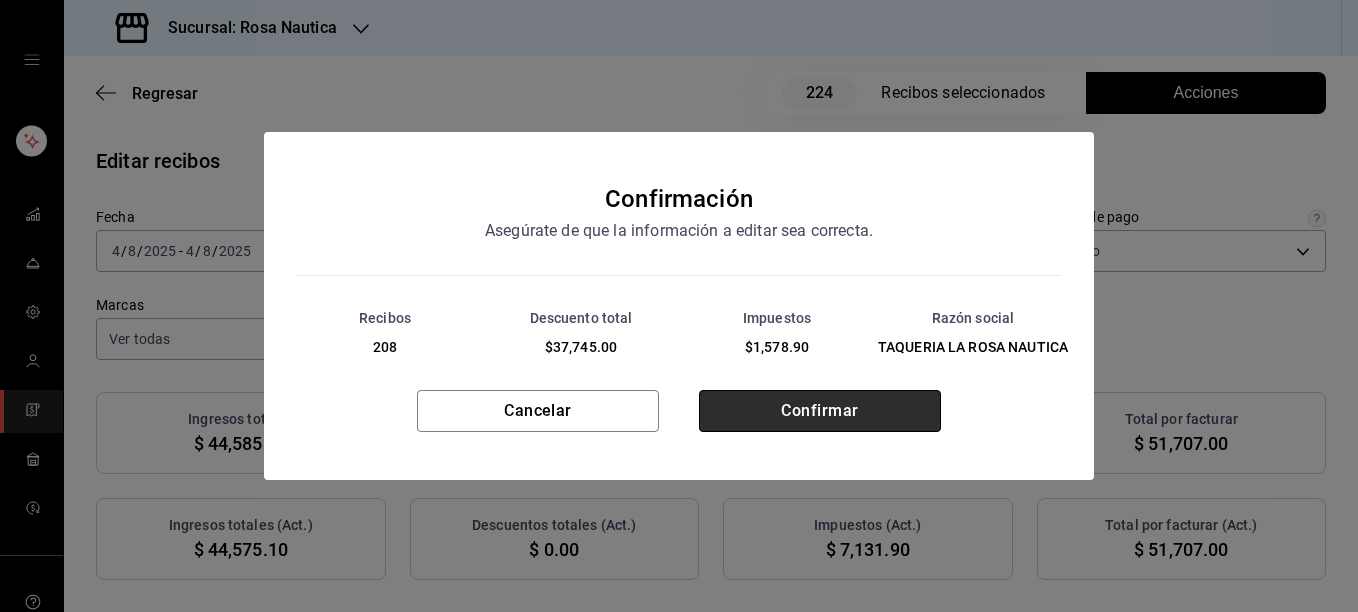 click on "Confirmar" at bounding box center (820, 411) 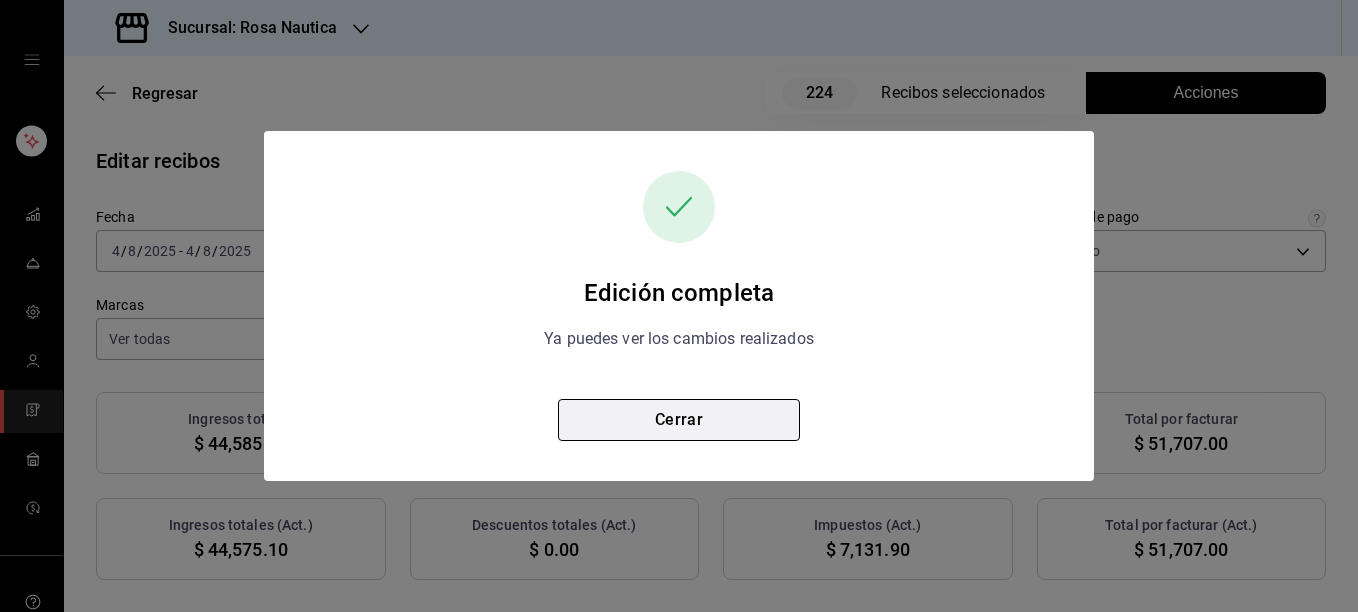 click on "Cerrar" at bounding box center (679, 420) 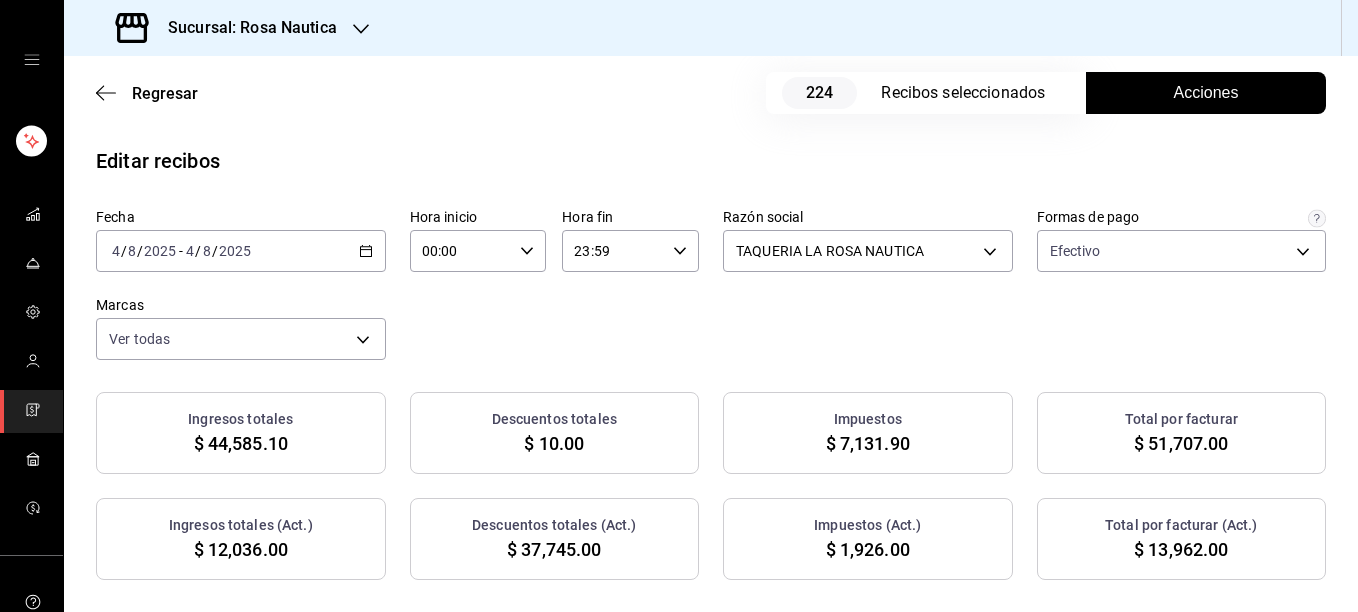 click on "Acciones" at bounding box center (1206, 93) 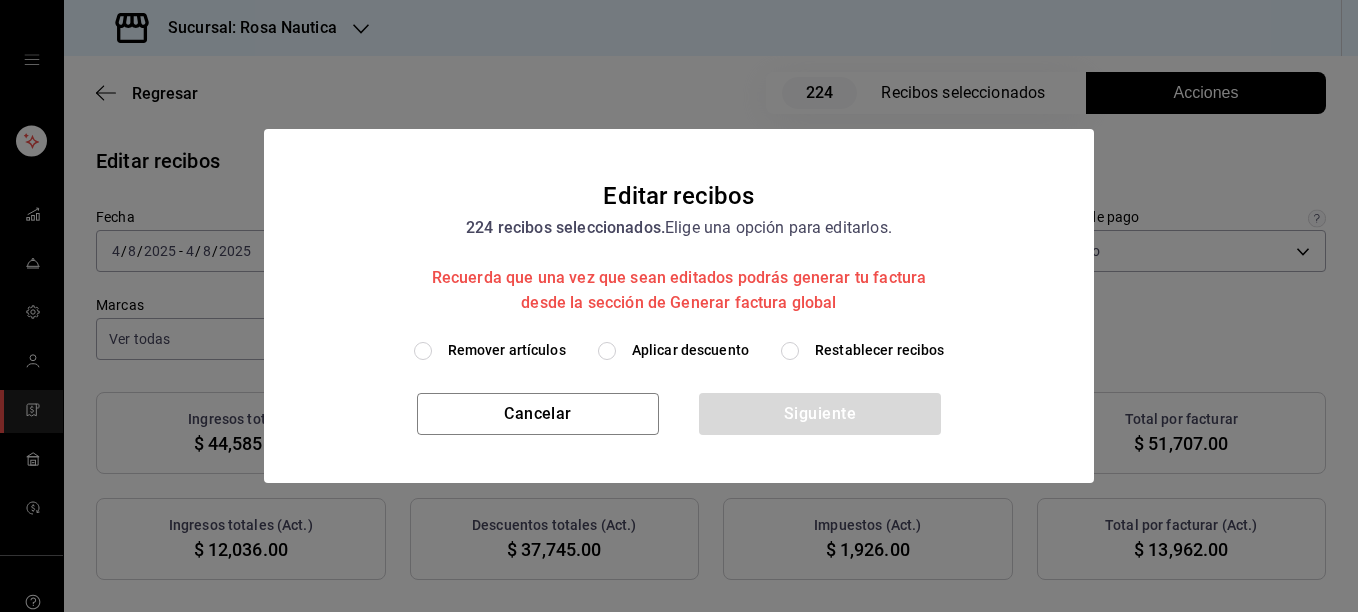 click on "Restablecer recibos" at bounding box center (880, 350) 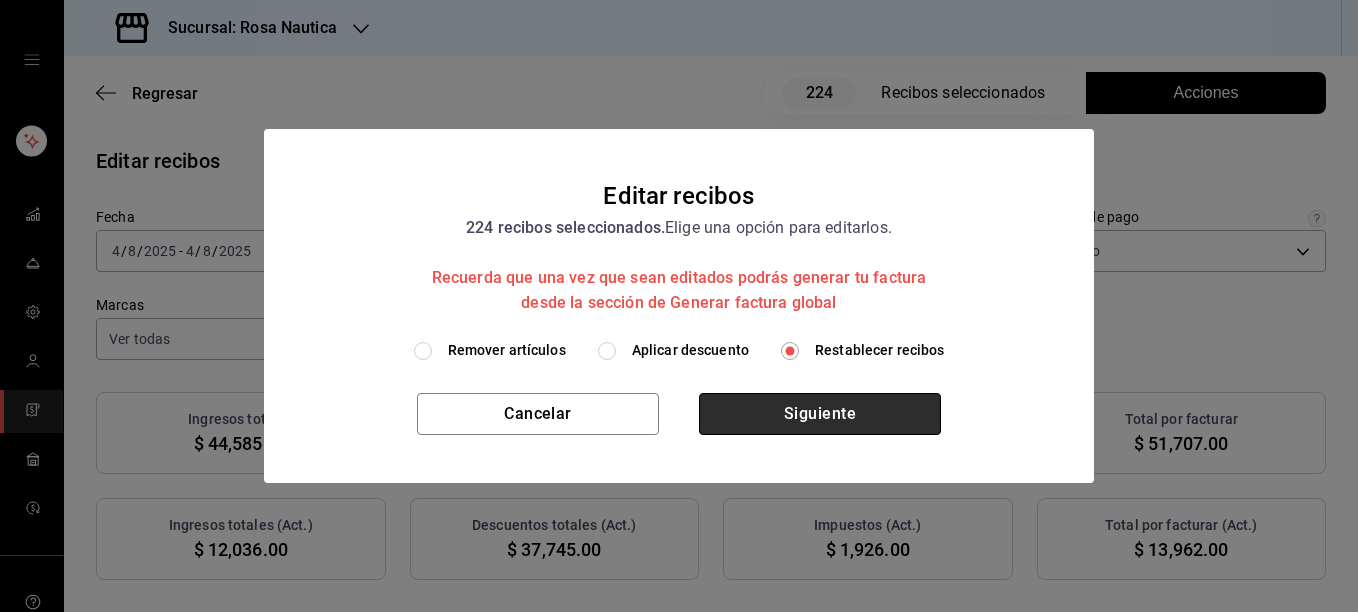 click on "Siguiente" at bounding box center (820, 414) 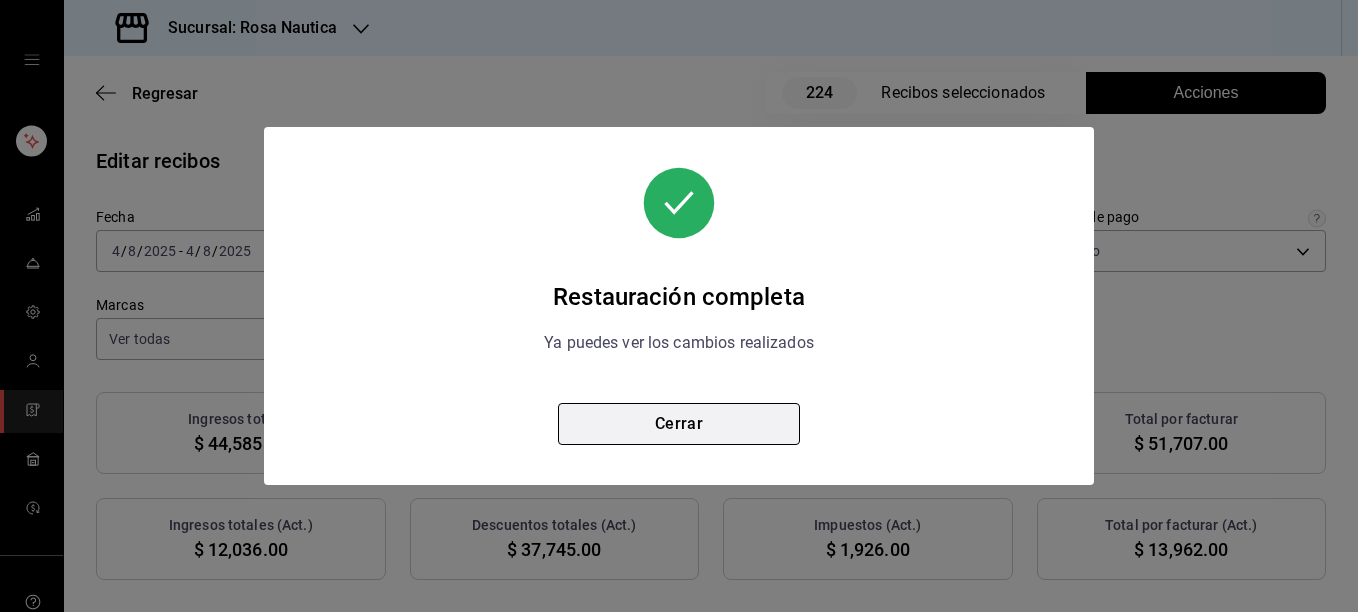 click on "Cerrar" at bounding box center [679, 424] 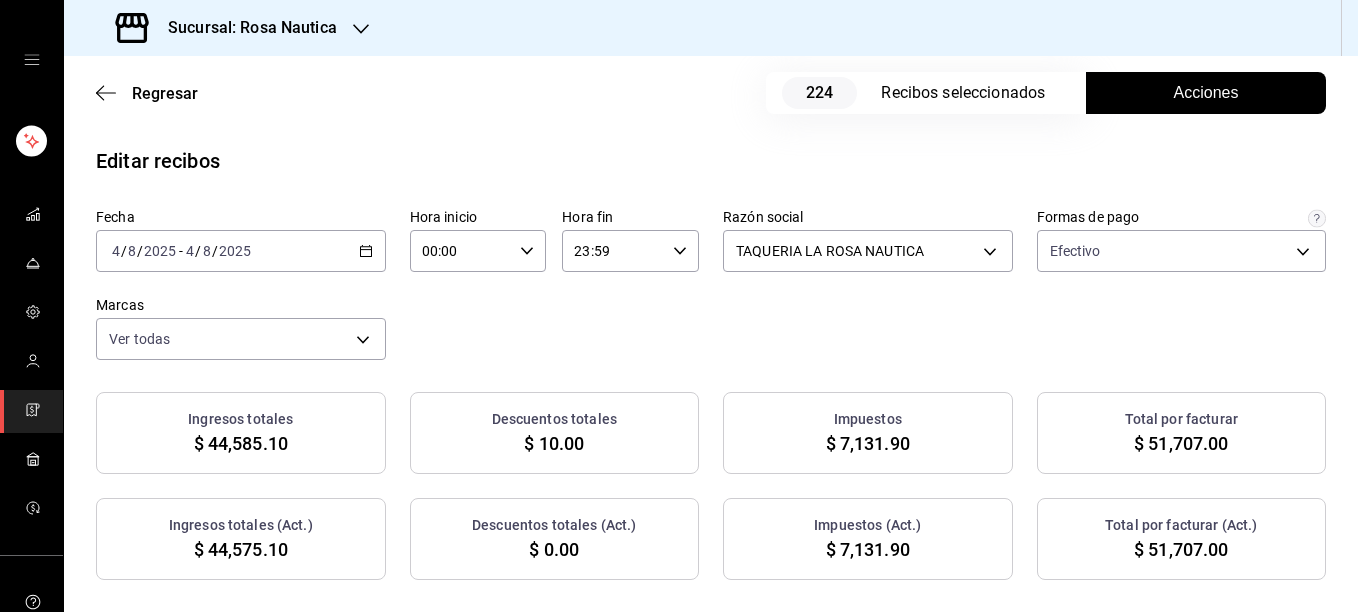click on "Acciones" at bounding box center [1206, 93] 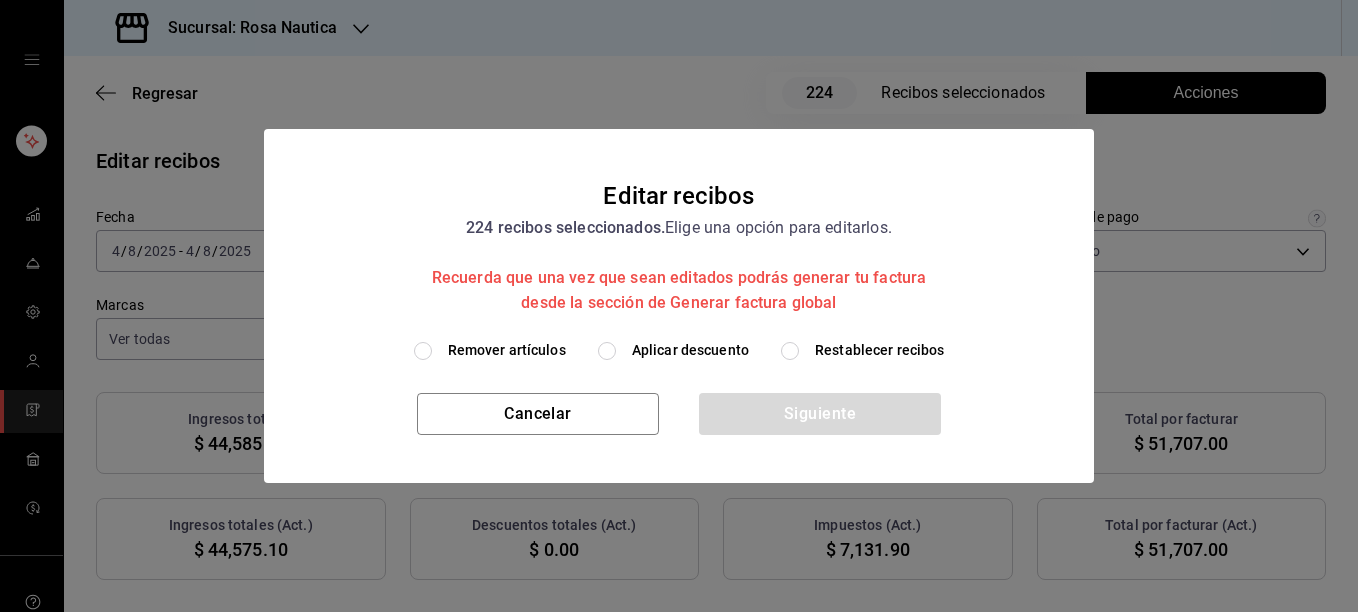 click on "Remover artículos" at bounding box center (507, 350) 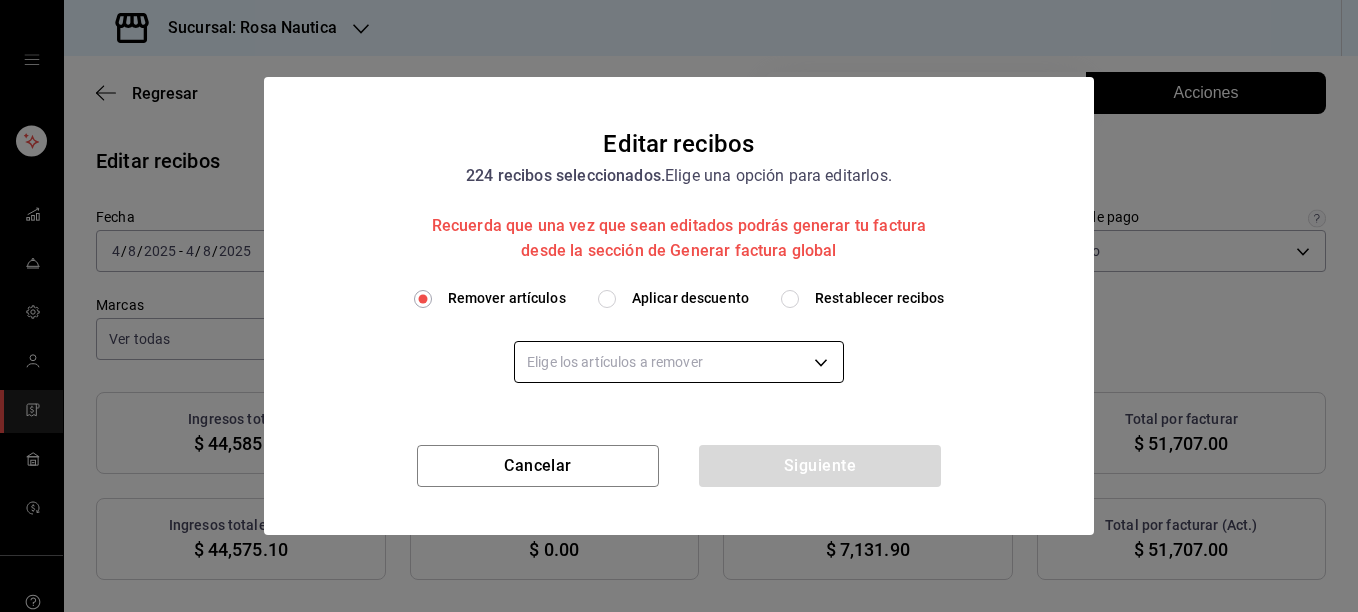 click on "Sucursal: Rosa Nautica Regresar 224 Recibos seleccionados Acciones Editar recibos Fecha [DATE] [TIME] - [DATE] [TIME] Hora inicio [TIME] Hora inicio Hora fin [TIME] Hora fin Razón social TAQUERIA LA ROSA NAUTICA [UUID] Formas de pago   Efectivo [UUID] Marcas Ver todas [UUID] Ingresos totales $ 44,585.10 Descuentos totales $ 10.00 Impuestos $ 7,131.90 Total por facturar $ 51,707.00 Ingresos totales (Act.) $ 44,575.10 Descuentos totales (Act.) $ 0.00 Impuestos  (Act.) $ 7,131.90 Total por facturar (Act.) $ 51,707.00 Editar recibos Quita la selección a los recibos que no quieras editar. Act. # de recibo Artículos (Orig.) Artículos (Act.) Subtotal (Orig.) Subtotal (Act.) Descuento total (Orig.) Descuento total (Act.) Impuestos (Orig.) Impuestos (Act.) Total (Orig.) Total (Act.) No [ALPHANUMERIC_ID] 5 5 $168.10 $168.10 $0.00 $0.00 $26.90 $26.90 $195.00 $195.00 No [ALPHANUMERIC_ID] 1 1 $21.55 $21.55 $0.00 $0.00" at bounding box center (679, 306) 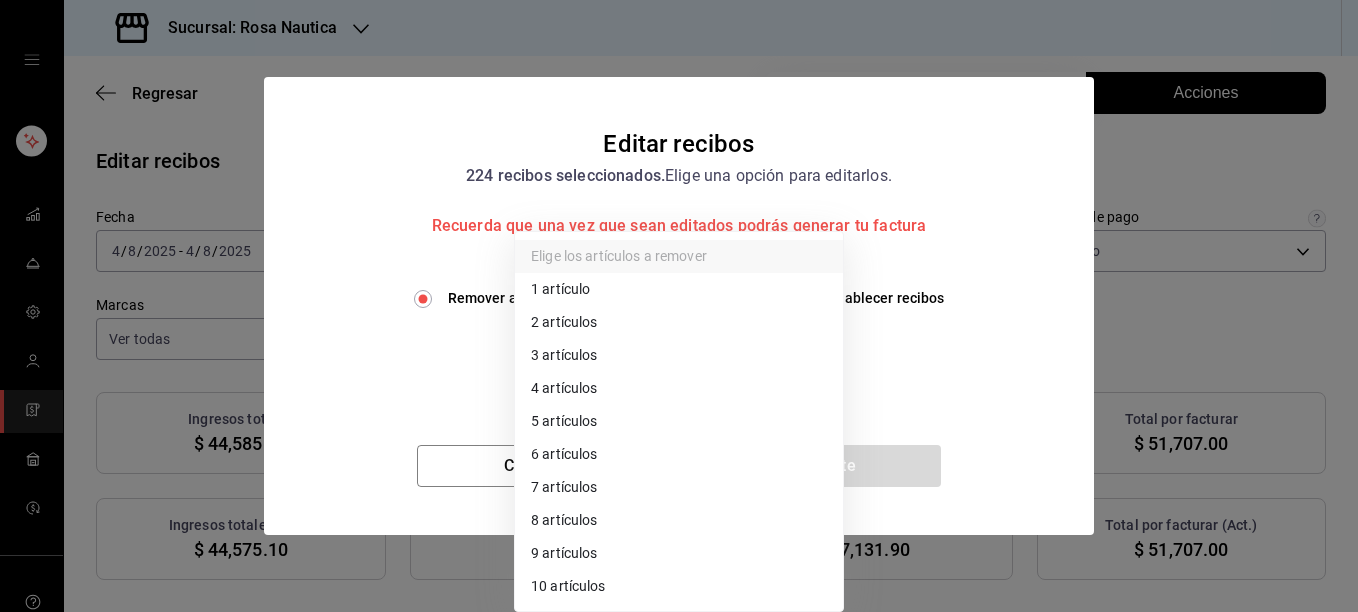 click on "2 artículos" at bounding box center (679, 322) 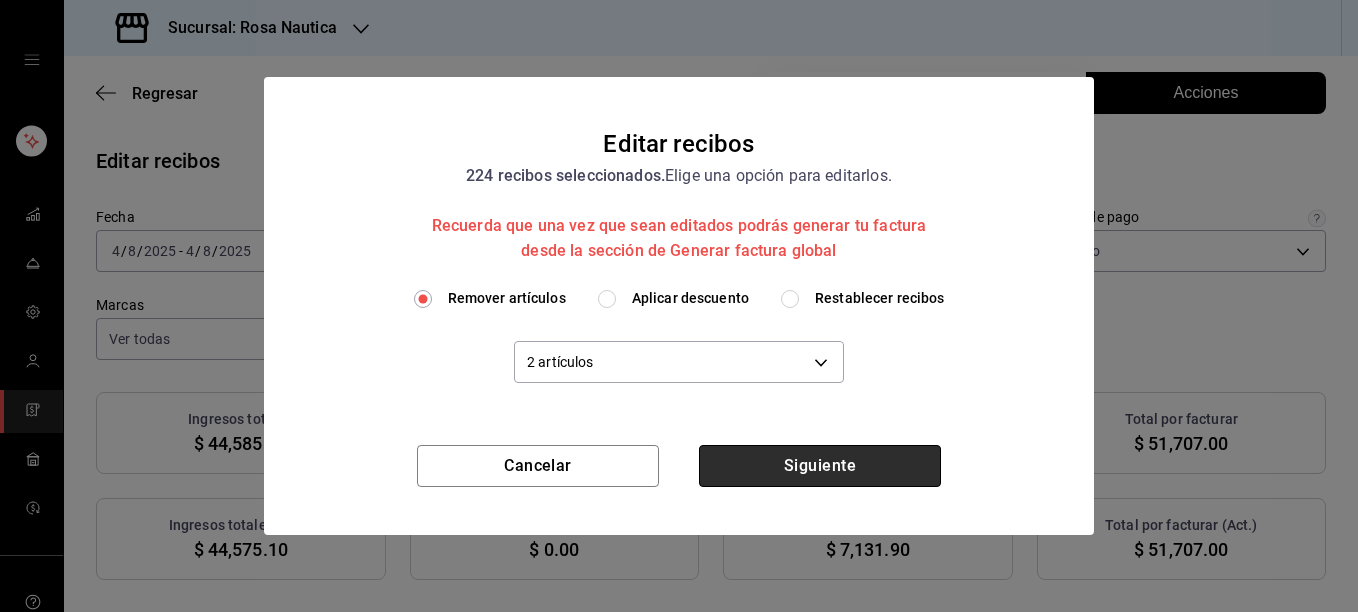 click on "Siguiente" at bounding box center (820, 466) 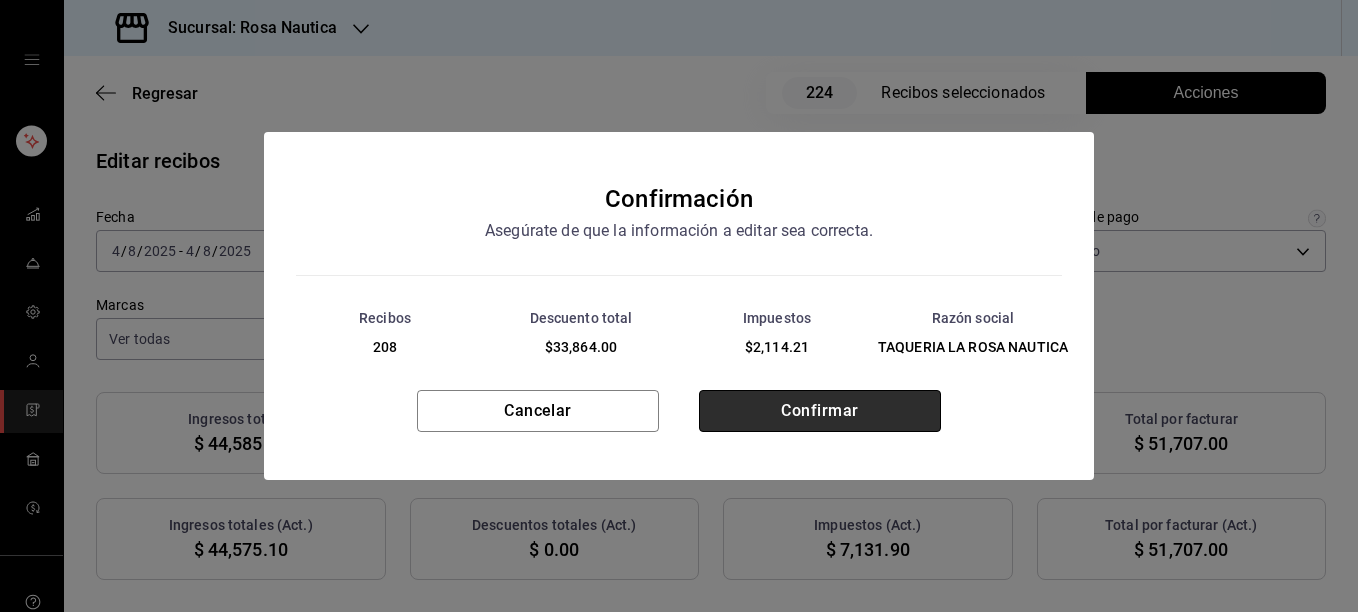 click on "Confirmar" at bounding box center (820, 411) 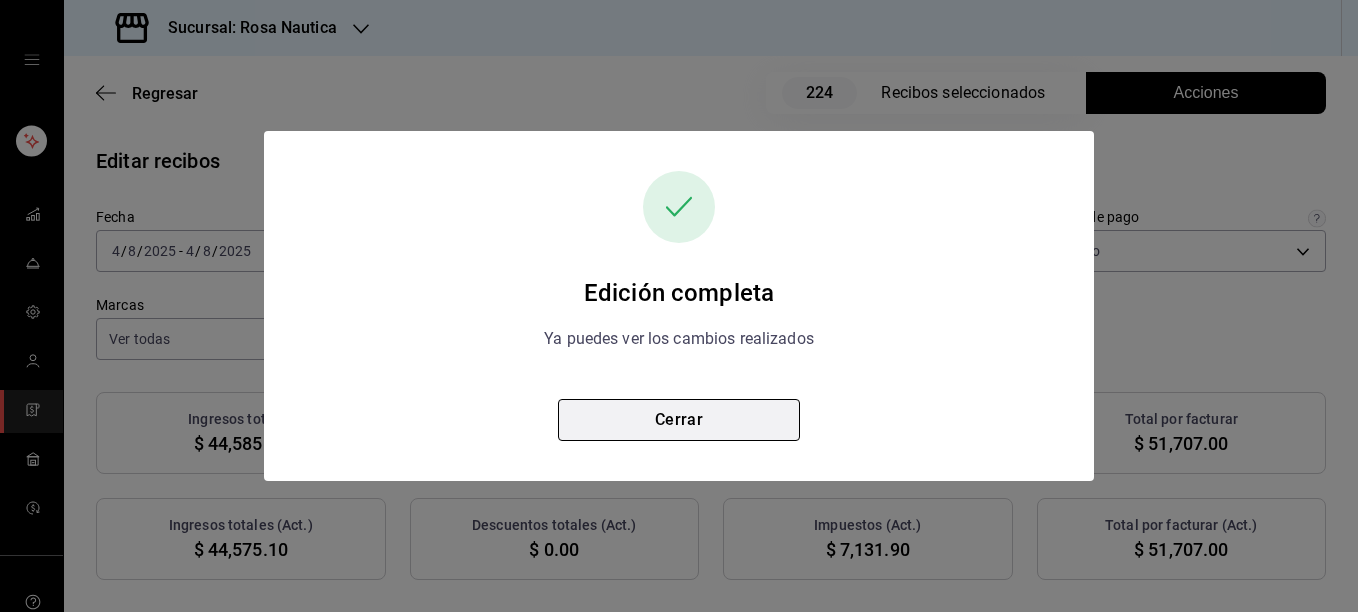 click on "Cerrar" at bounding box center [679, 420] 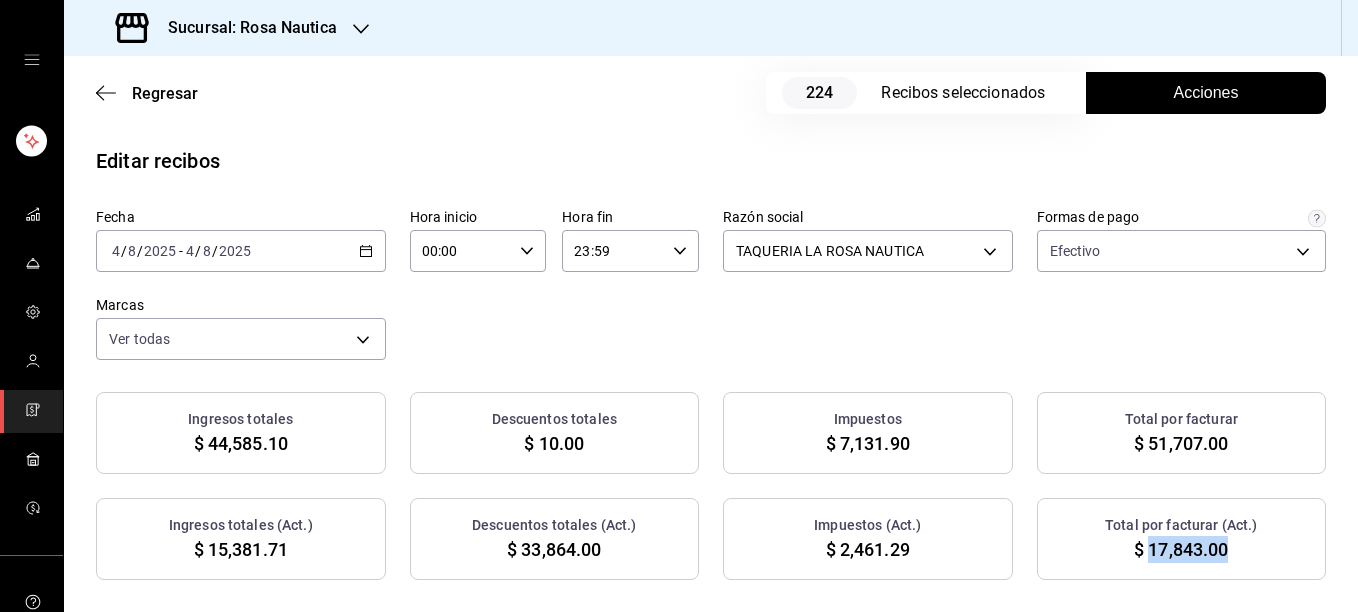 drag, startPoint x: 1135, startPoint y: 545, endPoint x: 1217, endPoint y: 554, distance: 82.492424 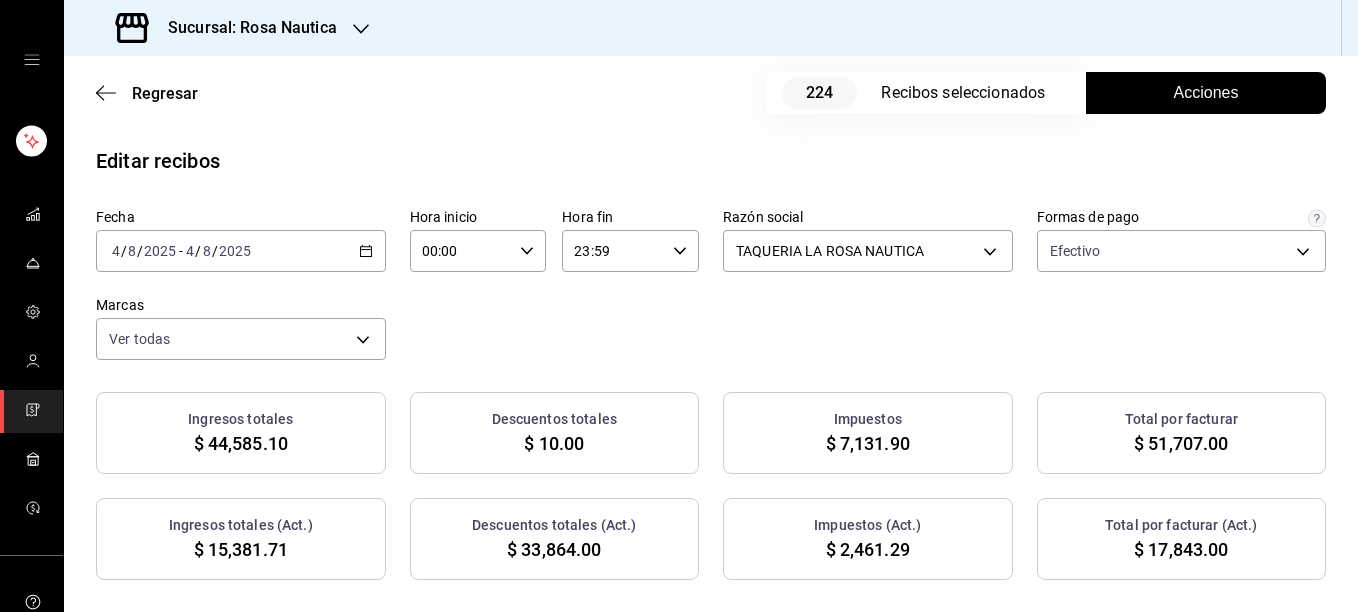 click on "Fecha [DATE] [DATE] Hora inicio 00:00 Hora inicio Hora fin 23:59 Hora fin Razón social TAQUERIA LA ROSA NAUTICA [UUID] Formas de pago   Efectivo [UUID] Marcas Ver todas [UUID]" at bounding box center [711, 284] 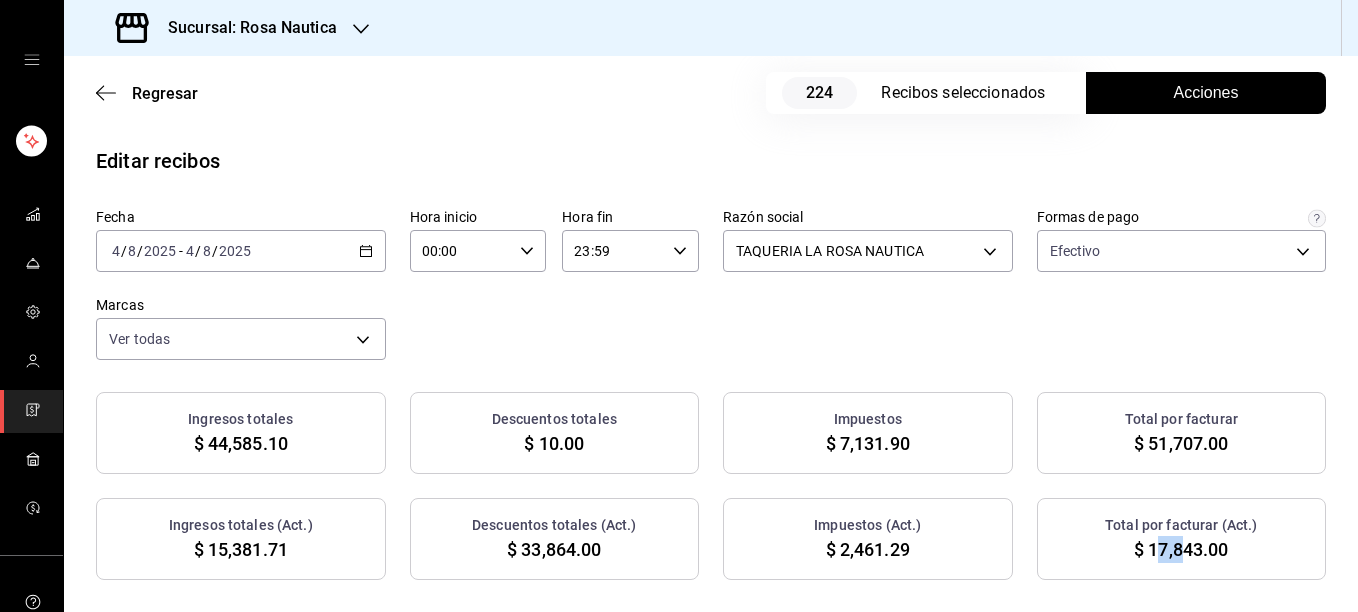 drag, startPoint x: 1140, startPoint y: 553, endPoint x: 1173, endPoint y: 560, distance: 33.734257 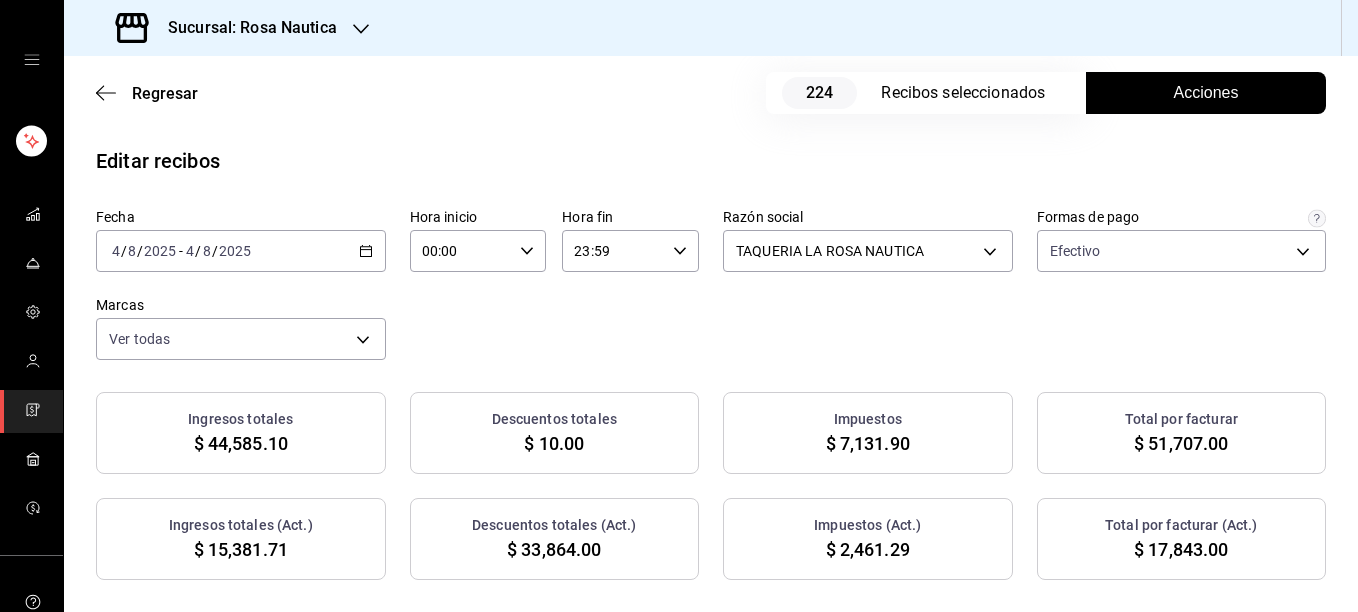 drag, startPoint x: 1173, startPoint y: 560, endPoint x: 1136, endPoint y: 551, distance: 38.078865 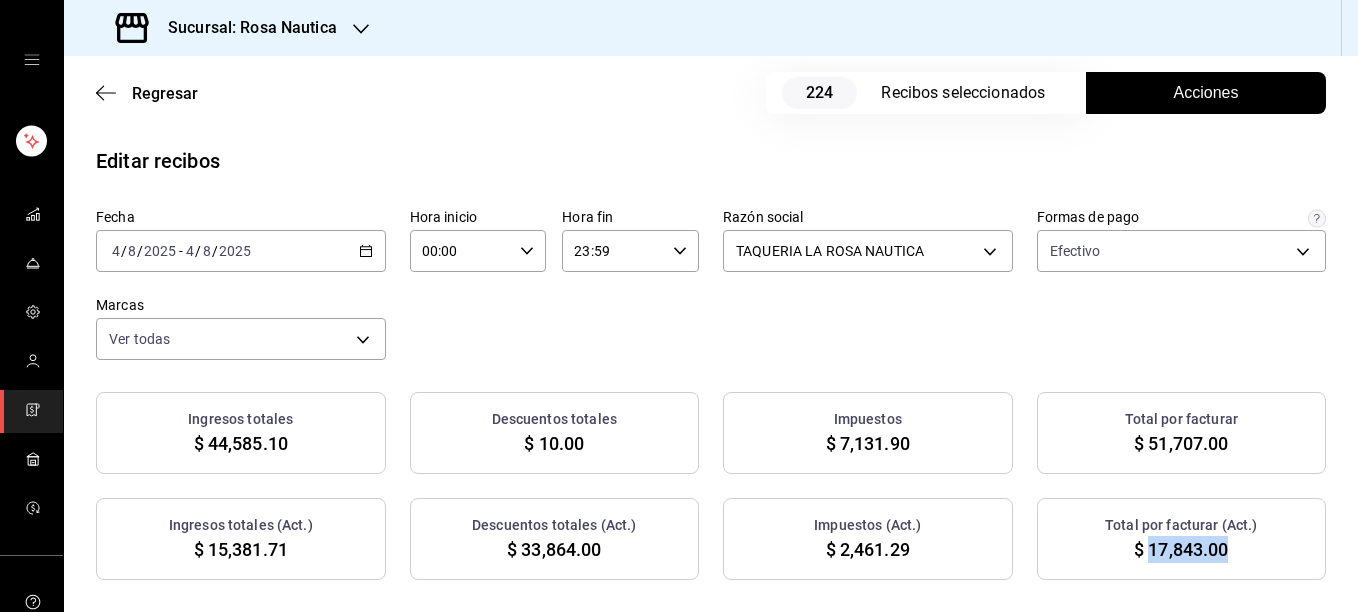 drag, startPoint x: 1136, startPoint y: 551, endPoint x: 1221, endPoint y: 569, distance: 86.88498 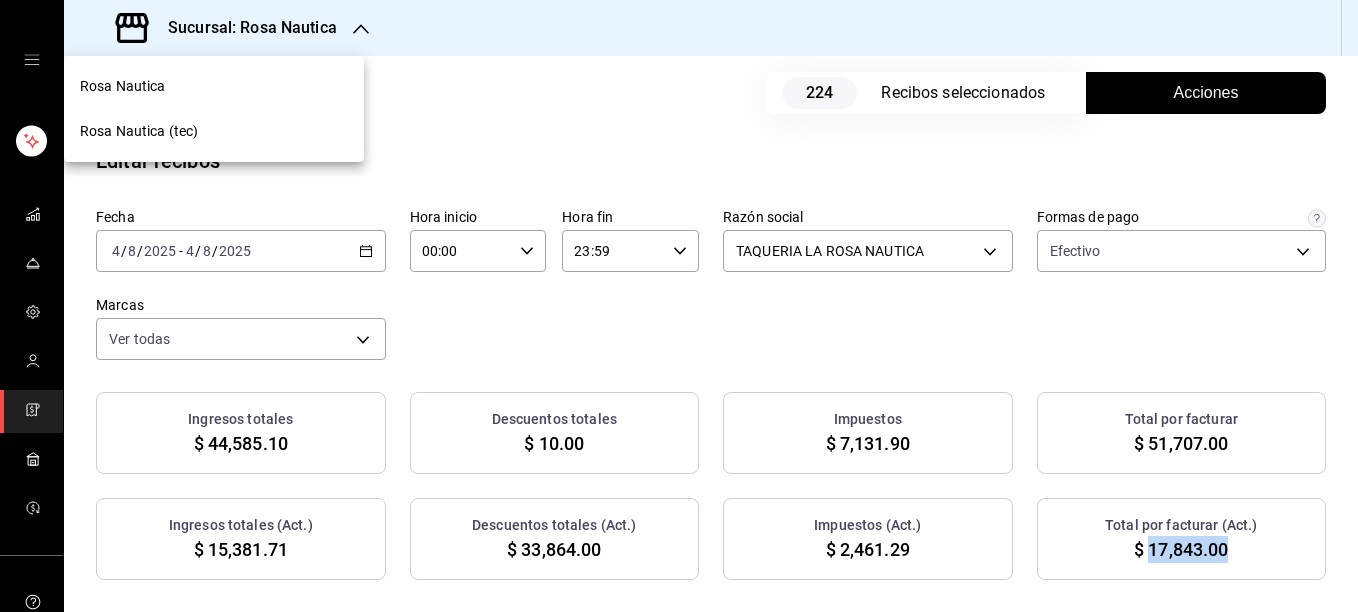 click on "Rosa Nautica (tec)" at bounding box center [214, 131] 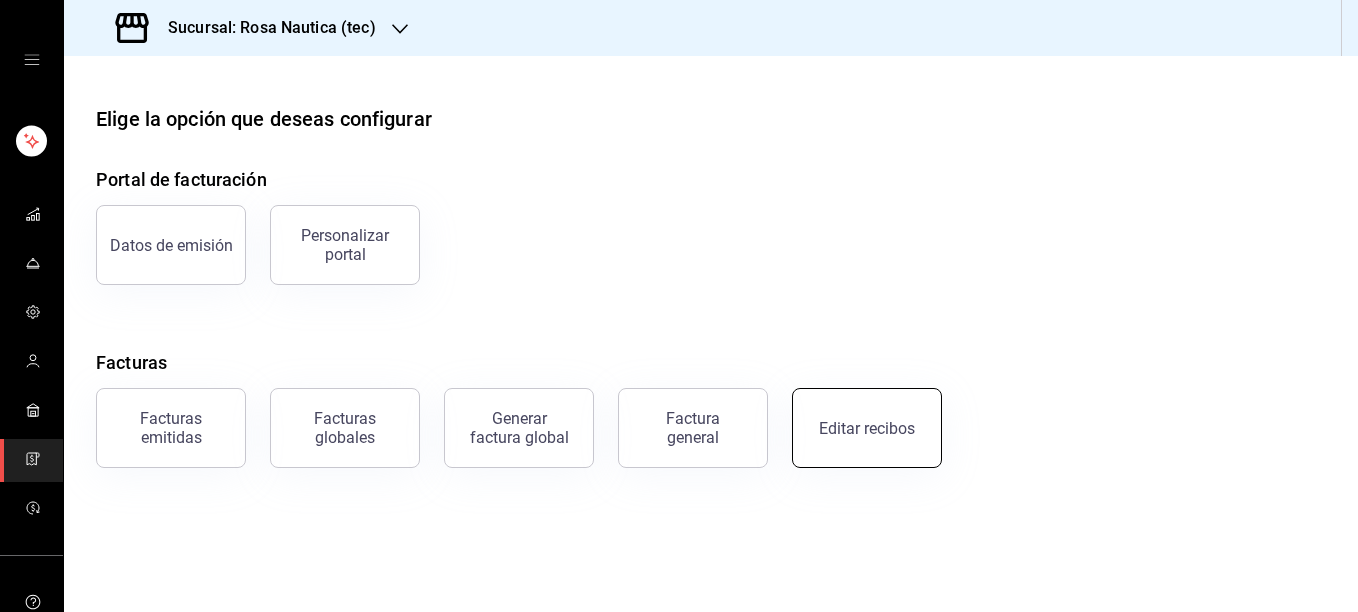 click on "Editar recibos" at bounding box center (867, 428) 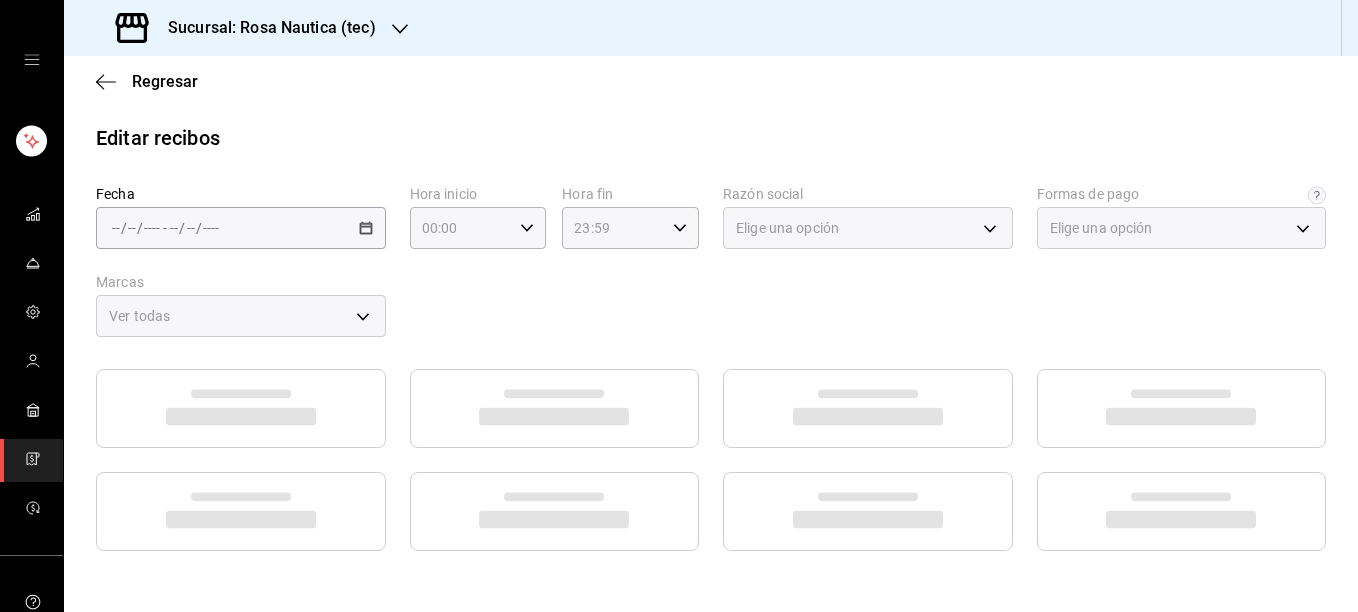 type on "1b06d320-5b7d-40cf-b0a9-ba14998cd477" 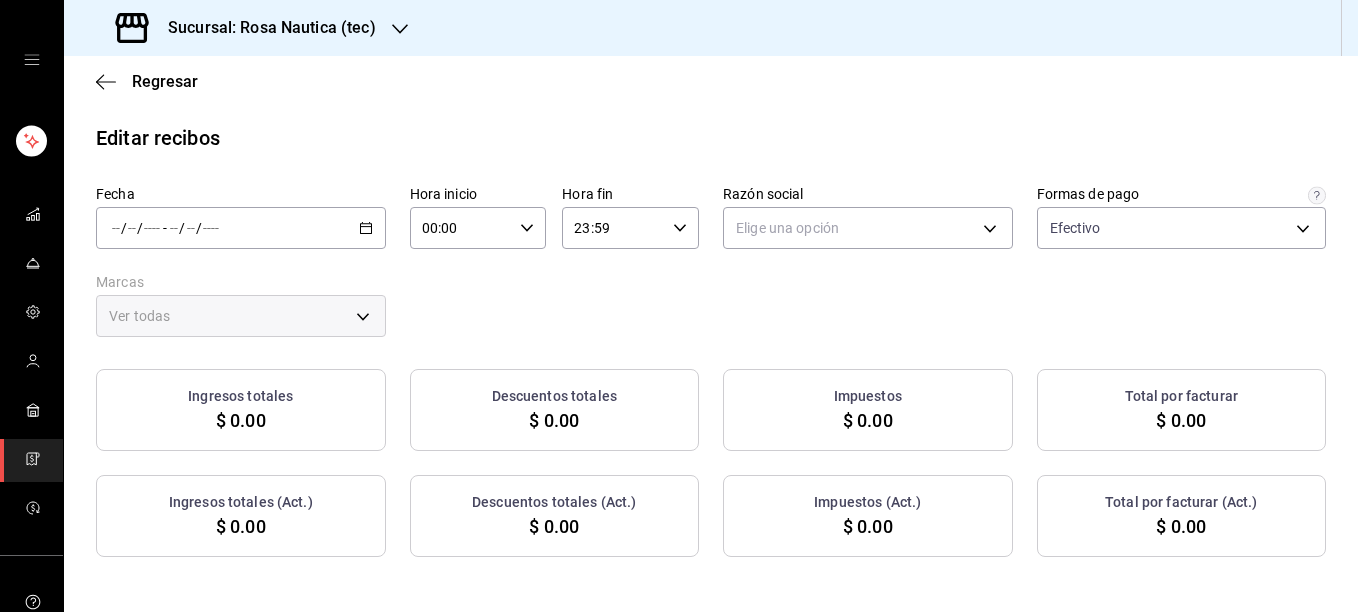 click 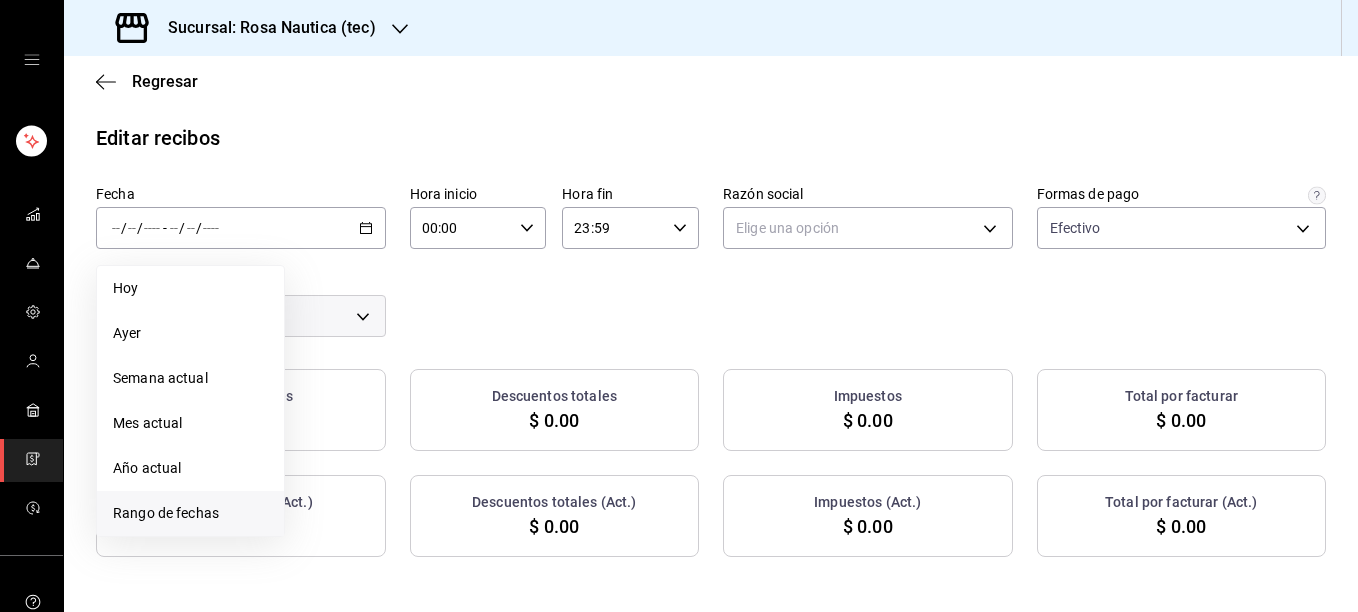 click on "Rango de fechas" at bounding box center (190, 513) 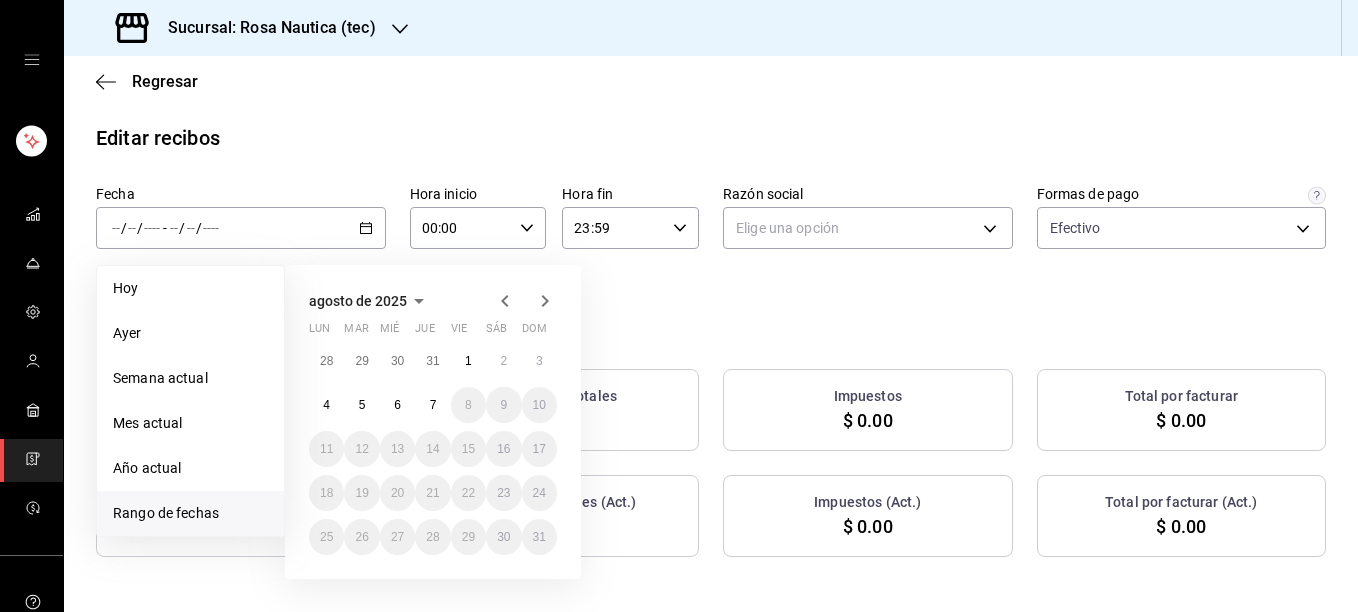 click on "1" at bounding box center [468, 361] 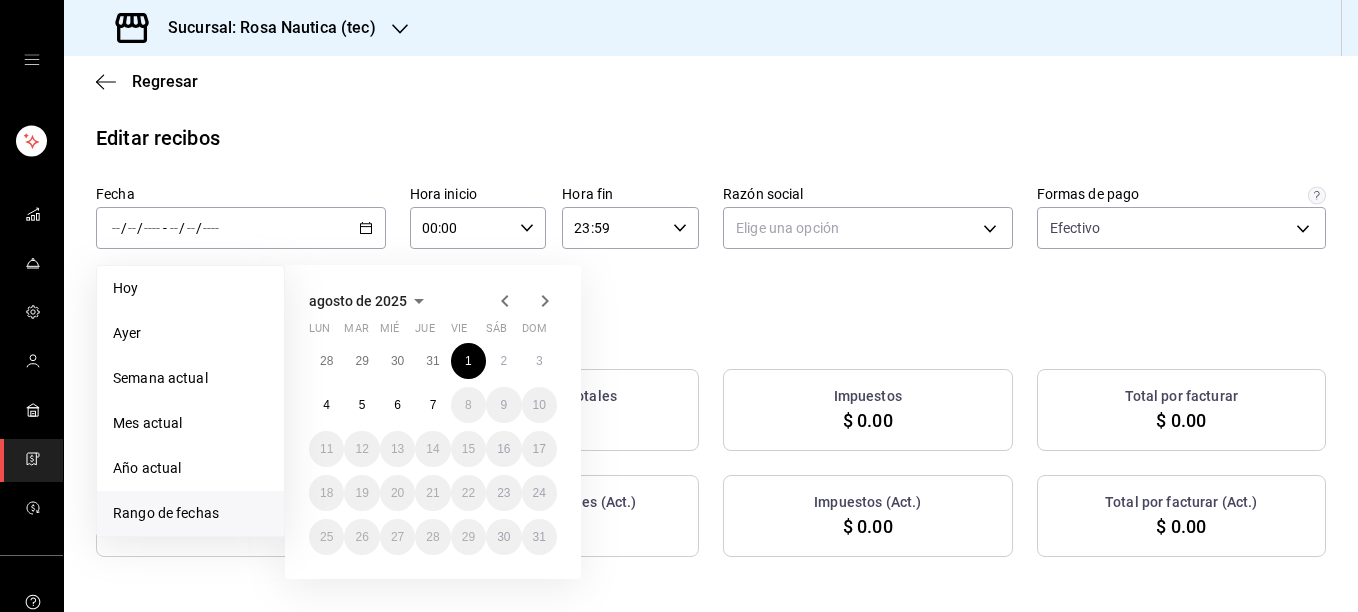 click on "1" at bounding box center (468, 361) 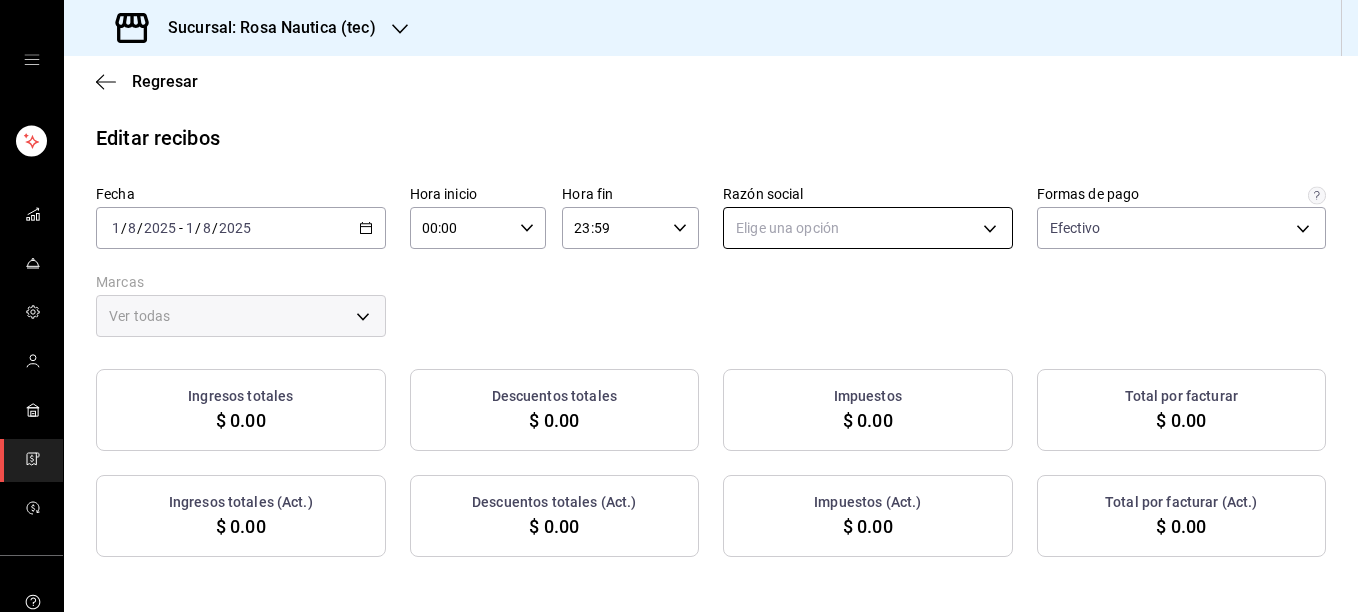 click on "Sucursal: Rosa Nautica (tec) Regresar Editar recibos Fecha [DATE] [DATE] Hora inicio 00:00 Hora inicio Hora fin 23:59 Hora fin Razón social Elige una opción Formas de pago   Efectivo [UUID] Marcas Ver todas Ingresos totales $ 0.00 Descuentos totales $ 0.00 Impuestos $ 0.00 Total por facturar $ 0.00 Ingresos totales (Act.) $ 0.00 Descuentos totales (Act.) $ 0.00 Impuestos  (Act.) $ 0.00 Total por facturar (Act.) $ 0.00 No hay información que mostrar GANA 1 MES GRATIS EN TU SUSCRIPCIÓN AQUÍ ¿Recuerdas cómo empezó tu restaurante?
Hoy puedes ayudar a un colega a tener el mismo cambio que tú viviste.
Recomienda Parrot directamente desde tu Portal Administrador.
Es fácil y rápido.
🎁 Por cada restaurante que se una, ganas 1 mes gratis. Visitar centro de ayuda (81) [PHONE] soporte@parrotsoftware.io Visitar centro de ayuda (81) [PHONE] soporte@parrotsoftware.io" at bounding box center [679, 306] 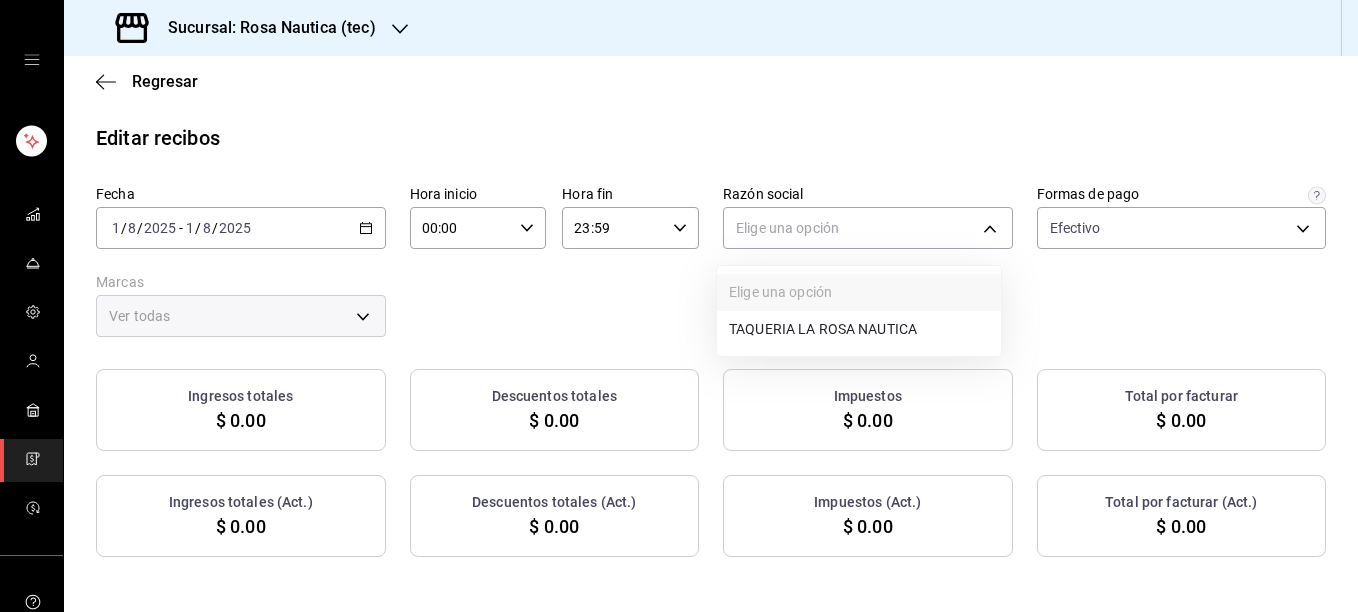 click on "TAQUERIA LA ROSA NAUTICA" at bounding box center [859, 329] 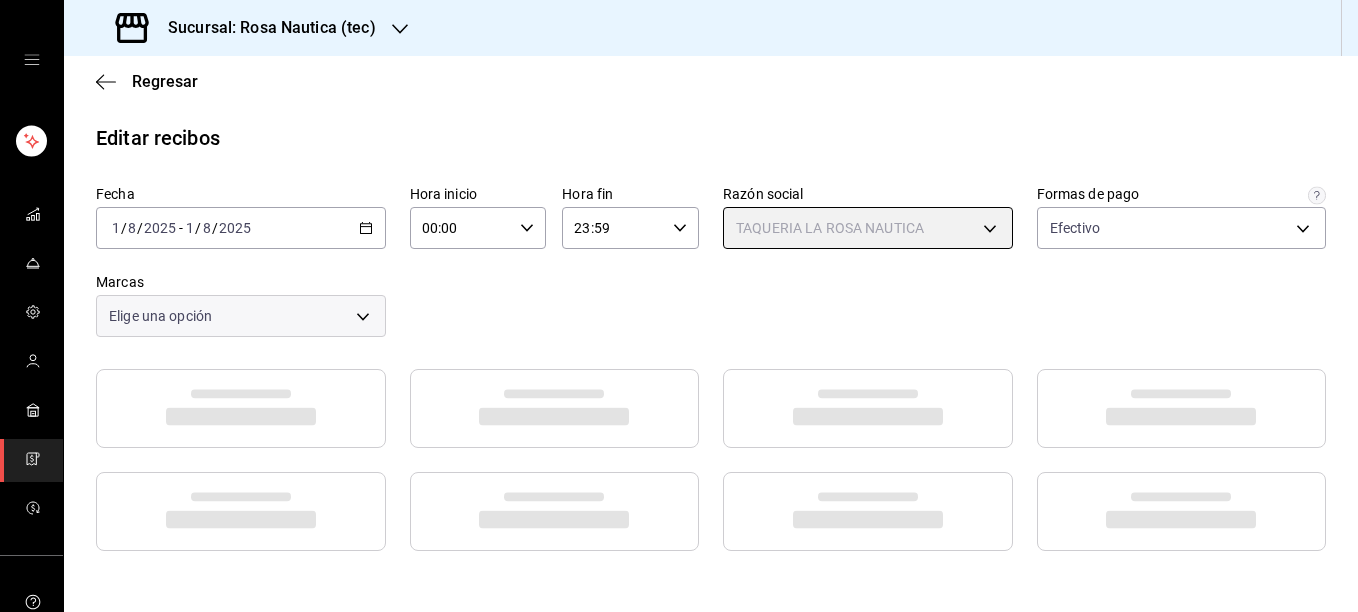 type on "[UUID]" 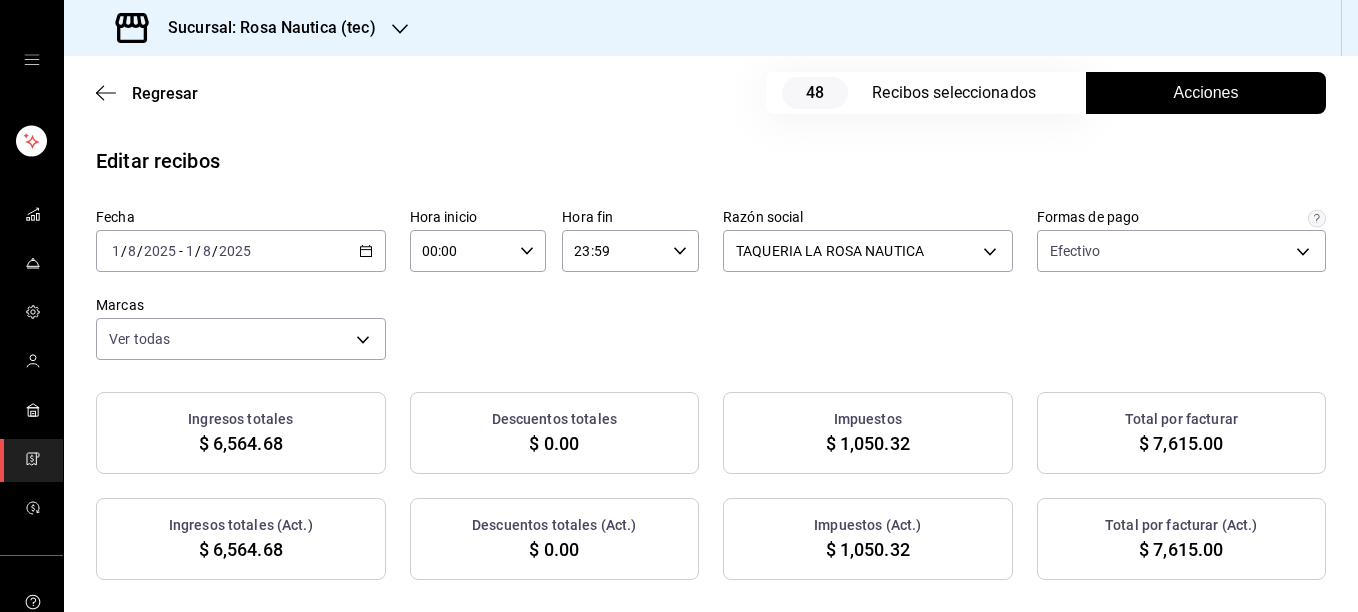 click on "Fecha [DATE] [DATE] Hora inicio 00:00 Hora inicio Hora fin 23:59 Hora fin Razón social TAQUERIA LA ROSA NAUTICA [UUID] Formas de pago   Efectivo [UUID] Marcas Ver todas [UUID]" at bounding box center [711, 284] 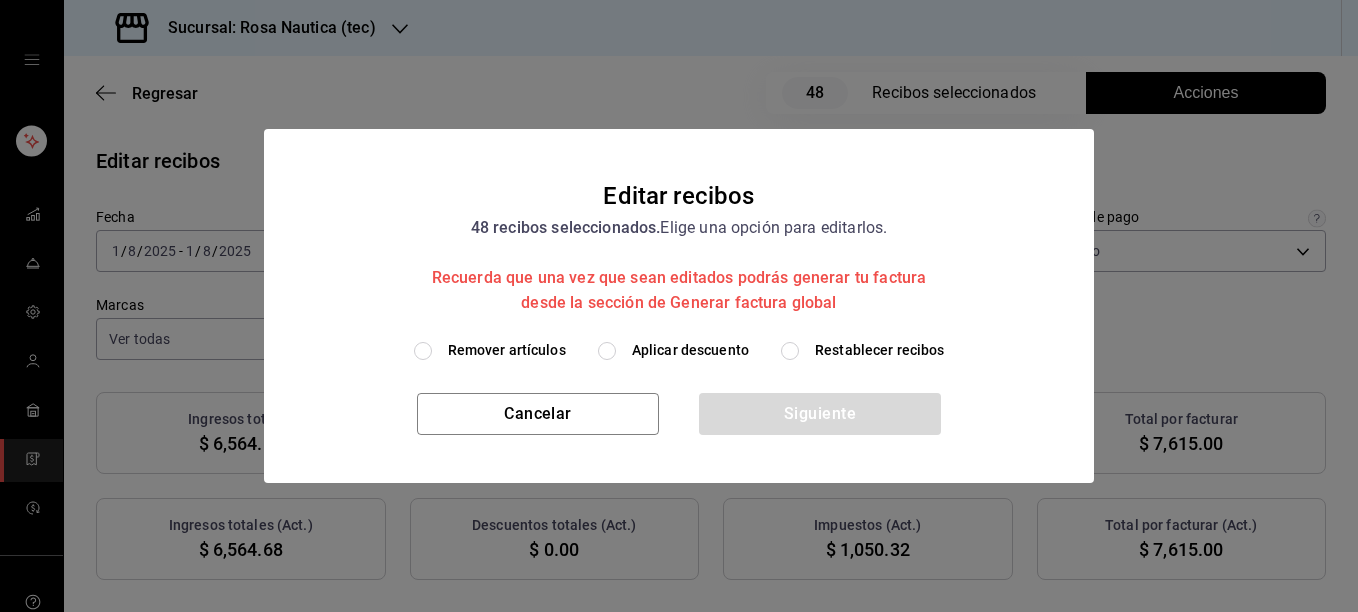 click on "Remover artículos" at bounding box center [507, 350] 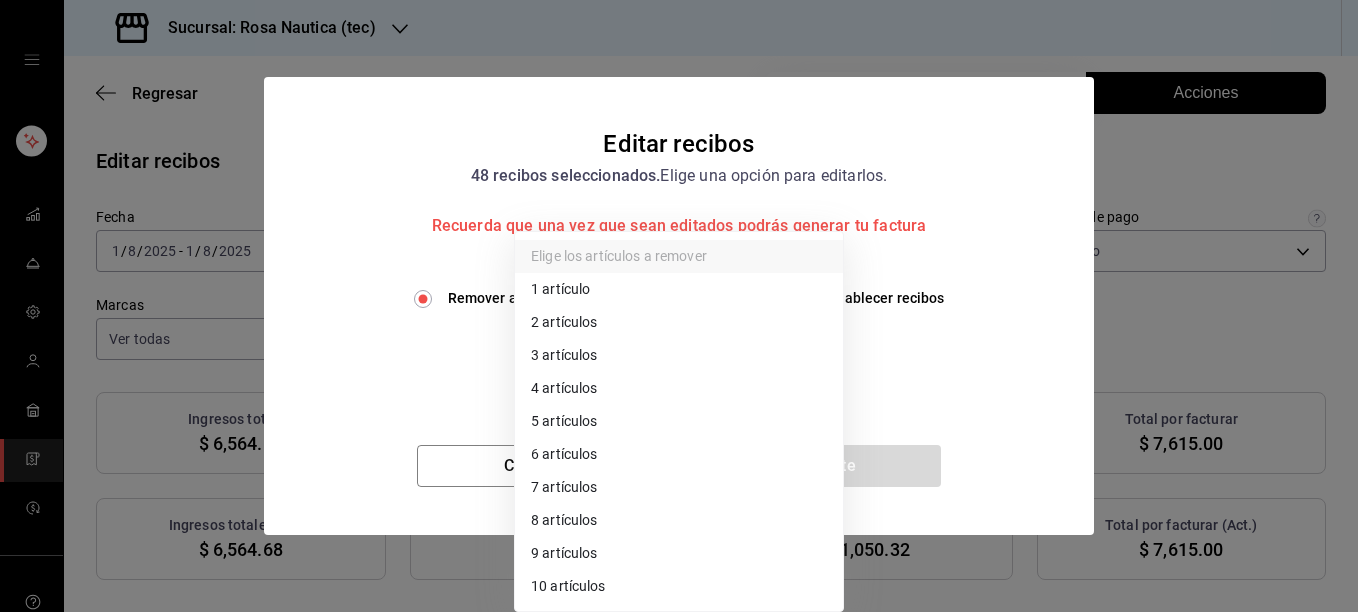 click on "Sucursal: Rosa Nautica (tec) Regresar 48 Recibos seleccionados Acciones Editar recibos Fecha [DATE] [DATE] Hora inicio 00:00 Hora inicio Hora fin 23:59 Hora fin Razón social TAQUERIA LA ROSA NAUTICA [UUID] Formas de pago   Efectivo [UUID] Marcas Ver todas [UUID] Ingresos totales $ 6,564.68 Descuentos totales $ 0.00 Impuestos $ 1,050.32 Total por facturar $ 7,615.00 Ingresos totales (Act.) $ 6,564.68 Descuentos totales (Act.) $ 0.00 Impuestos  (Act.) $ 1,050.32 Total por facturar (Act.) $ 7,615.00 Editar recibos Quita la selección a los recibos que no quieras editar. Act. # de recibo Artículos (Orig.) Artículos (Act.) Subtotal (Orig.) Subtotal (Act.) Descuento total (Orig.) Descuento total (Act.) Impuestos (Orig.) Impuestos (Act.) Total (Orig.) Total (Act.) No [ID] 1 1 $112.07 $112.07 $0.00 $0.00 $17.93 $17.93 $130.00 $130.00 No [ID] 2 2 $215.52 $215.52 $0.00" at bounding box center (679, 306) 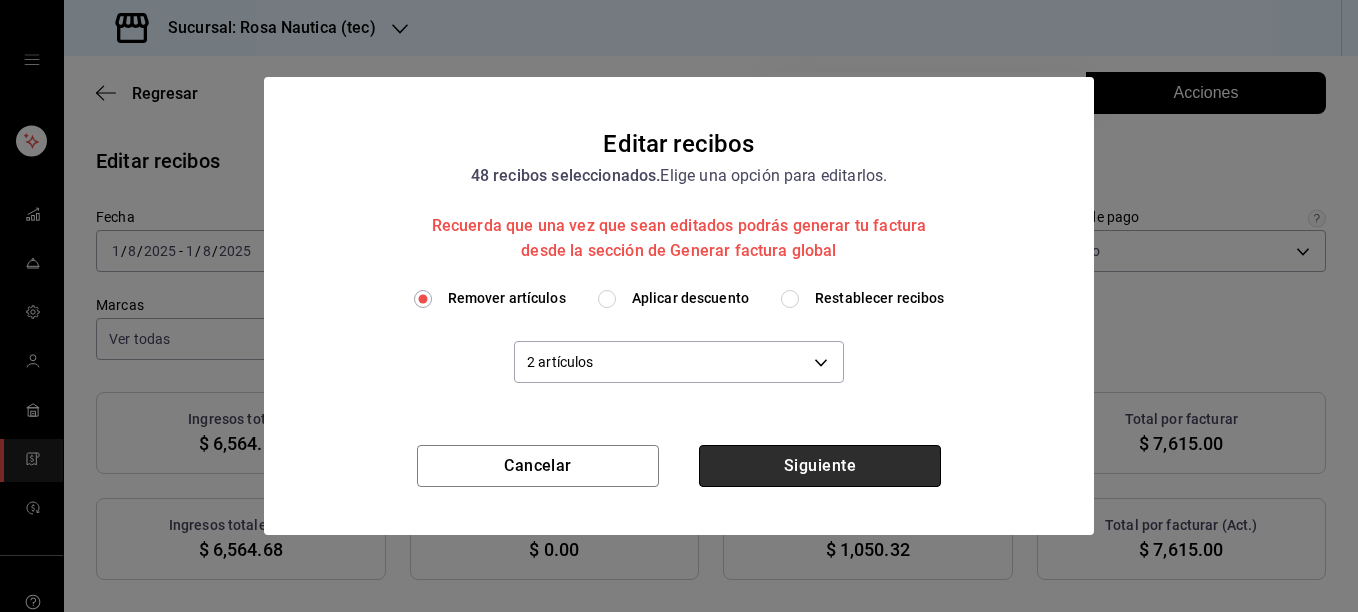 click on "Siguiente" at bounding box center [820, 466] 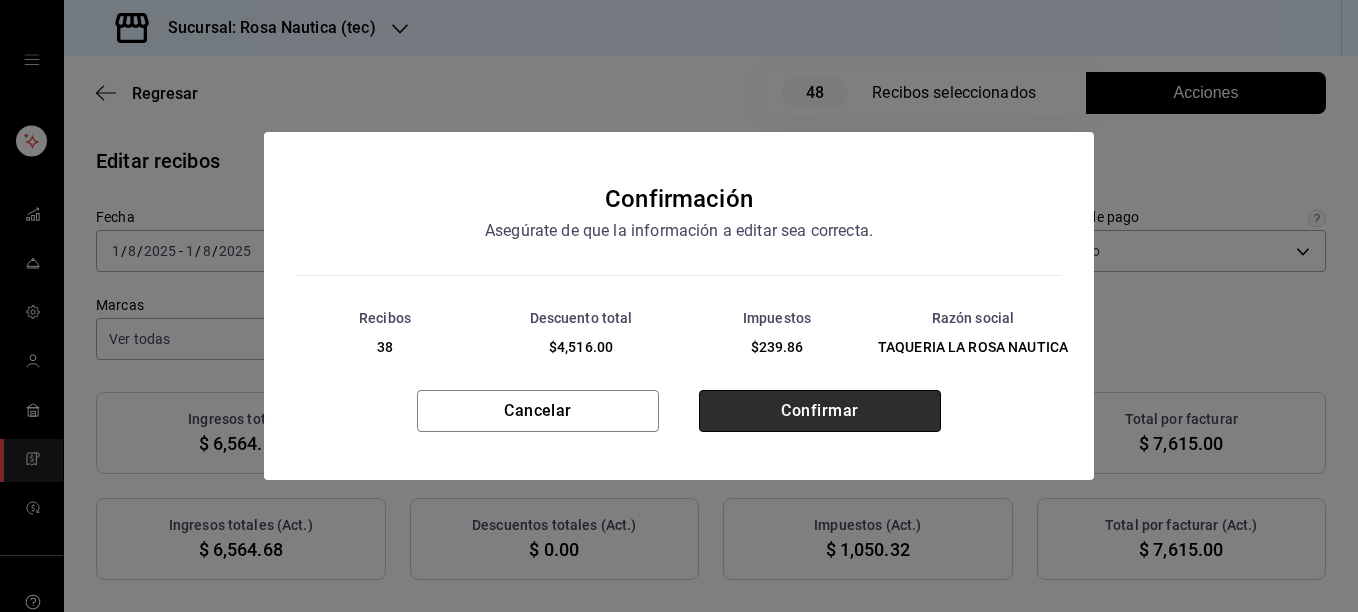 click on "Confirmar" at bounding box center [820, 411] 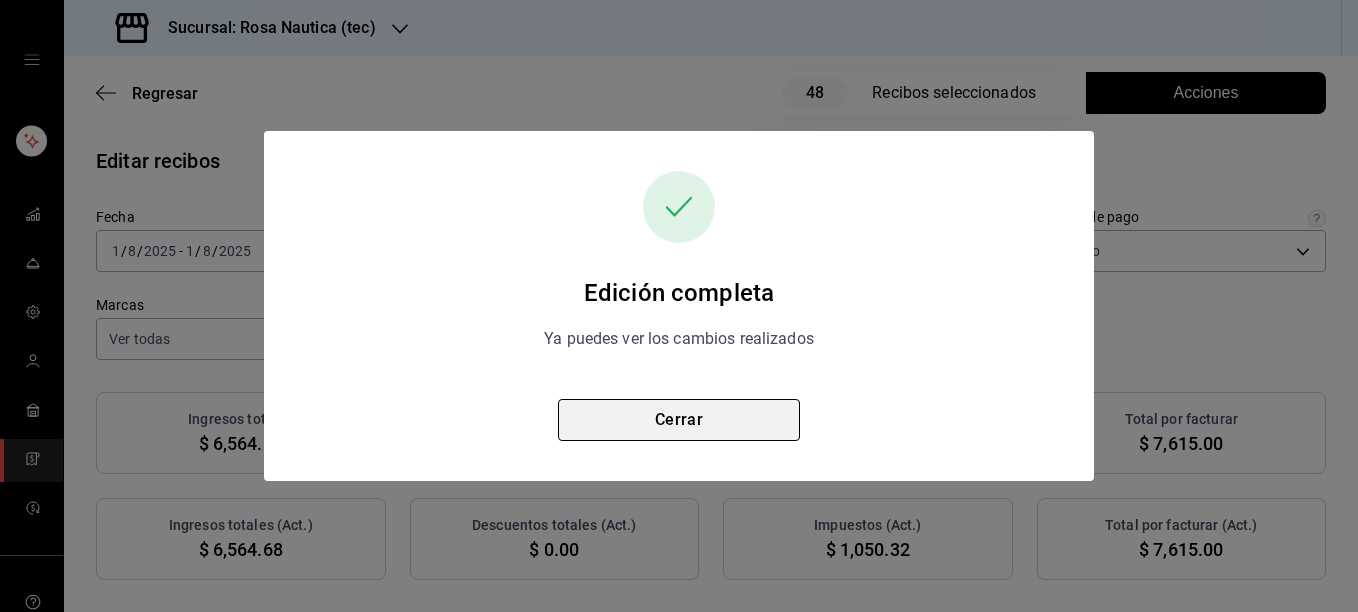 click on "Cerrar" at bounding box center (679, 420) 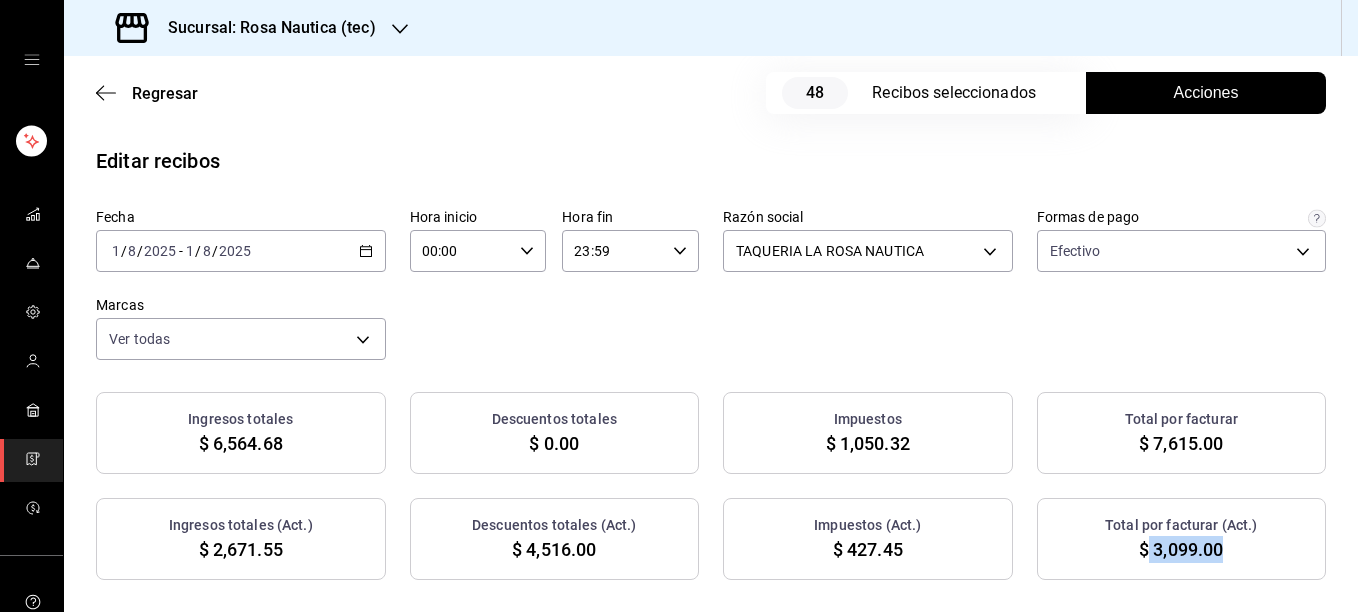 drag, startPoint x: 1136, startPoint y: 546, endPoint x: 1214, endPoint y: 543, distance: 78.05767 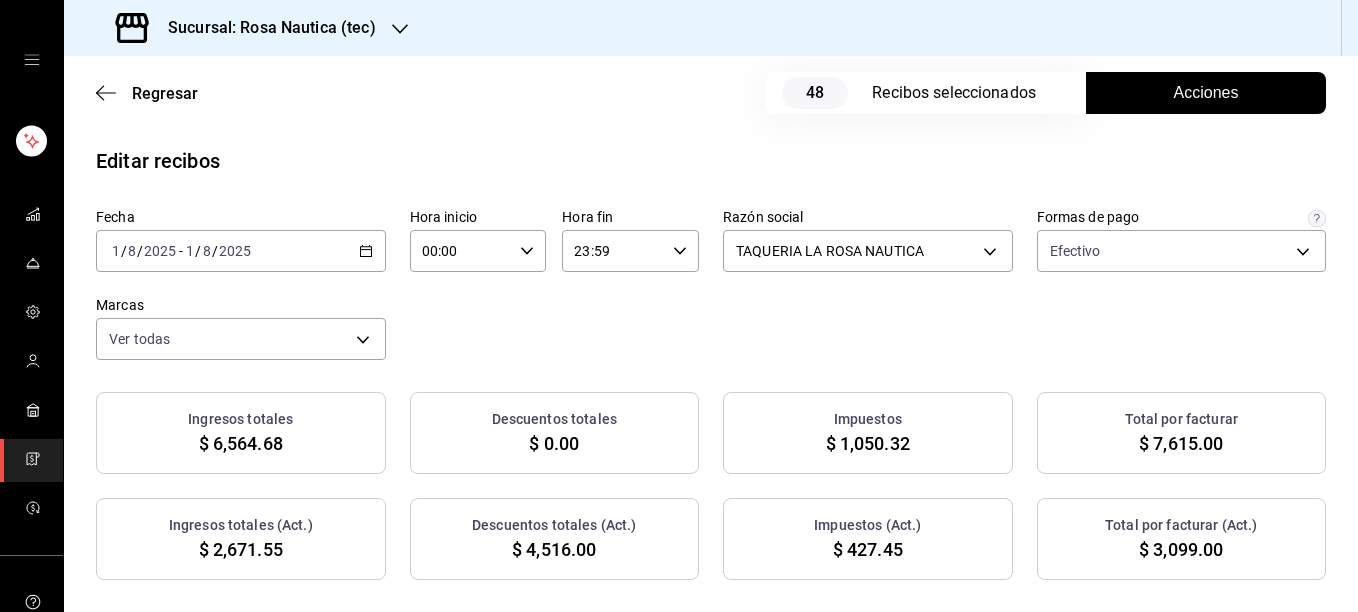click on "2025-08-01 1 / 8 / 2025 - 2025-08-01 1 / 8 / 2025" at bounding box center (241, 251) 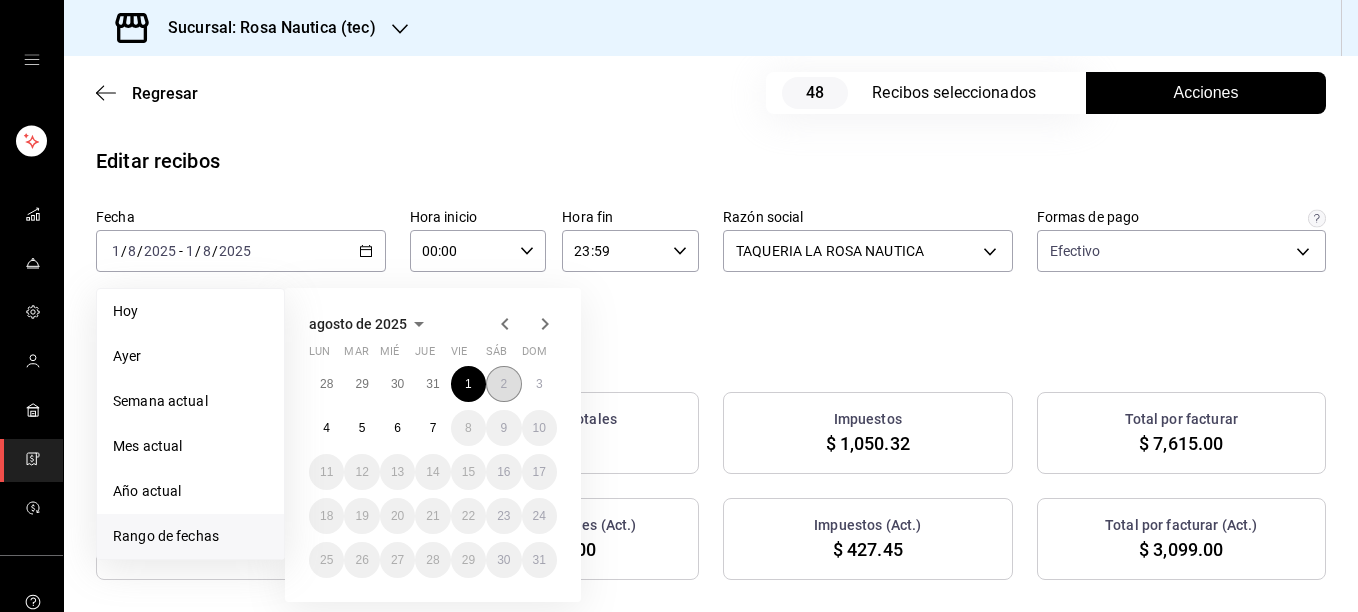 click on "2" at bounding box center [503, 384] 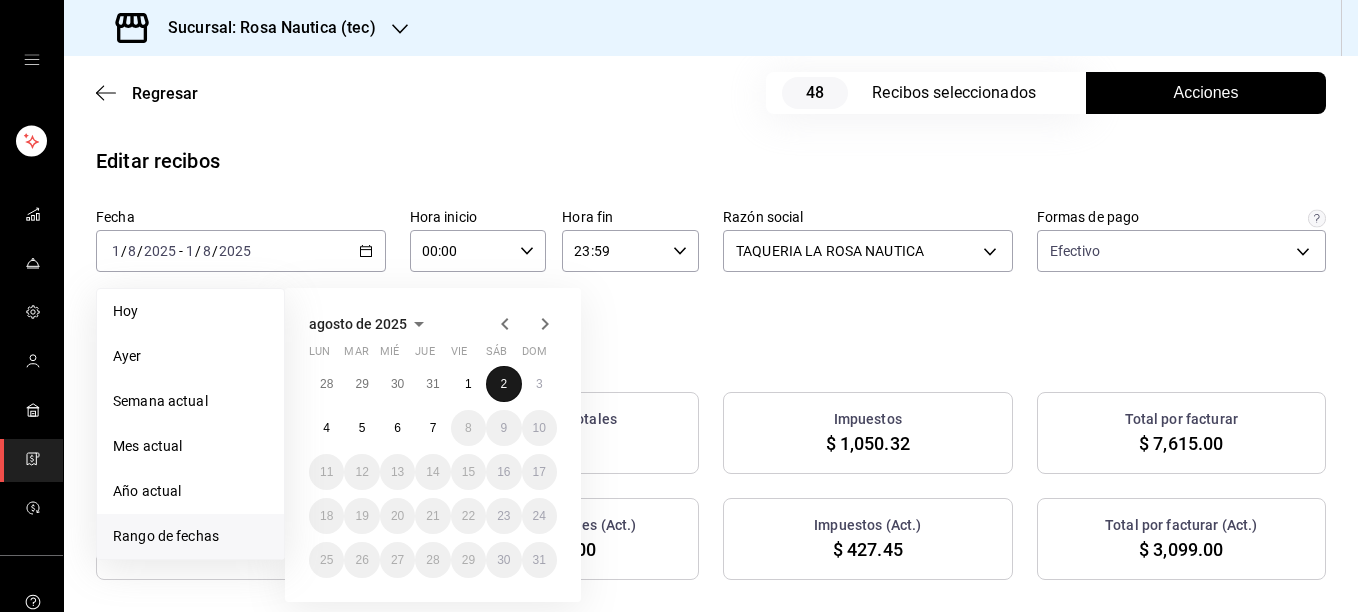click on "2" at bounding box center [503, 384] 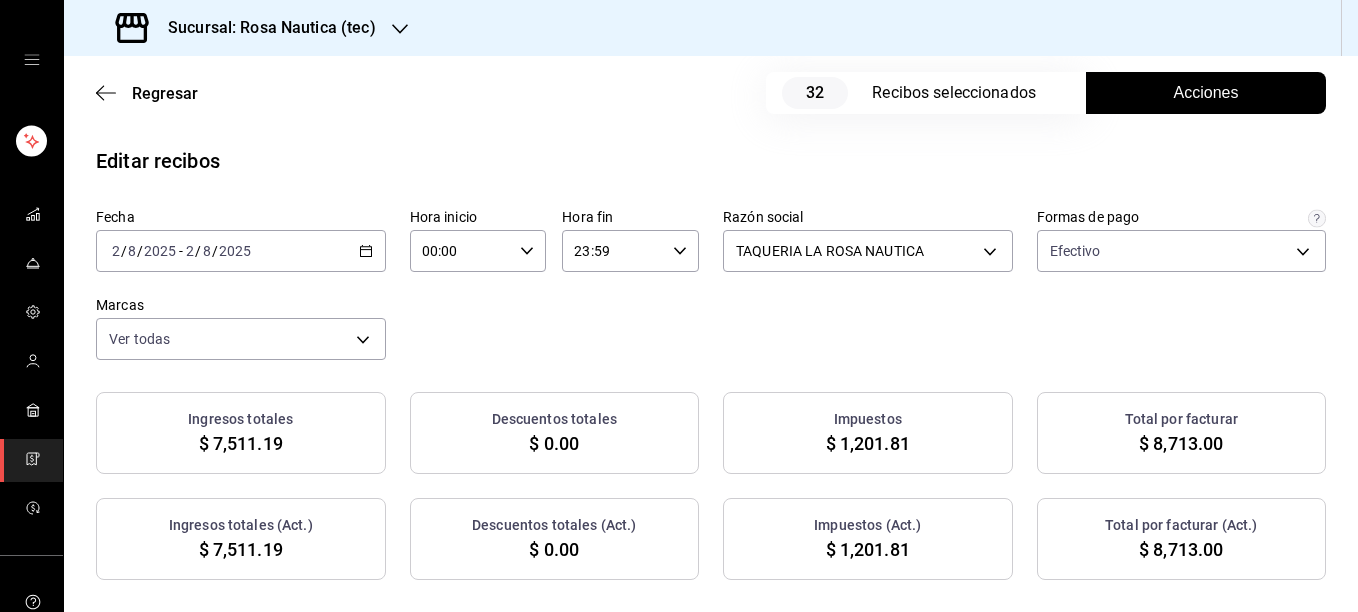 click on "Acciones" at bounding box center (1206, 93) 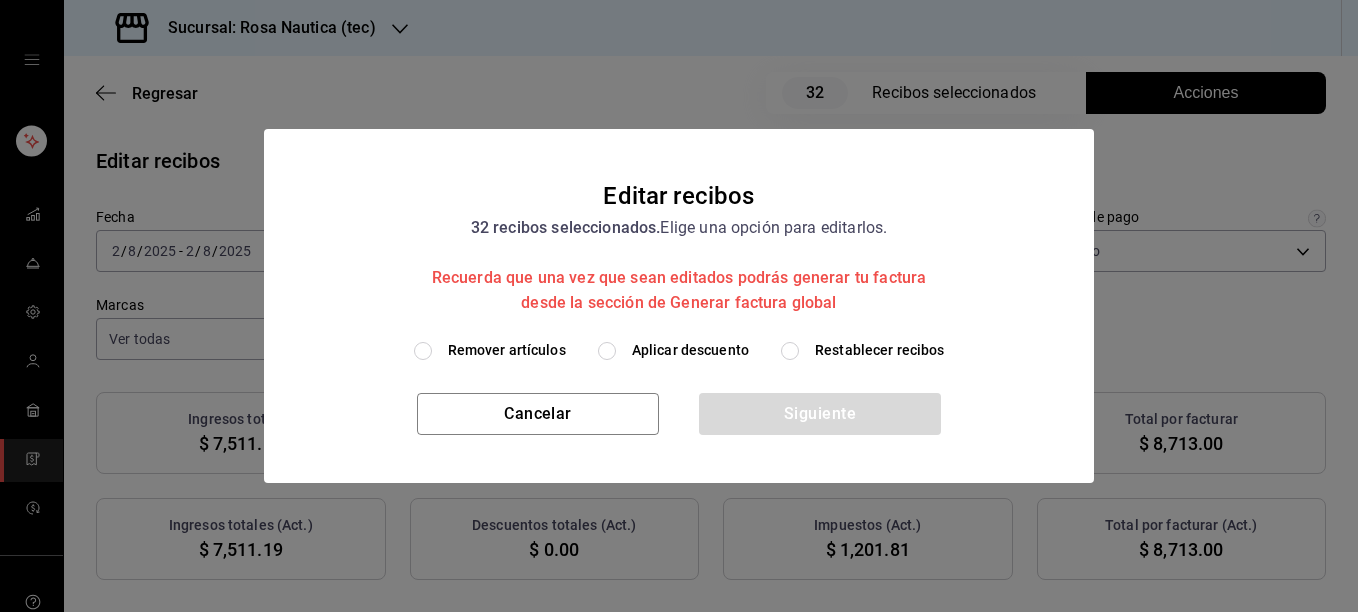 click on "Remover artículos" at bounding box center (507, 350) 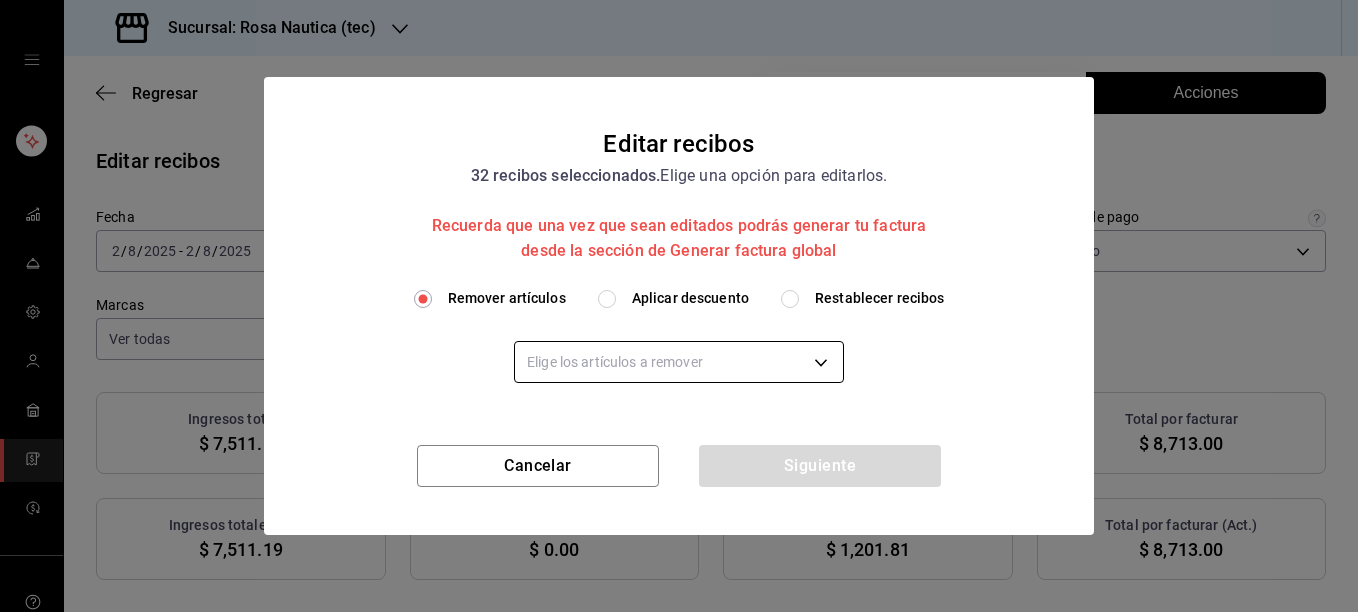 click on "Sucursal: Rosa Nautica (tec) Regresar 32 Recibos seleccionados Acciones Editar recibos Fecha [DATE] [DATE] - [DATE] [DATE] Hora inicio 00:00 Hora inicio Hora fin 23:59 Hora fin Razón social TAQUERIA LA ROSA NAUTICA [UUID] Formas de pago   Efectivo [UUID] Marcas Ver todas [UUID] Ingresos totales $ 7,511.19 Descuentos totales $ 0.00 Impuestos $ 1,201.81 Total por facturar $ 8,713.00 Ingresos totales (Act.) $ 7,511.19 Descuentos totales (Act.) $ 0.00 Impuestos  (Act.) $ 1,201.81 Total por facturar (Act.) $ 8,713.00 Editar recibos Quita la selección a los recibos que no quieras editar. Act. # de recibo Artículos (Orig.) Artículos (Act.) Subtotal (Orig.) Subtotal (Act.) Descuento total (Orig.) Descuento total (Act.) Impuestos (Orig.) Impuestos (Act.) Total (Orig.) Total (Act.) No [UUID] 6 6 $166.38 $166.38 $0.00 $0.00 $26.62 $26.62 $193.00 $193.00 No [UUID] 1 1 $517.24 $517.24 $0.00" at bounding box center (679, 306) 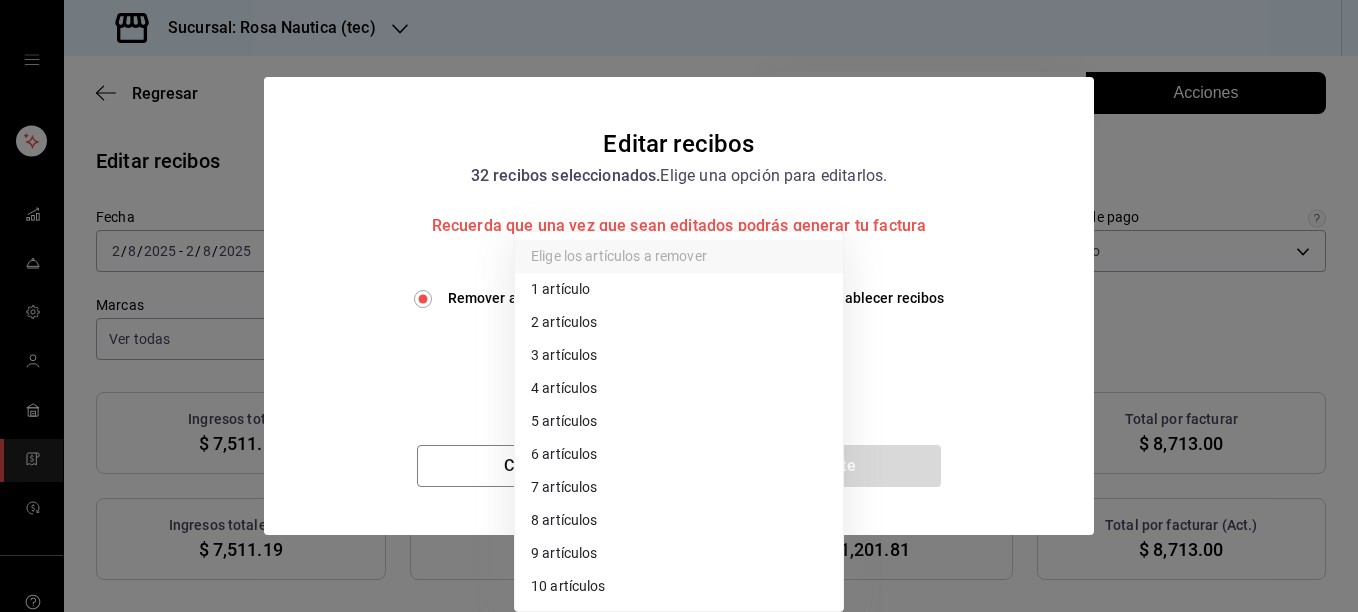 click on "2 artículos" at bounding box center [679, 322] 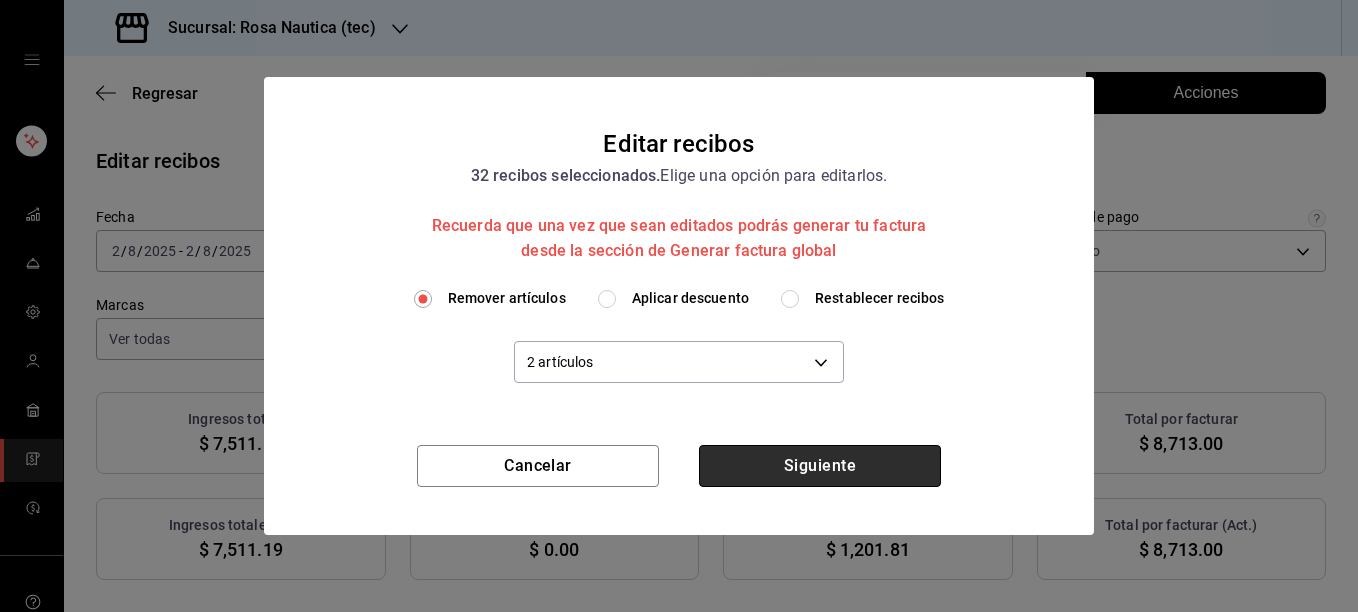 click on "Siguiente" at bounding box center [820, 466] 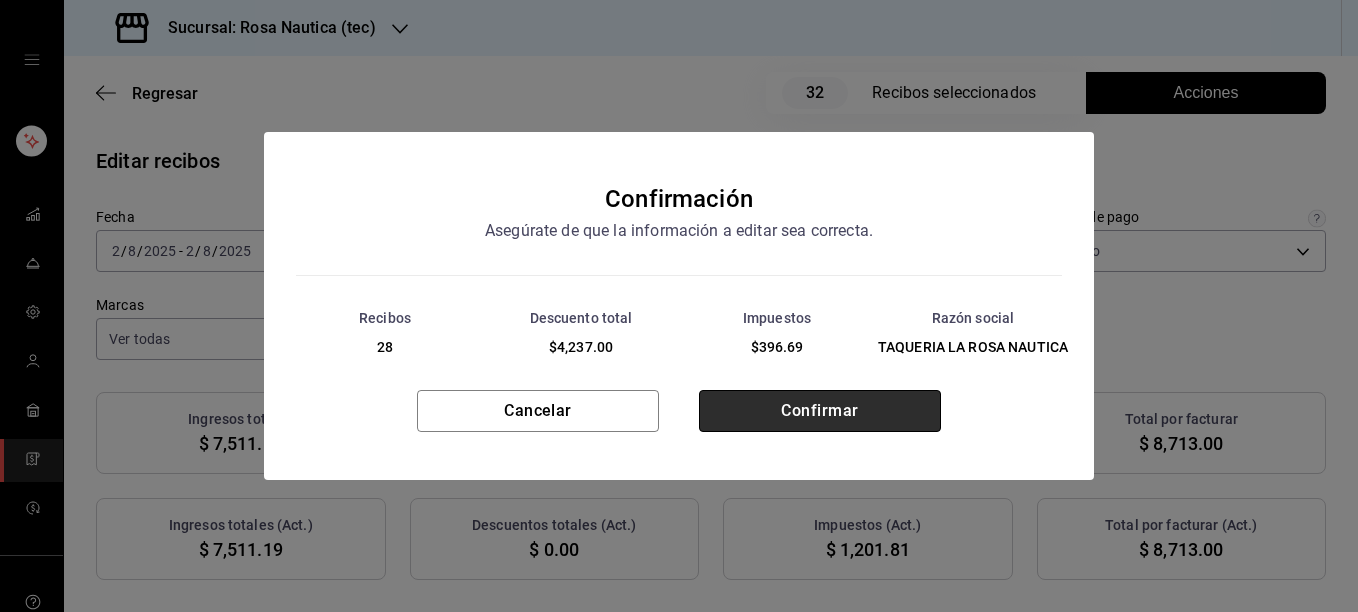 click on "Confirmar" at bounding box center [820, 411] 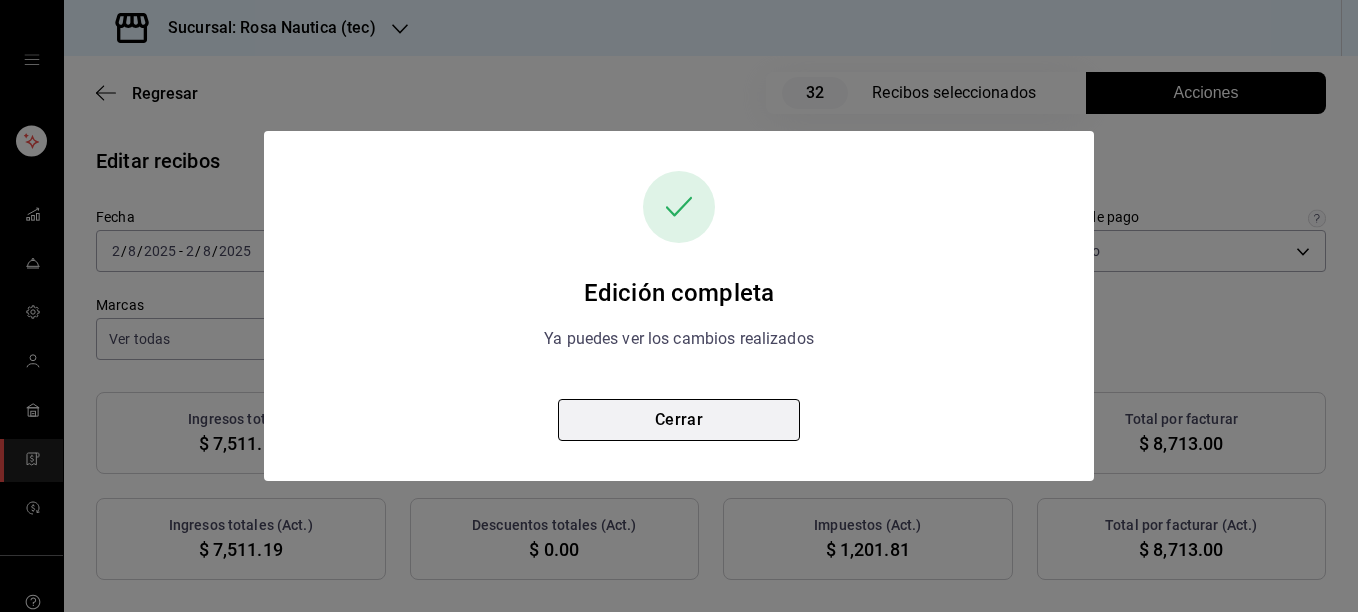 click on "Cerrar" at bounding box center [679, 420] 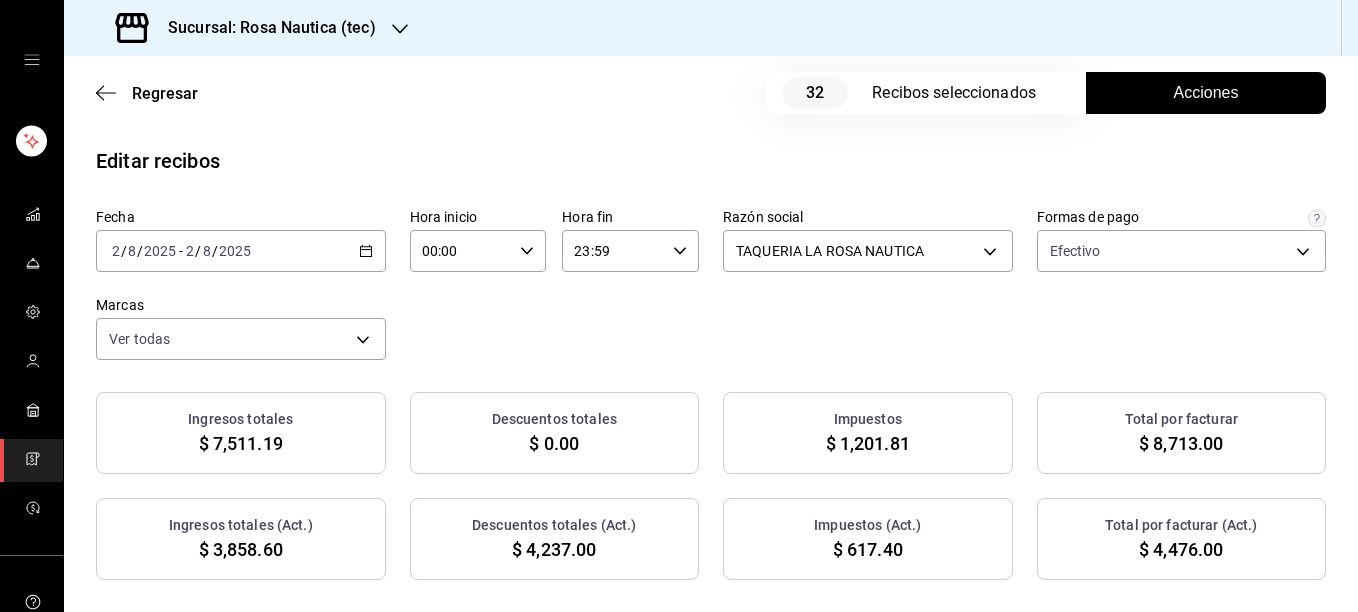 click on "Acciones" at bounding box center (1206, 93) 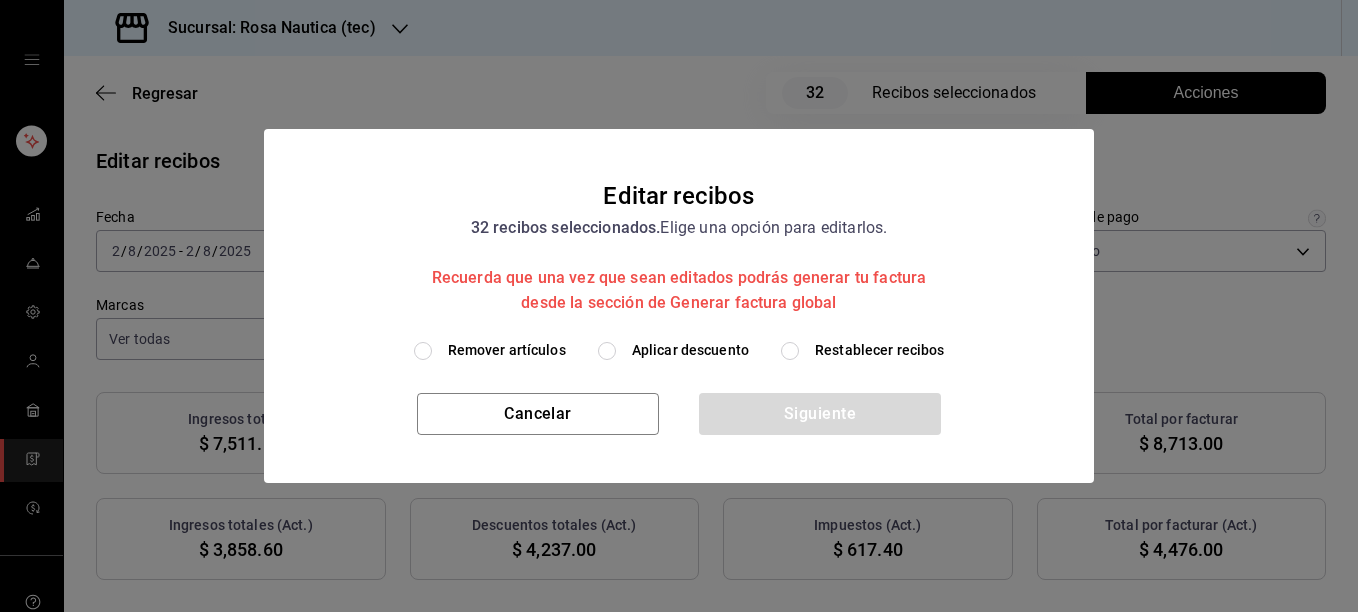 click on "Restablecer recibos" at bounding box center [880, 350] 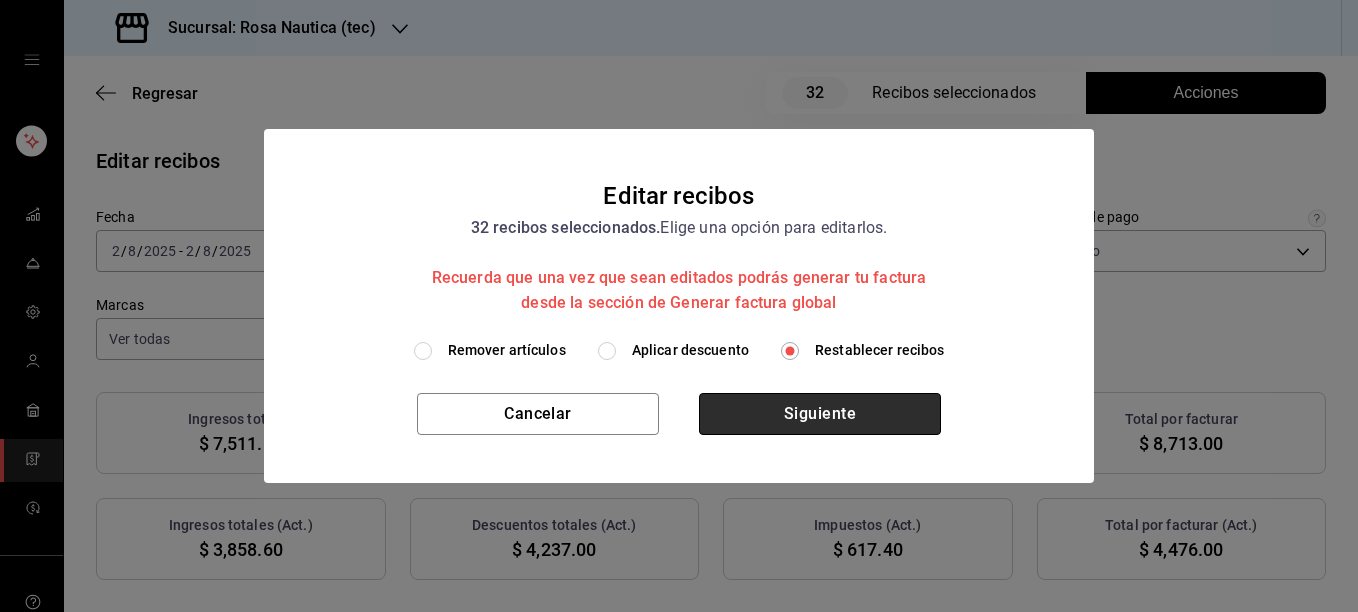 click on "Siguiente" at bounding box center (820, 414) 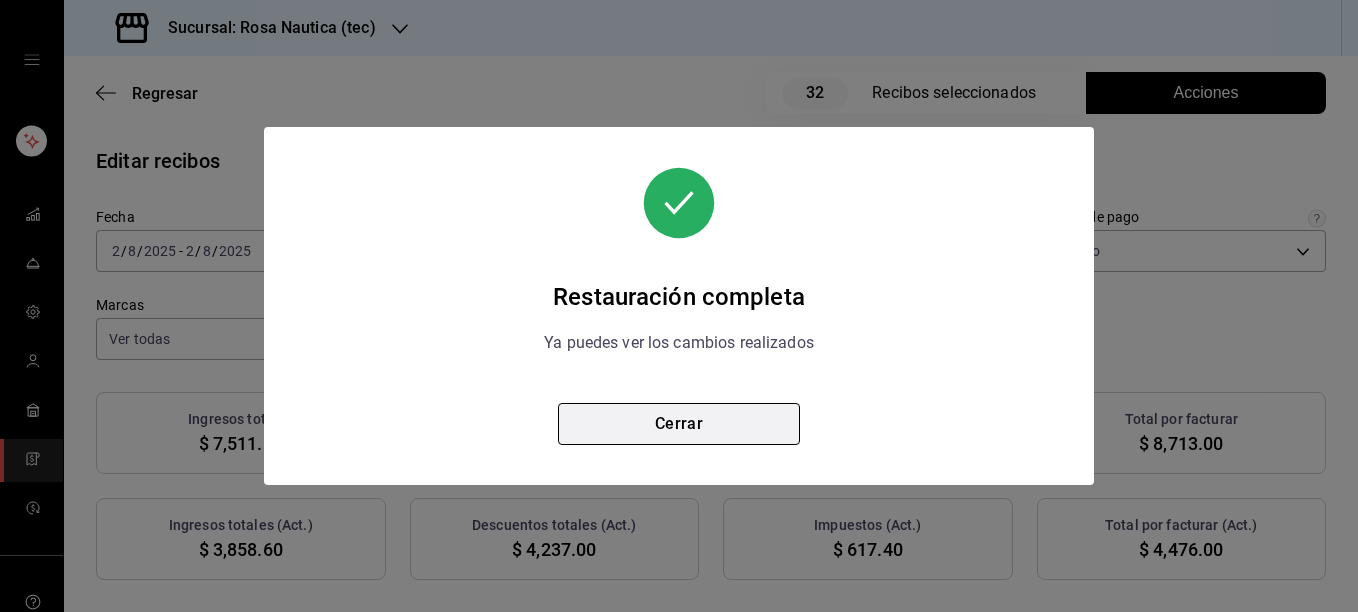 click on "Cerrar" at bounding box center (679, 424) 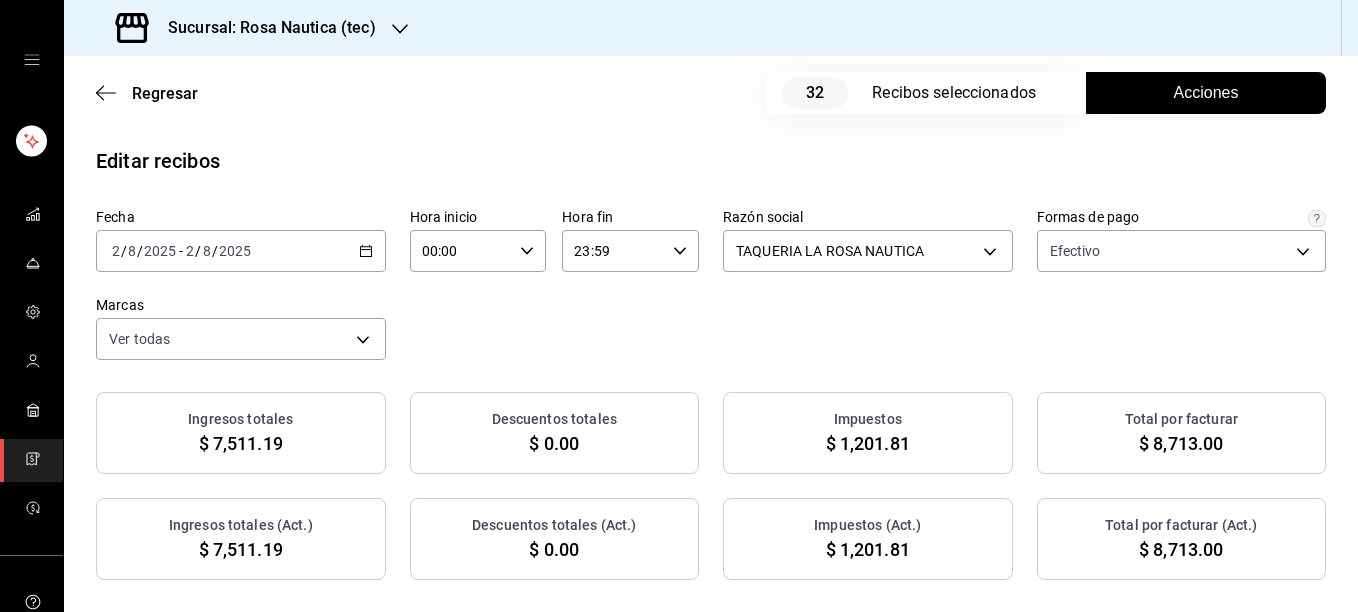 click on "Acciones" at bounding box center (1206, 93) 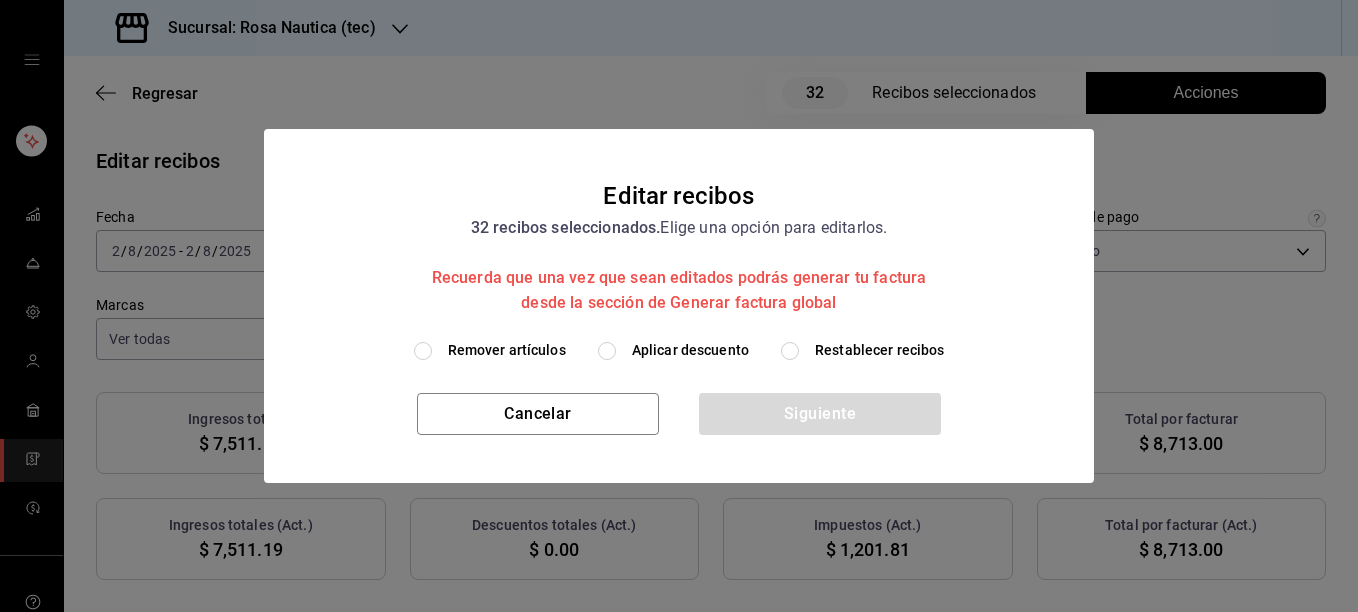click on "Remover artículos" at bounding box center (507, 350) 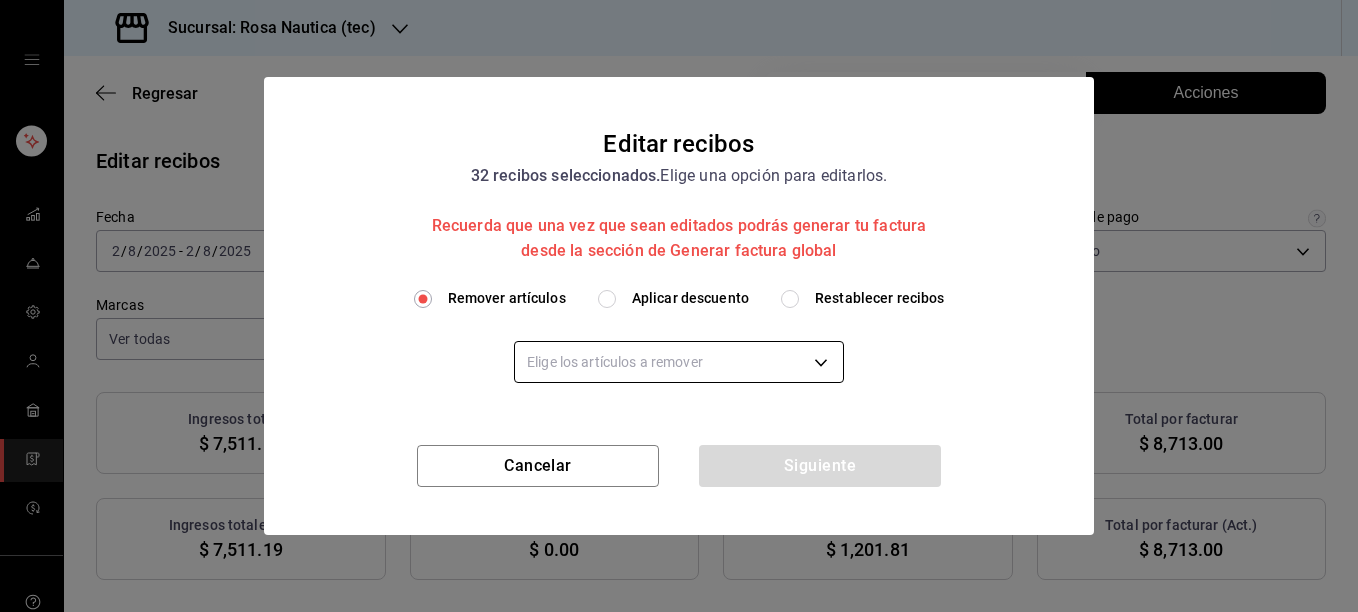 click on "Sucursal: Rosa Nautica (tec) Regresar 32 Recibos seleccionados Acciones Editar recibos Fecha [DATE] [DATE] - [DATE] [DATE] Hora inicio 00:00 Hora inicio Hora fin 23:59 Hora fin Razón social TAQUERIA LA ROSA NAUTICA [UUID] Formas de pago   Efectivo [UUID] Marcas Ver todas [UUID] Ingresos totales $ 7,511.19 Descuentos totales $ 0.00 Impuestos $ 1,201.81 Total por facturar $ 8,713.00 Ingresos totales (Act.) $ 7,511.19 Descuentos totales (Act.) $ 0.00 Impuestos  (Act.) $ 1,201.81 Total por facturar (Act.) $ 8,713.00 Editar recibos Quita la selección a los recibos que no quieras editar. Act. # de recibo Artículos (Orig.) Artículos (Act.) Subtotal (Orig.) Subtotal (Act.) Descuento total (Orig.) Descuento total (Act.) Impuestos (Orig.) Impuestos (Act.) Total (Orig.) Total (Act.) No [UUID] 6 6 $166.38 $166.38 $0.00 $0.00 $26.62 $26.62 $193.00 $193.00 No [UUID] 1 1 $517.24 $517.24 $0.00" at bounding box center [679, 306] 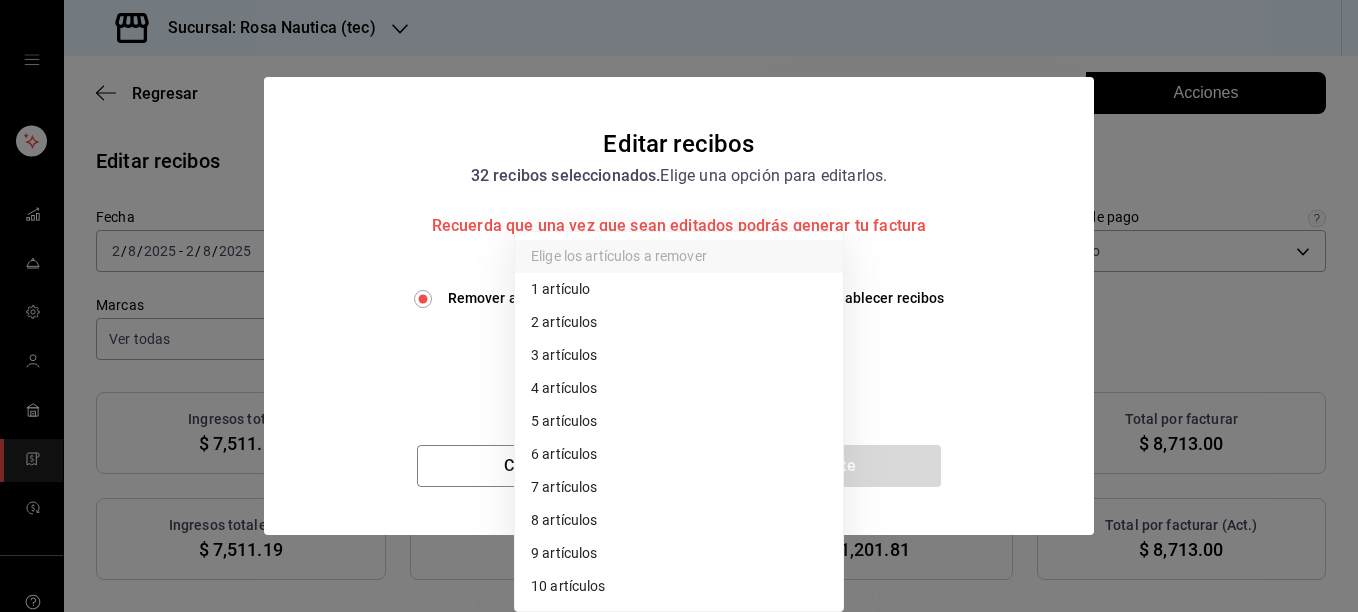 click on "3 artículos" at bounding box center (679, 355) 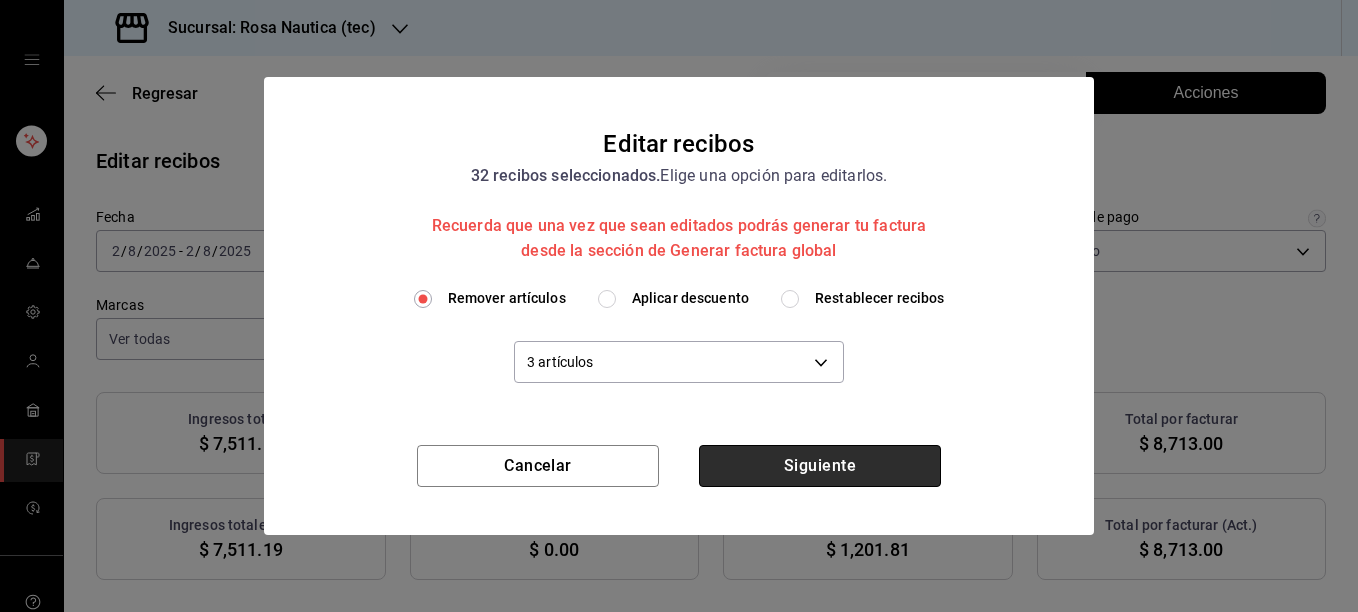 click on "Siguiente" at bounding box center [820, 466] 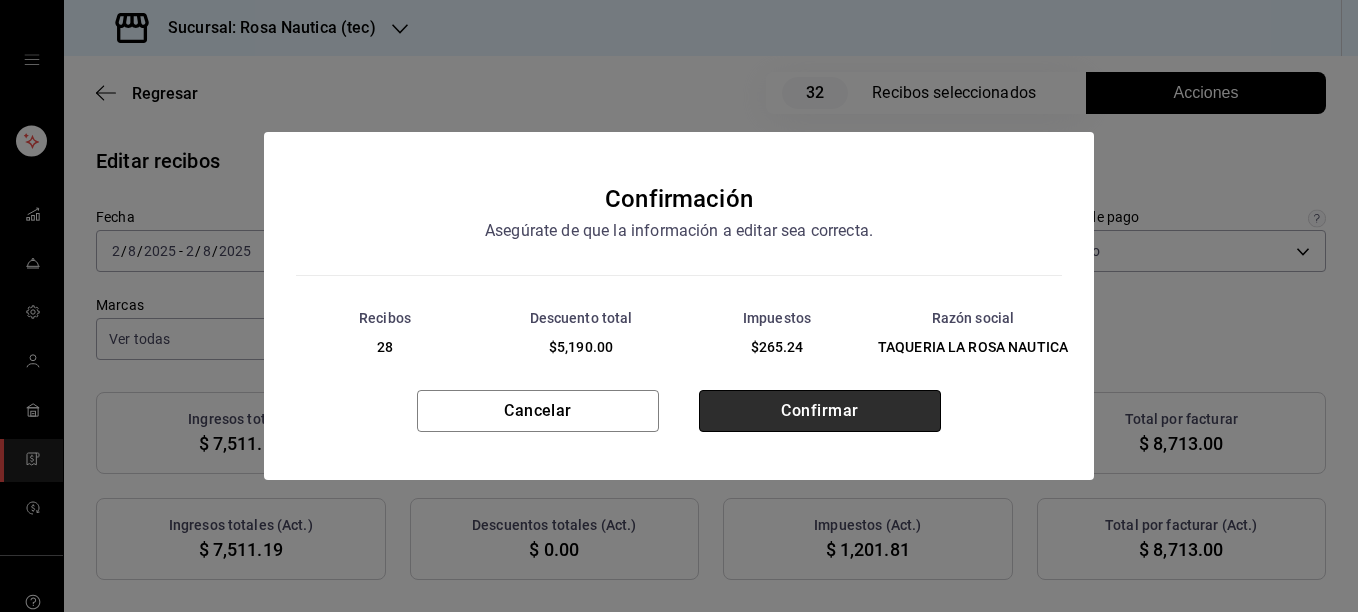 click on "Confirmar" at bounding box center [820, 411] 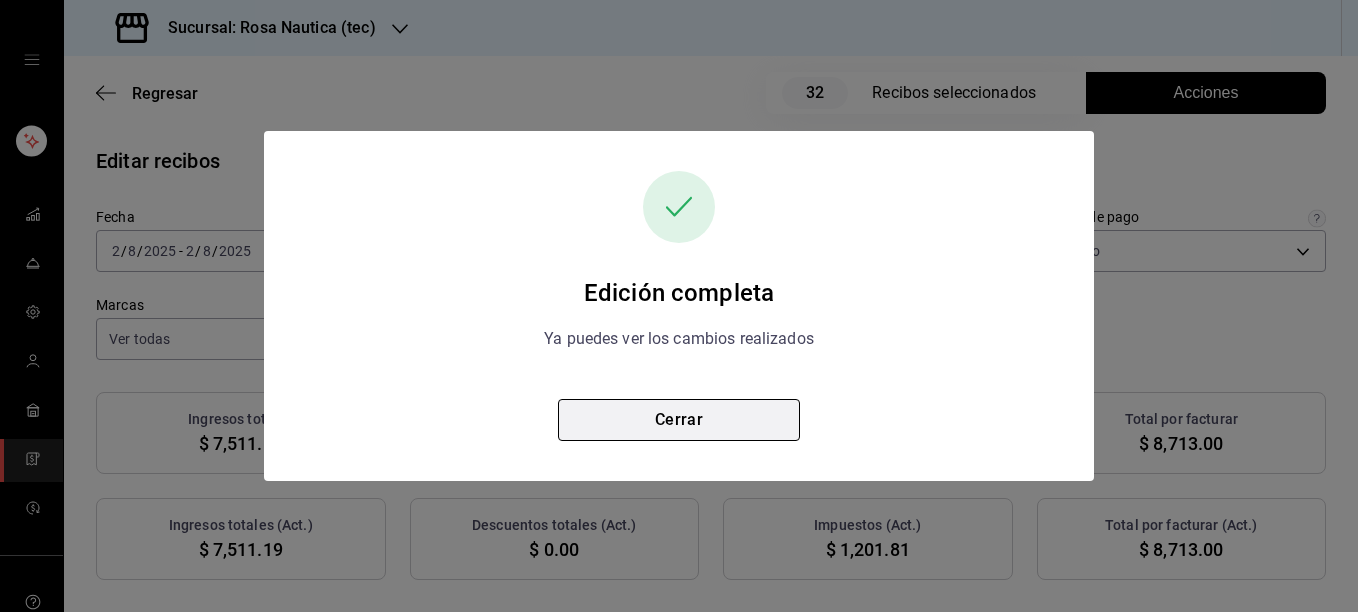 click on "Cerrar" at bounding box center [679, 420] 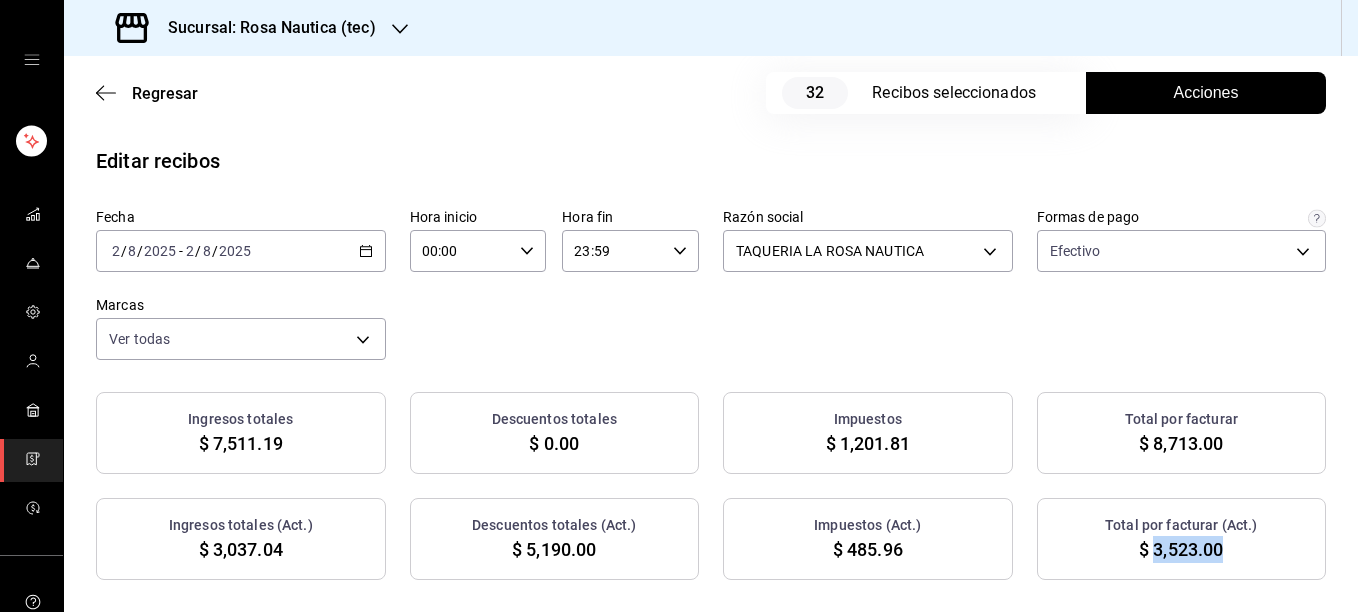 drag, startPoint x: 1139, startPoint y: 552, endPoint x: 1208, endPoint y: 560, distance: 69.46222 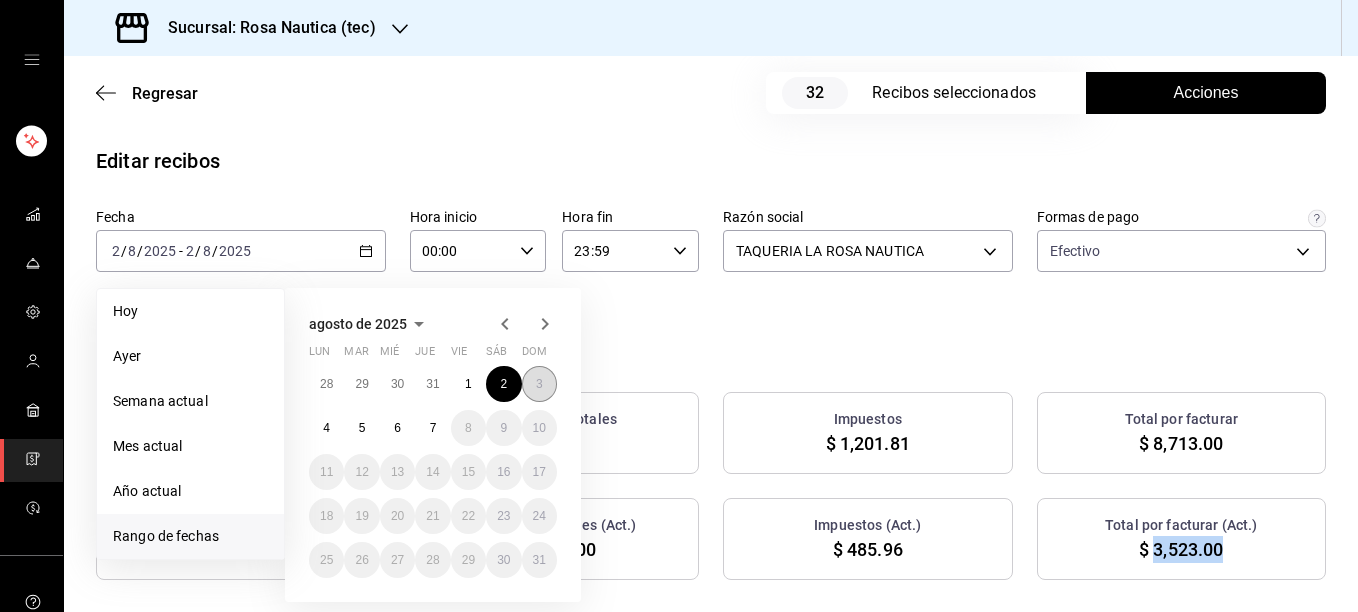 click on "3" at bounding box center (539, 384) 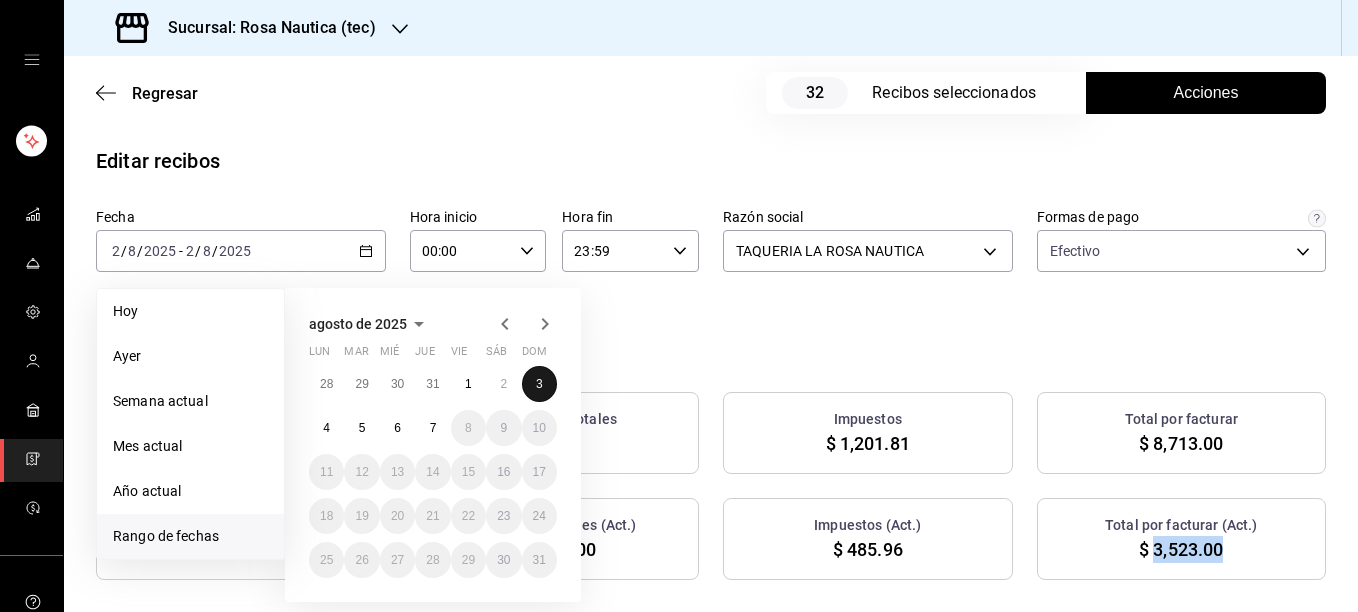 click on "3" at bounding box center [539, 384] 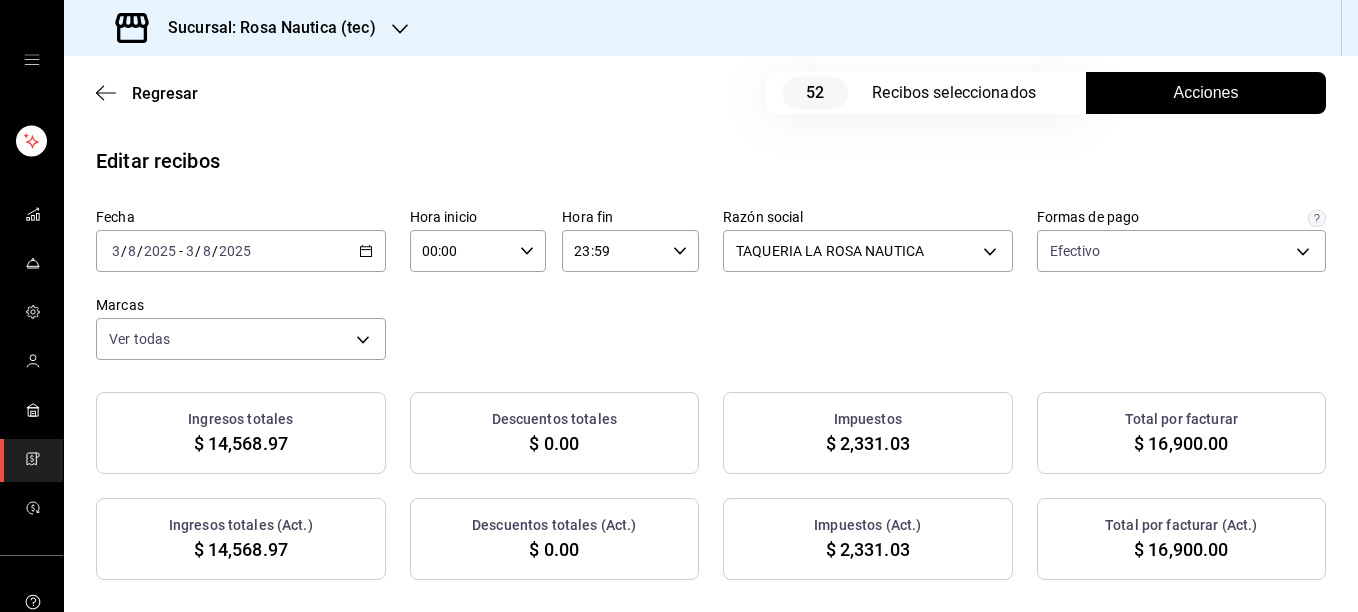 click on "Acciones" at bounding box center (1206, 93) 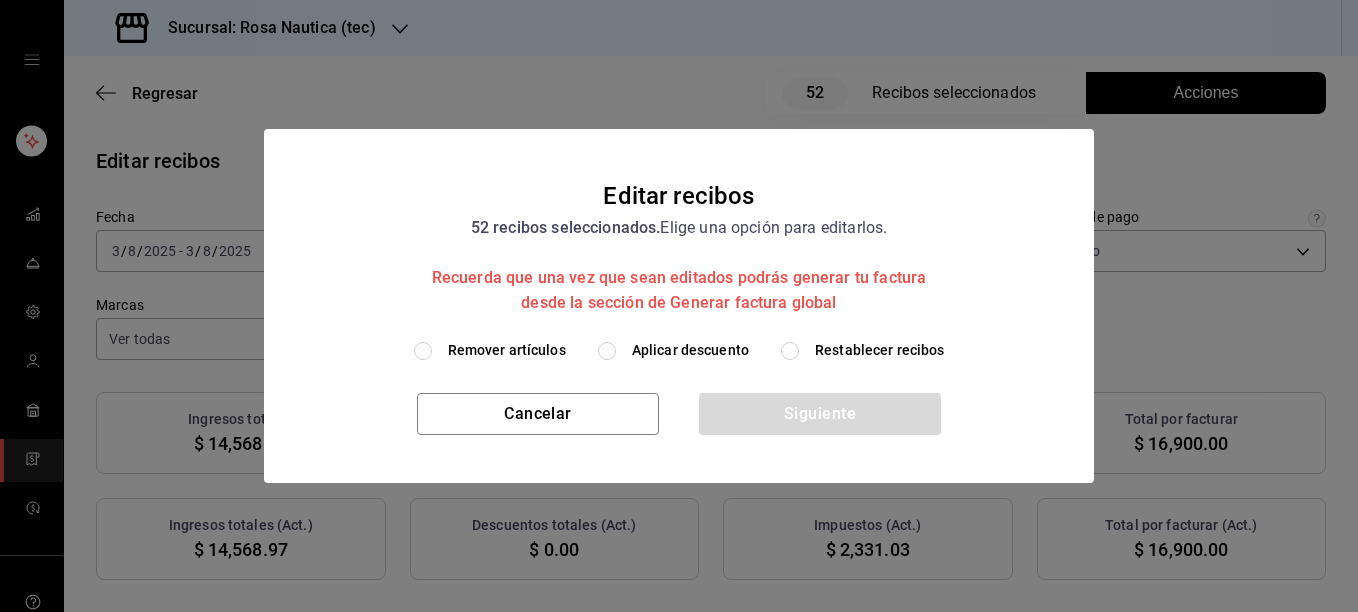 click on "Remover artículos" at bounding box center [507, 350] 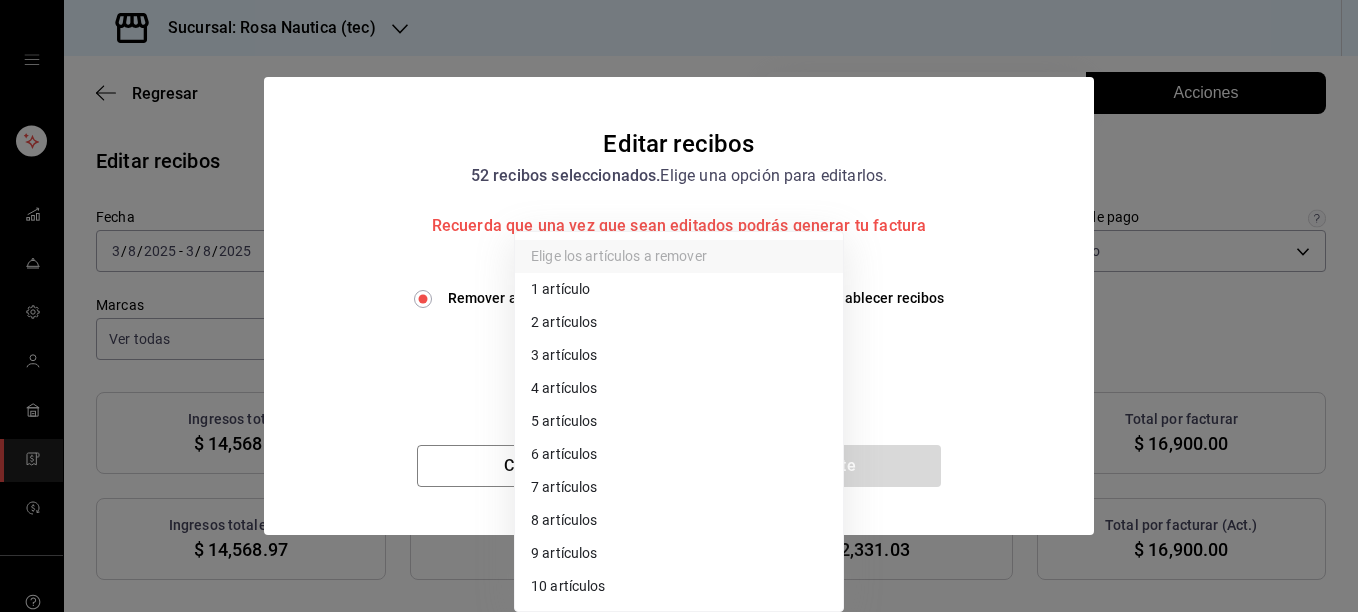 click on "Sucursal: Rosa Nautica (tec) Regresar 52 Recibos seleccionados Acciones Editar recibos Fecha [DATE] [TIME] - [DATE] [TIME] Hora inicio [TIME] Hora inicio Hora fin [TIME] Hora fin Razón social TAQUERIA LA ROSA NAUTICA [UUID] Formas de pago   Efectivo [UUID] Marcas Ver todas [UUID] Ingresos totales $ 14,568.97 Descuentos totales $ 0.00 Impuestos $ 2,331.03 Total por facturar $ 16,900.00 Ingresos totales (Act.) $ 14,568.97 Descuentos totales (Act.) $ 0.00 Impuestos  (Act.) $ 2,331.03 Total por facturar (Act.) $ 16,900.00 Editar recibos Quita la selección a los recibos que no quieras editar. Act. # de recibo Artículos (Orig.) Artículos (Act.) Subtotal (Orig.) Subtotal (Act.) Descuento total (Orig.) Descuento total (Act.) Impuestos (Orig.) Impuestos (Act.) Total (Orig.) Total (Act.) No [ALPHANUMERIC_ID] 4 4 $198.28 $198.28 $0.00 $0.00 $31.72 $31.72 $230.00 $230.00 No [ALPHANUMERIC_ID] 4 4 $120.69 $120.69 $0.00" at bounding box center [679, 306] 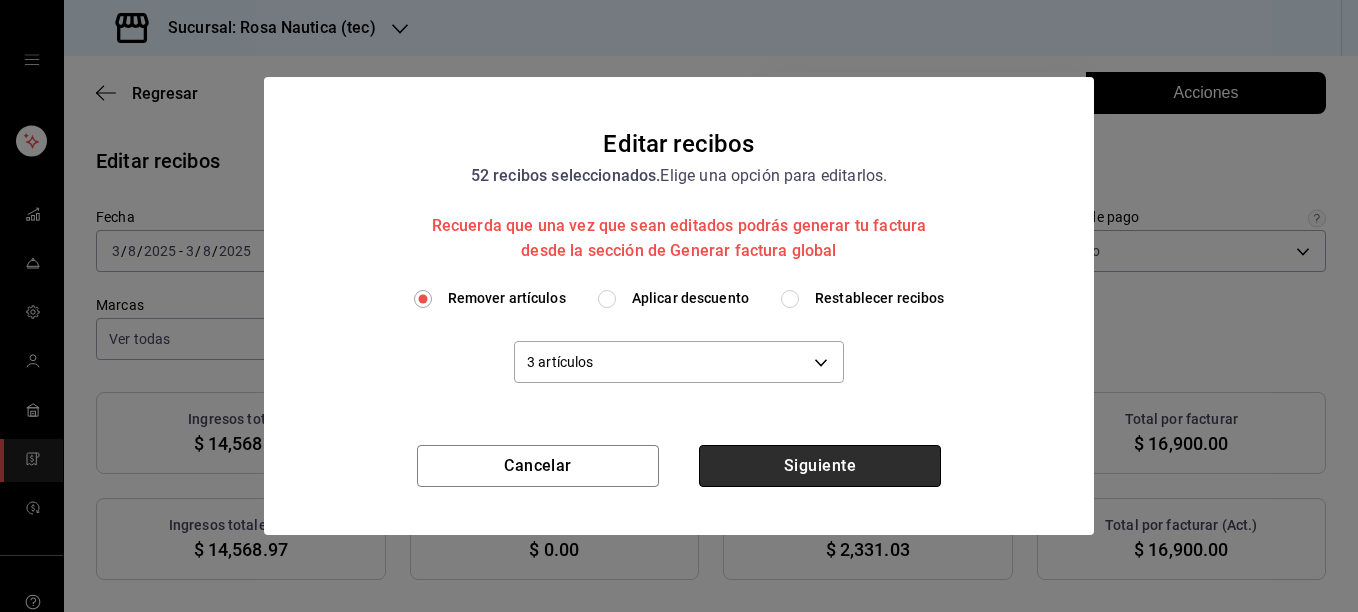 click on "Siguiente" at bounding box center [820, 466] 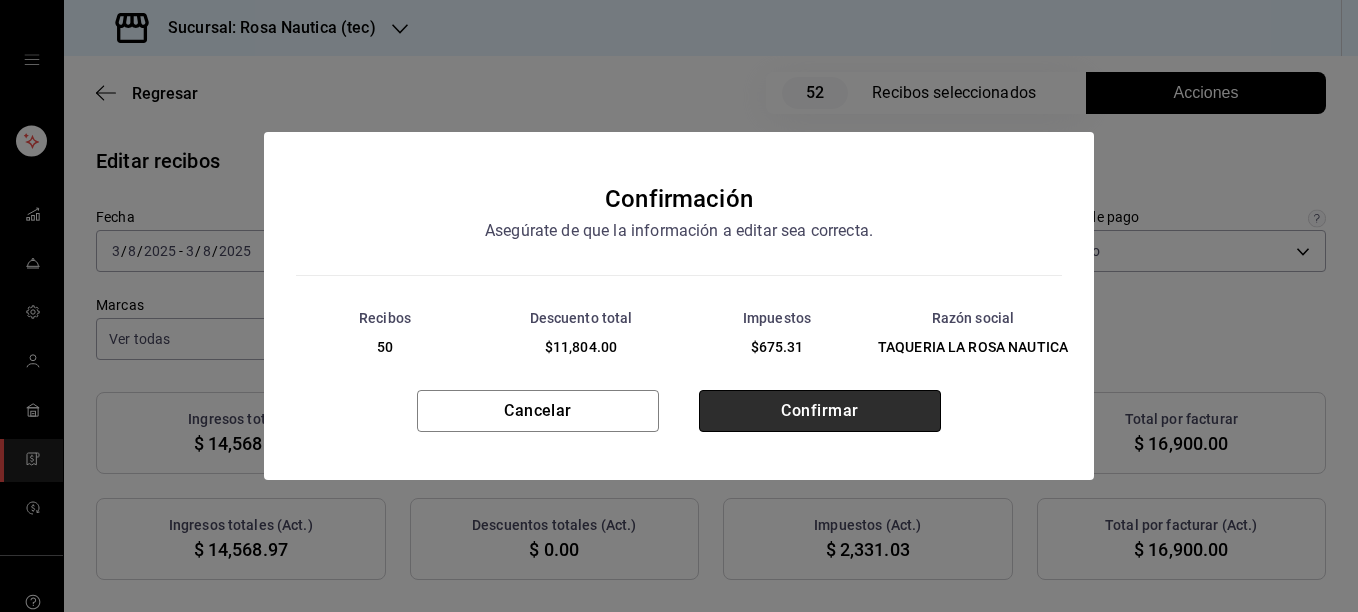 click on "Confirmar" at bounding box center [820, 411] 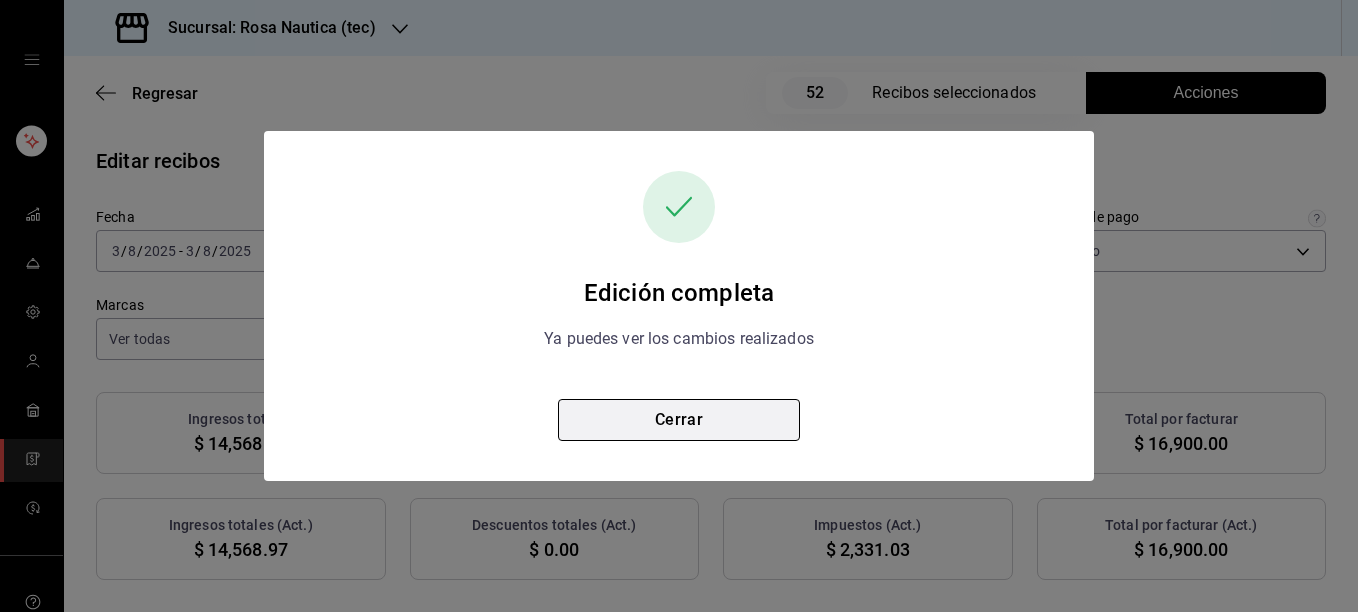 click on "Cerrar" at bounding box center [679, 420] 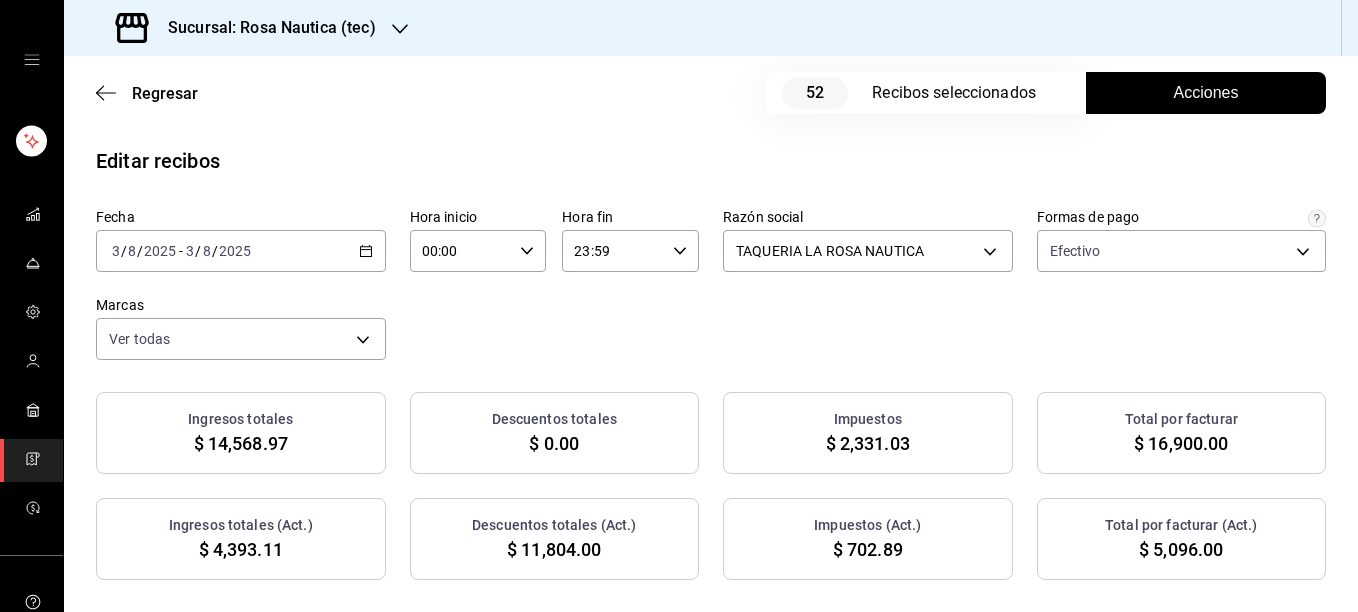 click on "Fecha [DATE] [TIME] - [DATE] [TIME] Hora inicio [TIME] Hora inicio Hora fin [TIME] Hora fin Razón social TAQUERIA LA ROSA NAUTICA [UUID] Formas de pago   Efectivo [UUID] Marcas Ver todas [UUID]" at bounding box center (711, 284) 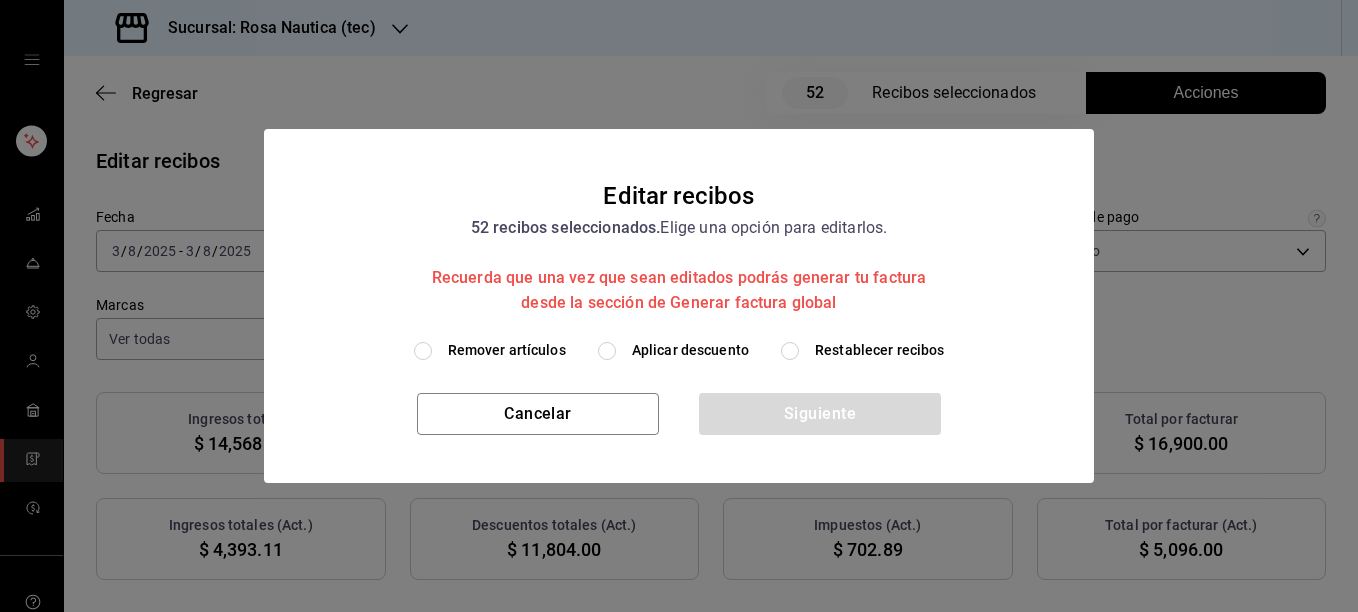 click on "Restablecer recibos" at bounding box center (880, 350) 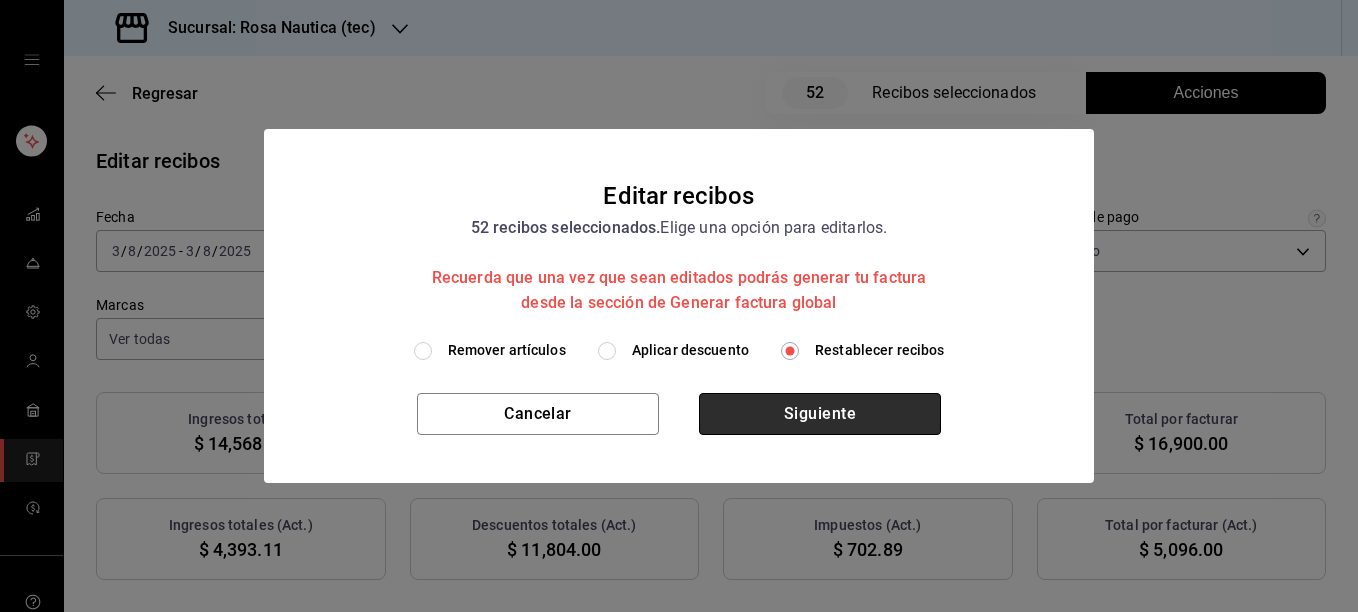click on "Siguiente" at bounding box center [820, 414] 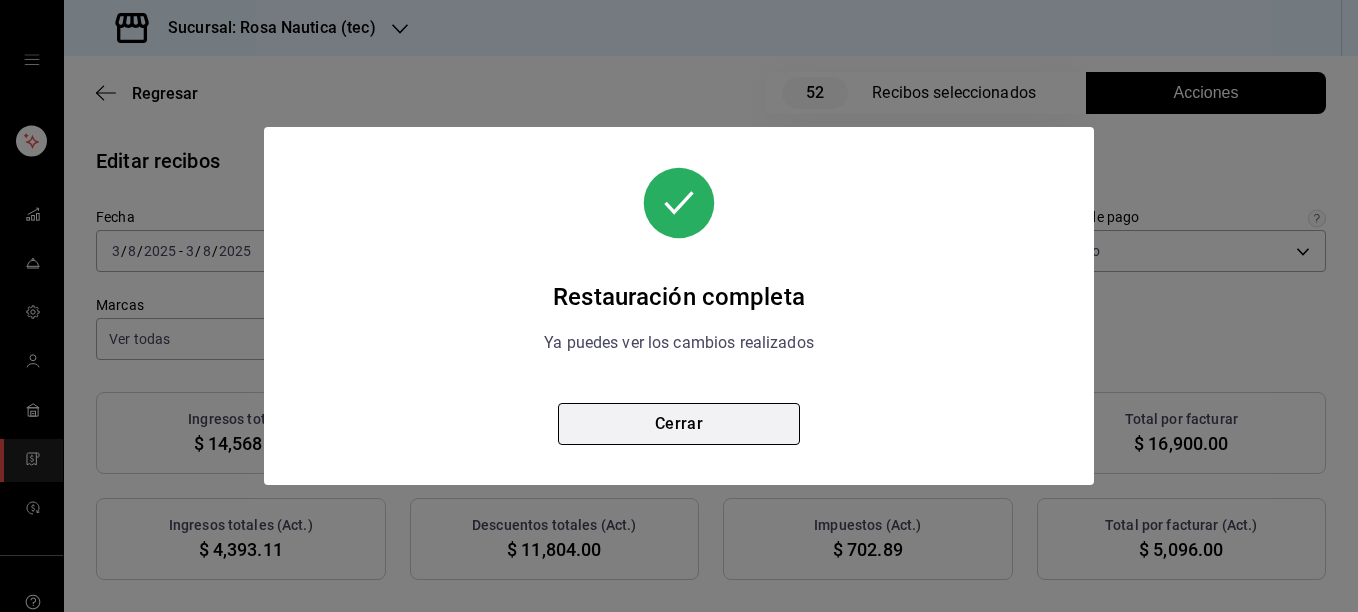 click on "Cerrar" at bounding box center (679, 424) 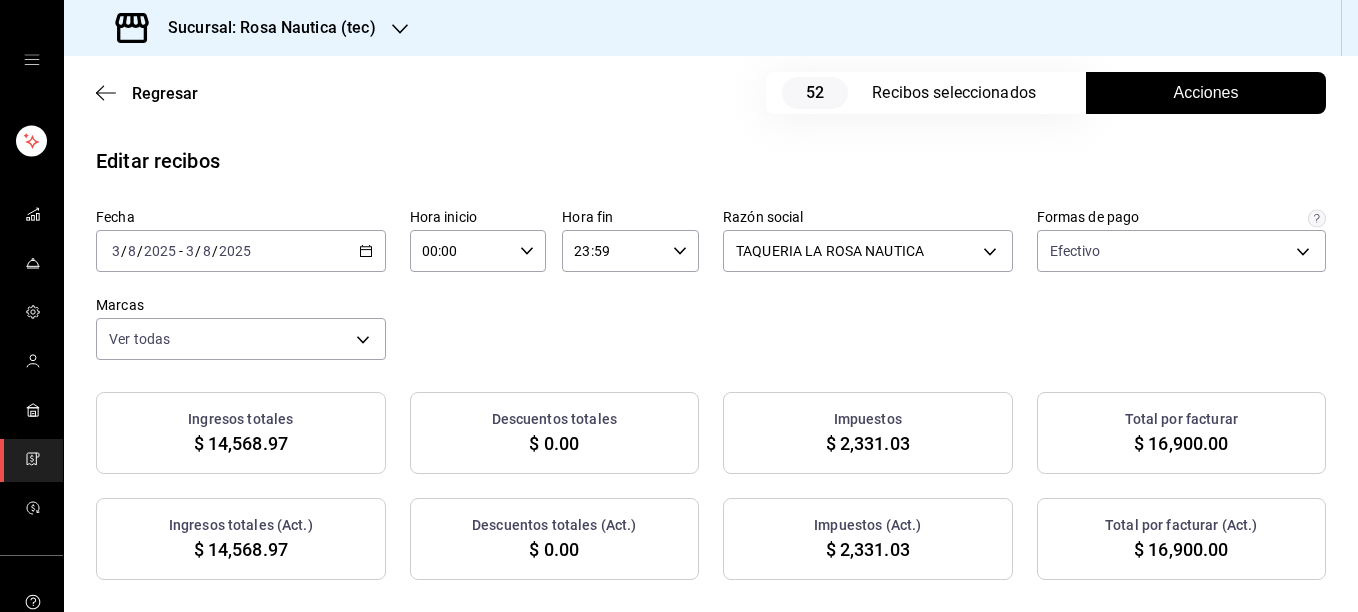 click on "Acciones" at bounding box center [1206, 93] 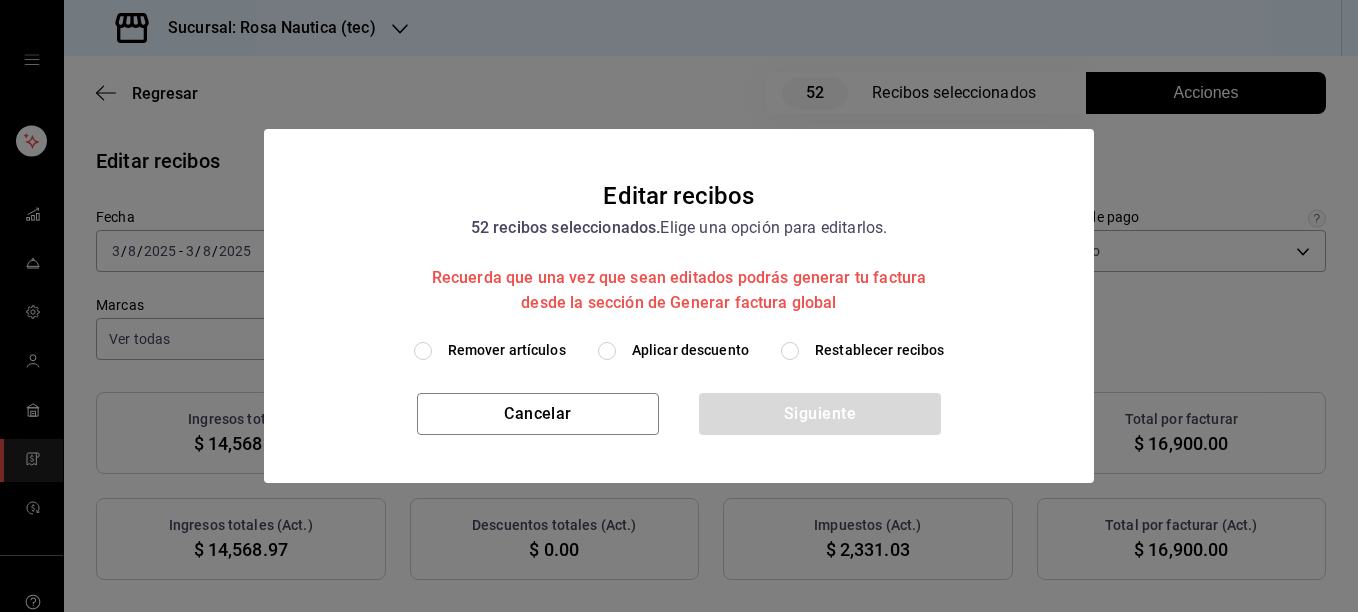 click on "Remover artículos" at bounding box center [507, 350] 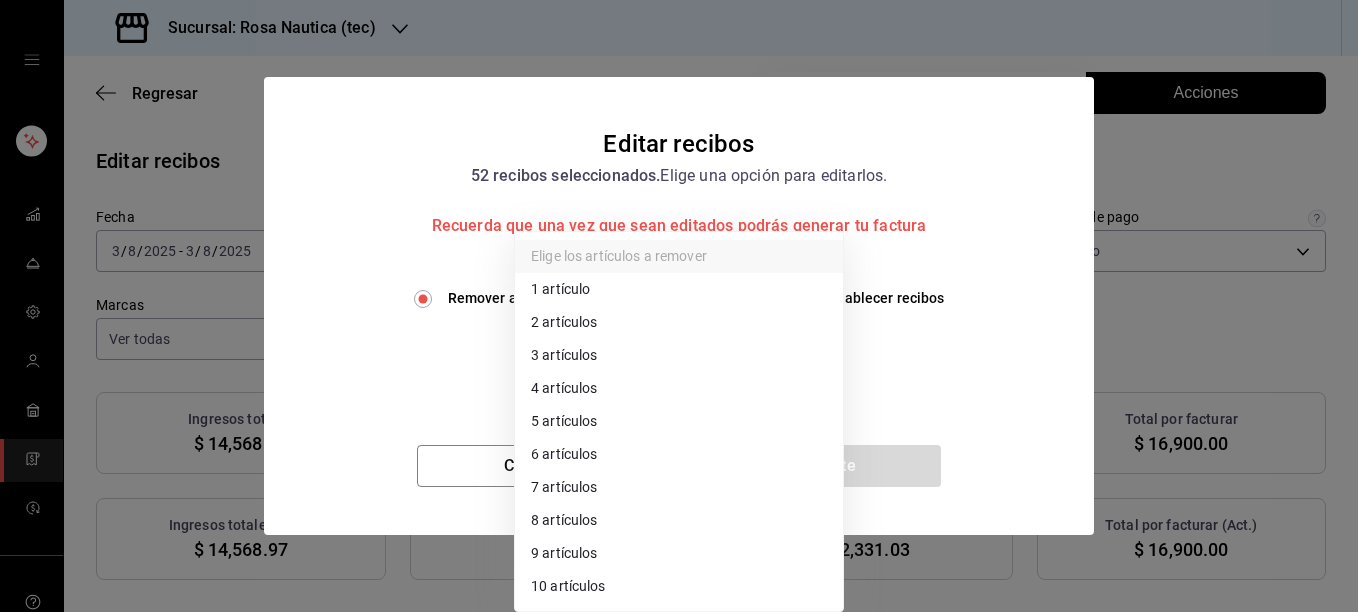 click on "Sucursal: Rosa Nautica (tec) Regresar 52 Recibos seleccionados Acciones Editar recibos Fecha [DATE] [TIME] - [DATE] [TIME] Hora inicio [TIME] Hora inicio Hora fin [TIME] Hora fin Razón social TAQUERIA LA ROSA NAUTICA [UUID] Formas de pago   Efectivo [UUID] Marcas Ver todas [UUID] Ingresos totales $ 14,568.97 Descuentos totales $ 0.00 Impuestos $ 2,331.03 Total por facturar $ 16,900.00 Ingresos totales (Act.) $ 14,568.97 Descuentos totales (Act.) $ 0.00 Impuestos  (Act.) $ 2,331.03 Total por facturar (Act.) $ 16,900.00 Editar recibos Quita la selección a los recibos que no quieras editar. Act. # de recibo Artículos (Orig.) Artículos (Act.) Subtotal (Orig.) Subtotal (Act.) Descuento total (Orig.) Descuento total (Act.) Impuestos (Orig.) Impuestos (Act.) Total (Orig.) Total (Act.) No [ALPHANUMERIC_ID] 4 4 $198.28 $198.28 $0.00 $0.00 $31.72 $31.72 $230.00 $230.00 No [ALPHANUMERIC_ID] 4 4 $120.69 $120.69 $0.00" at bounding box center (679, 306) 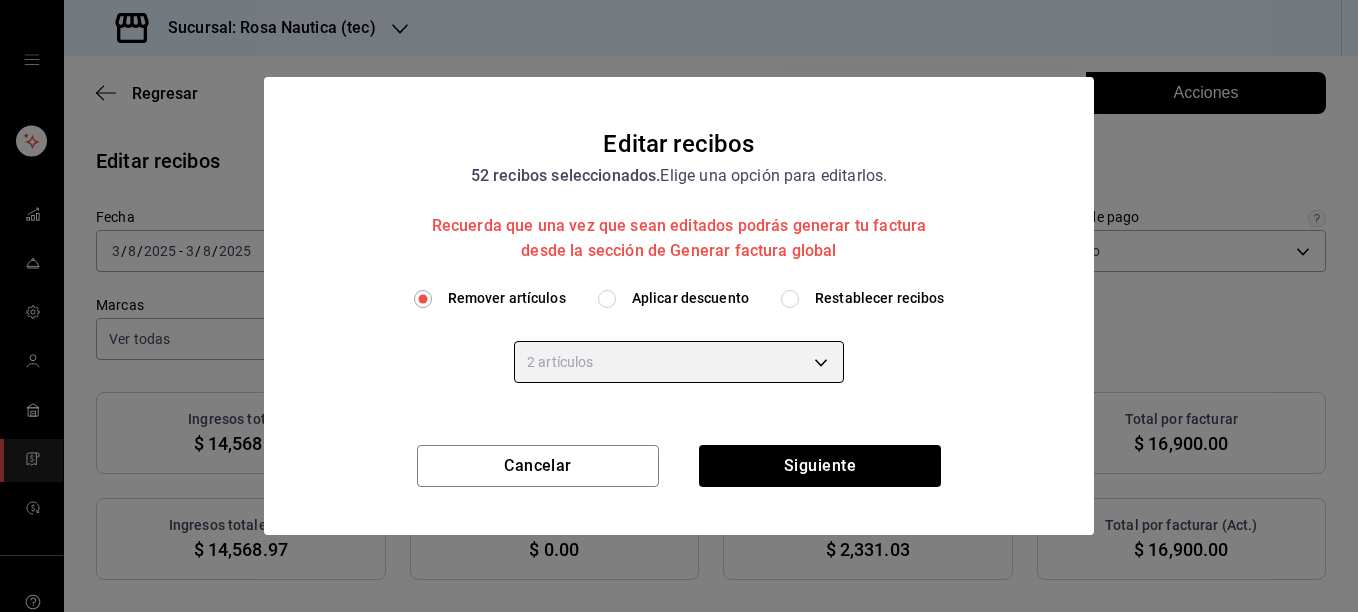 type on "2" 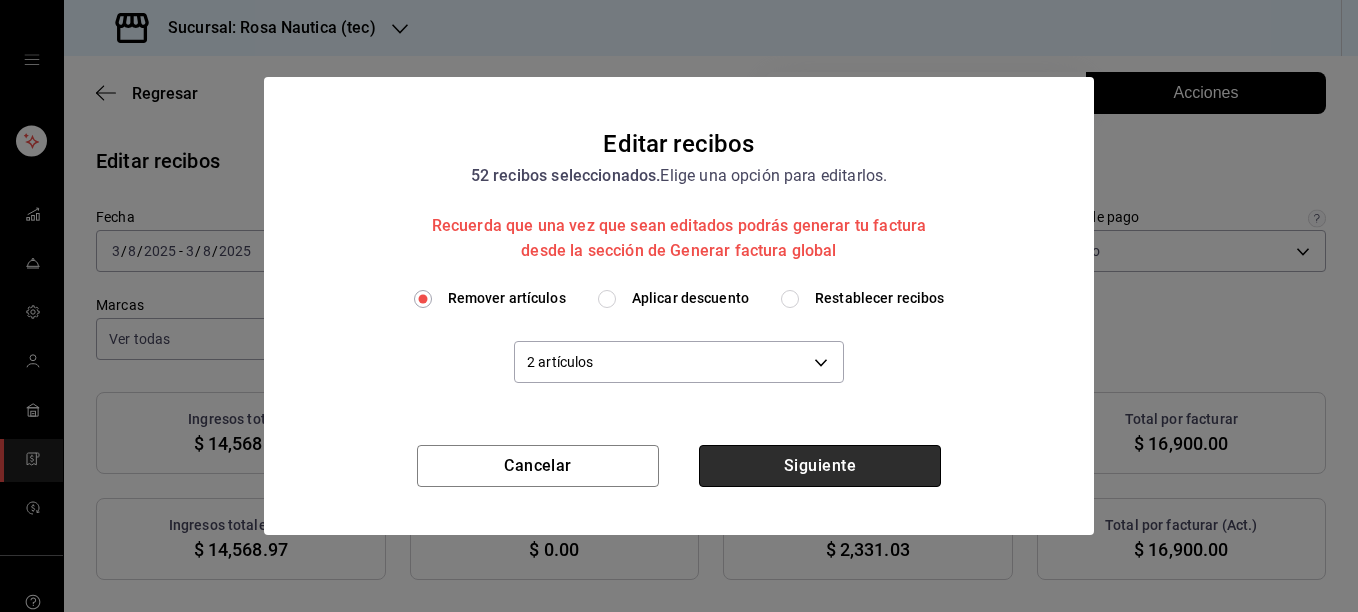 click on "Siguiente" at bounding box center [820, 466] 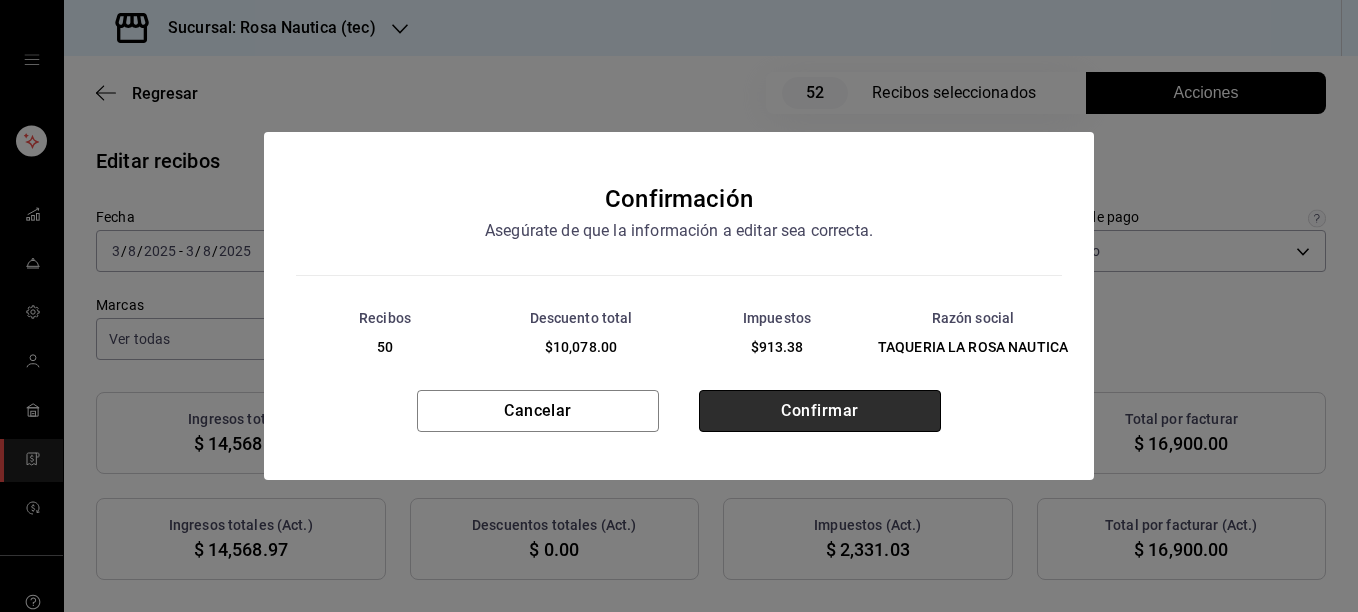 click on "Confirmar" at bounding box center [820, 411] 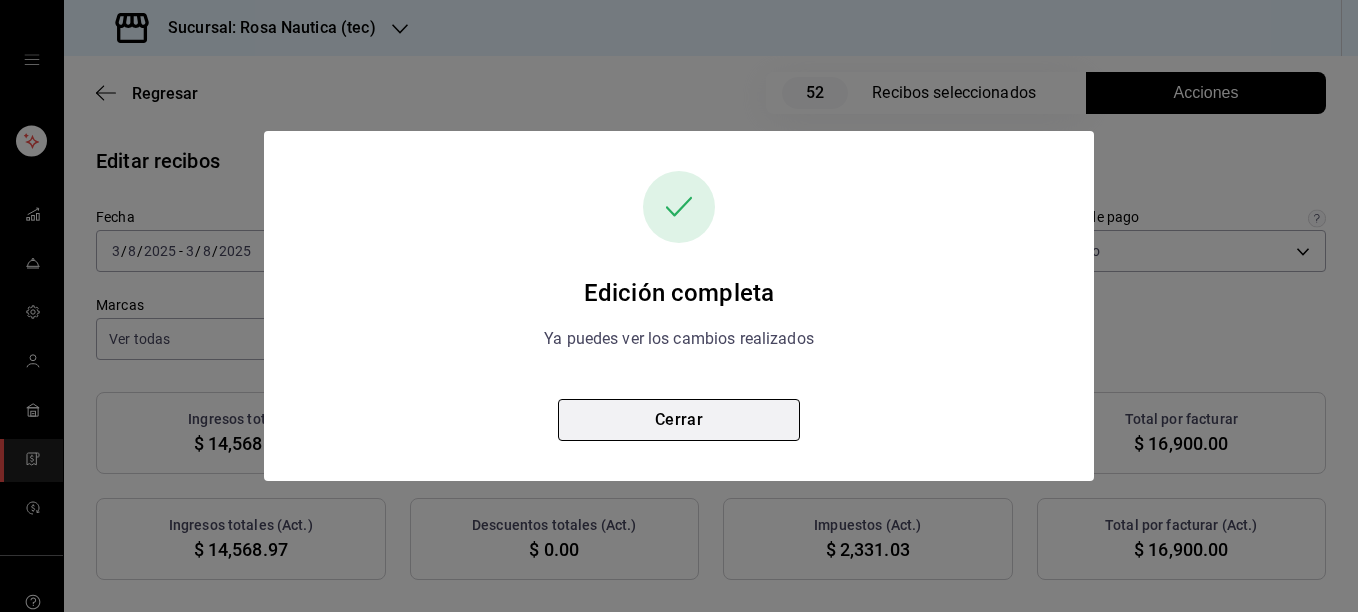 click on "Cerrar" at bounding box center (679, 420) 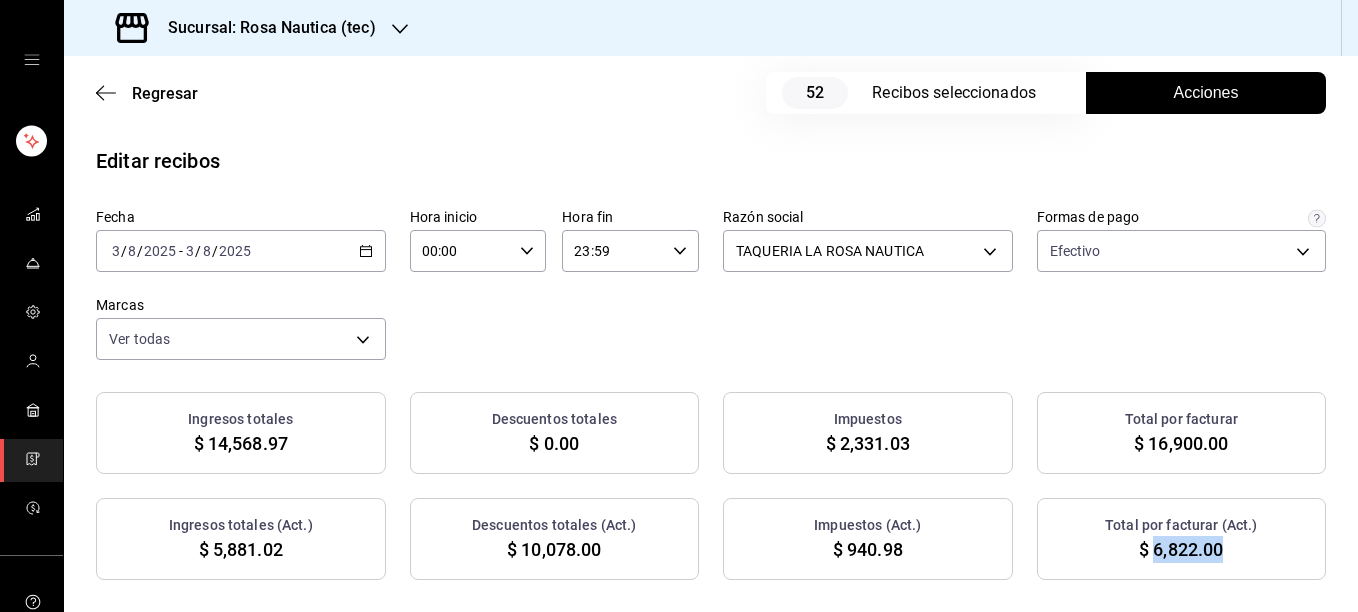 drag, startPoint x: 1139, startPoint y: 553, endPoint x: 1217, endPoint y: 568, distance: 79.429214 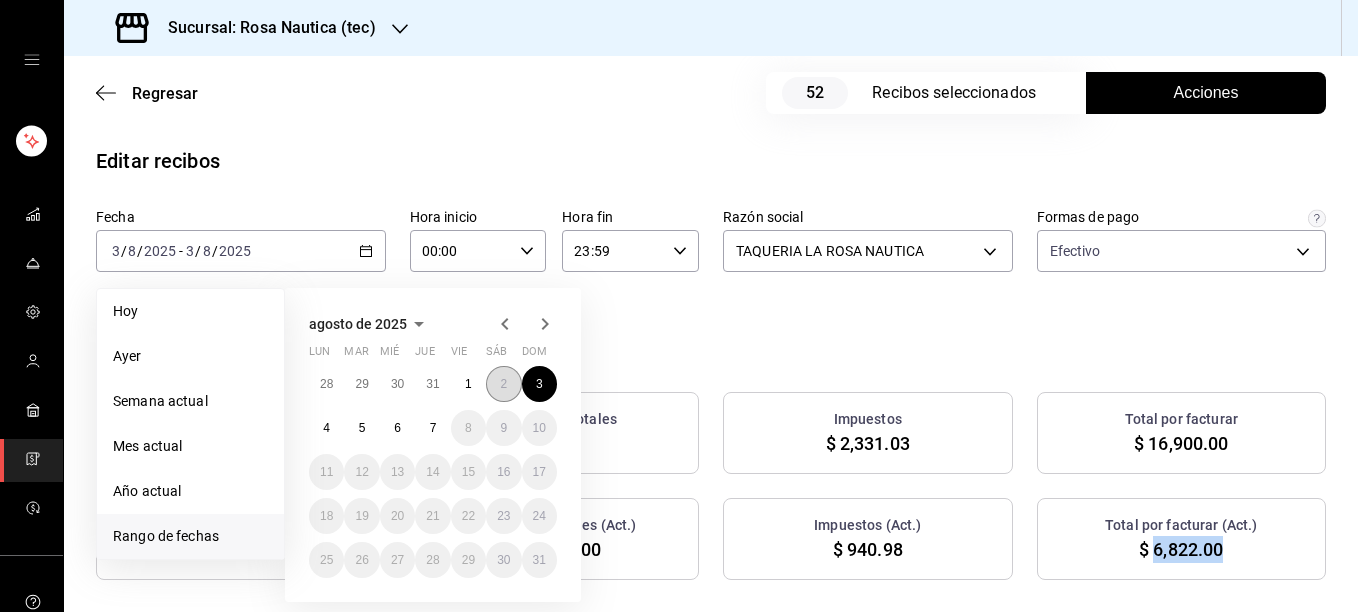 click on "2" at bounding box center (503, 384) 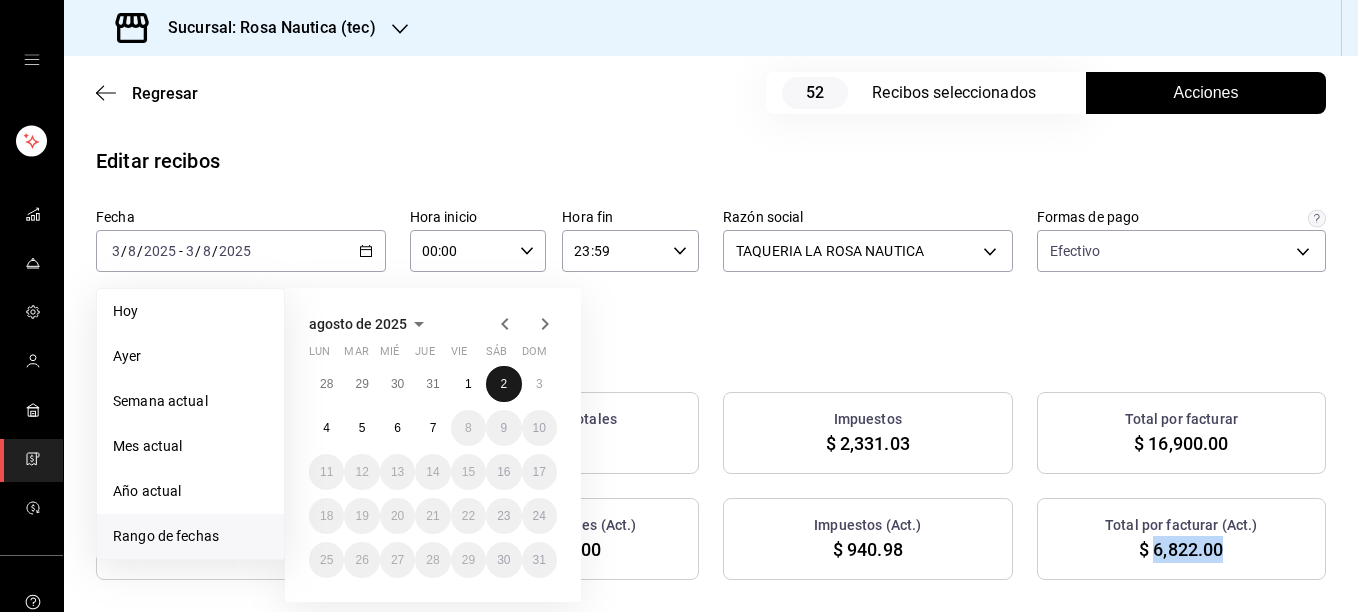 click on "2" at bounding box center [503, 384] 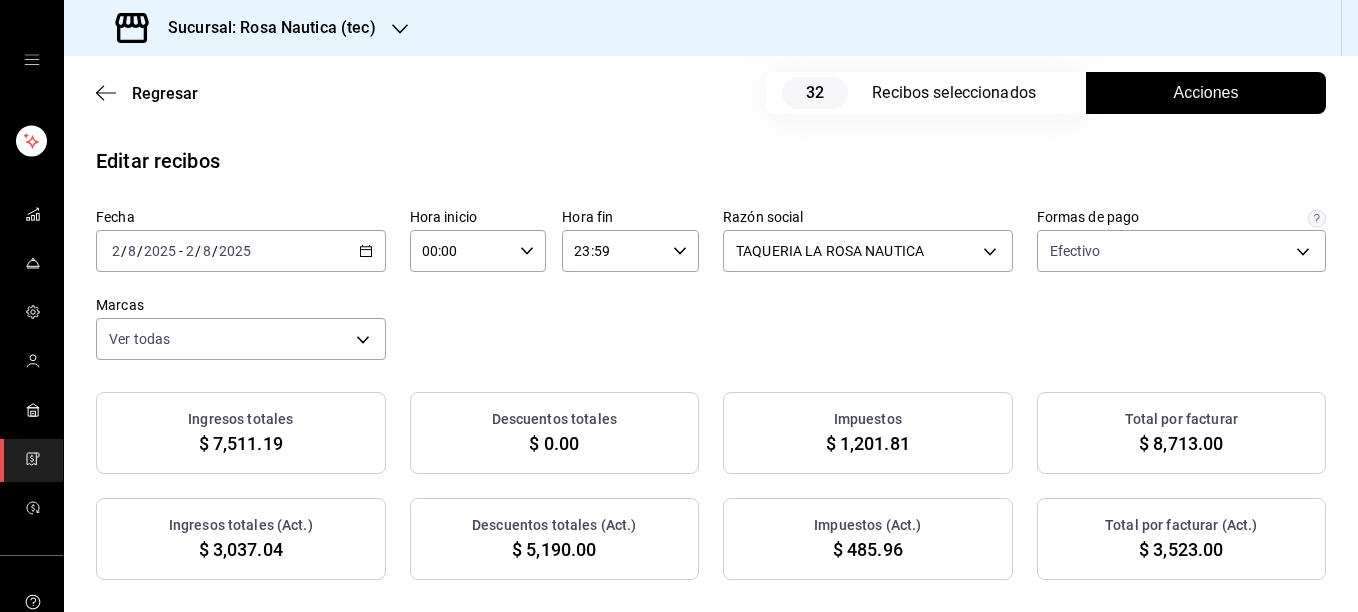 click on "Acciones" at bounding box center [1206, 93] 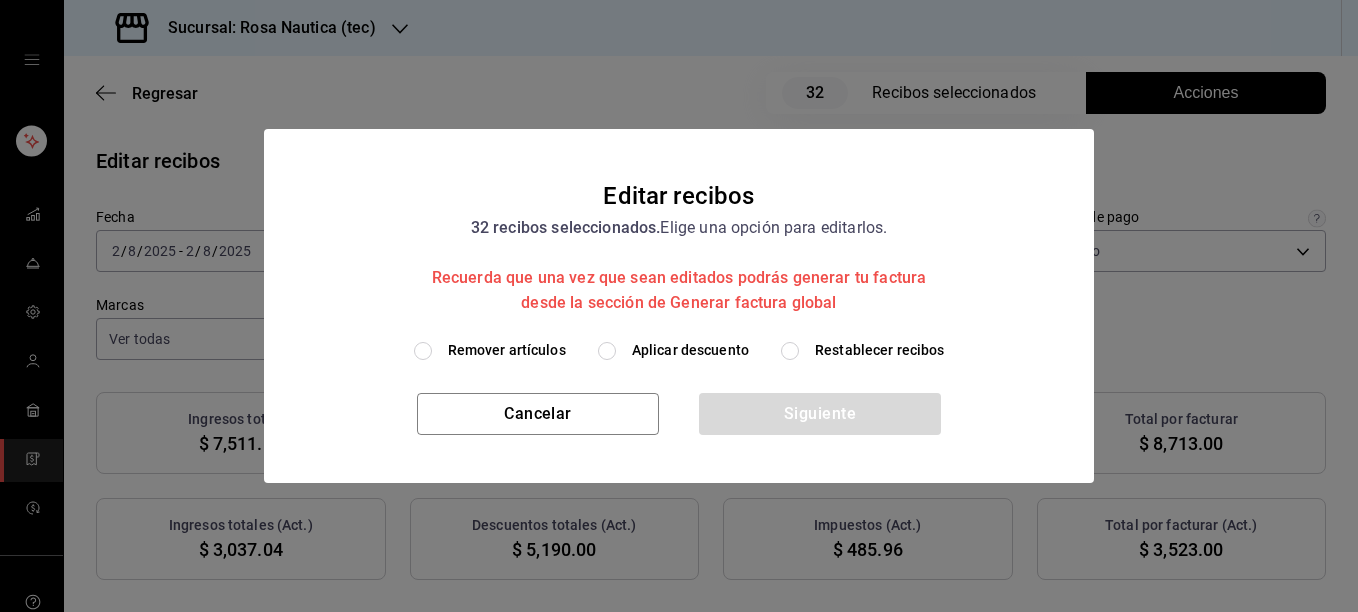 click on "Restablecer recibos" at bounding box center (880, 350) 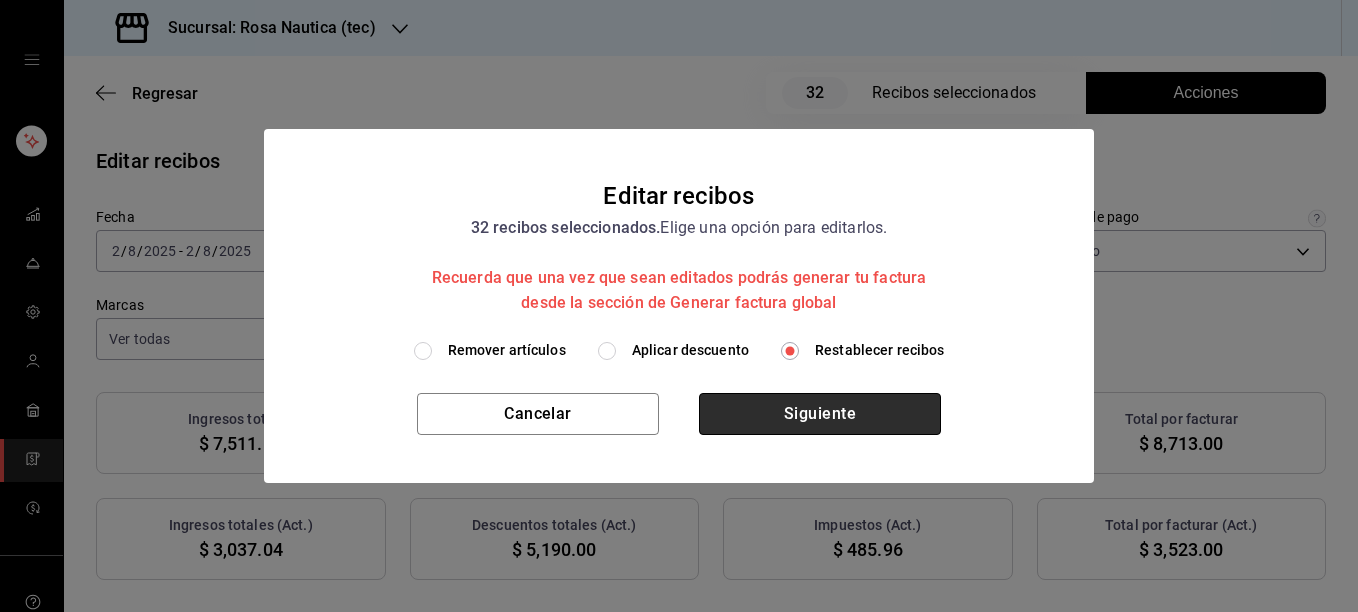 click on "Siguiente" at bounding box center [820, 414] 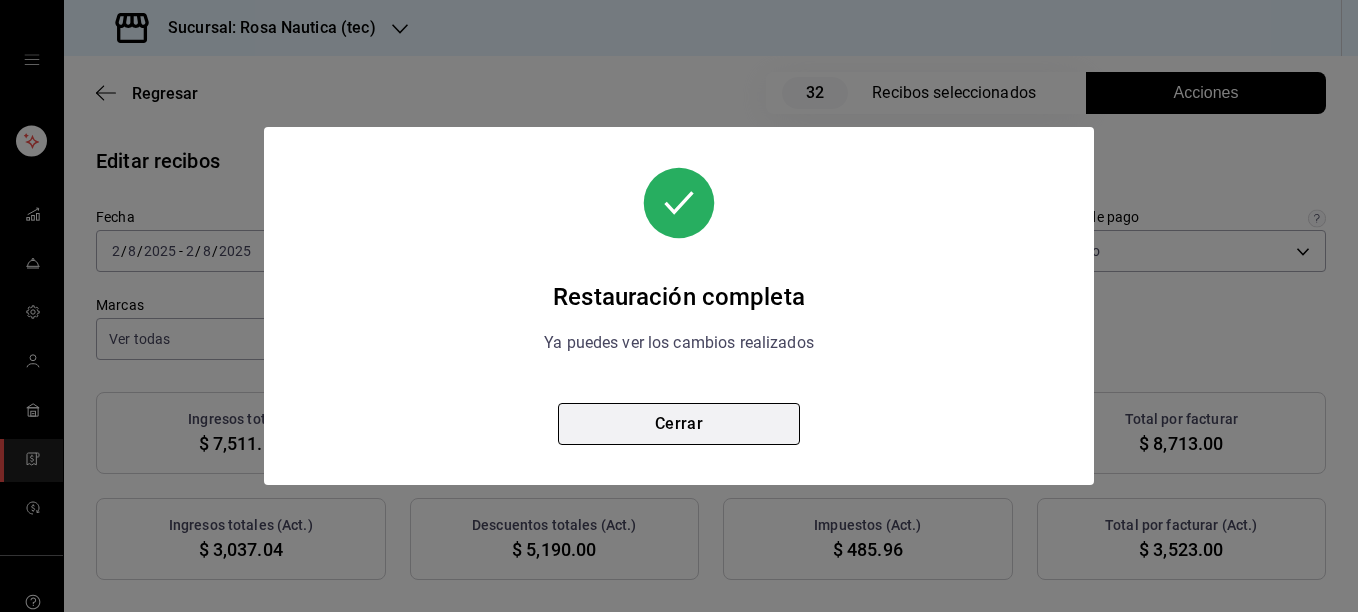 click on "Cerrar" at bounding box center [679, 424] 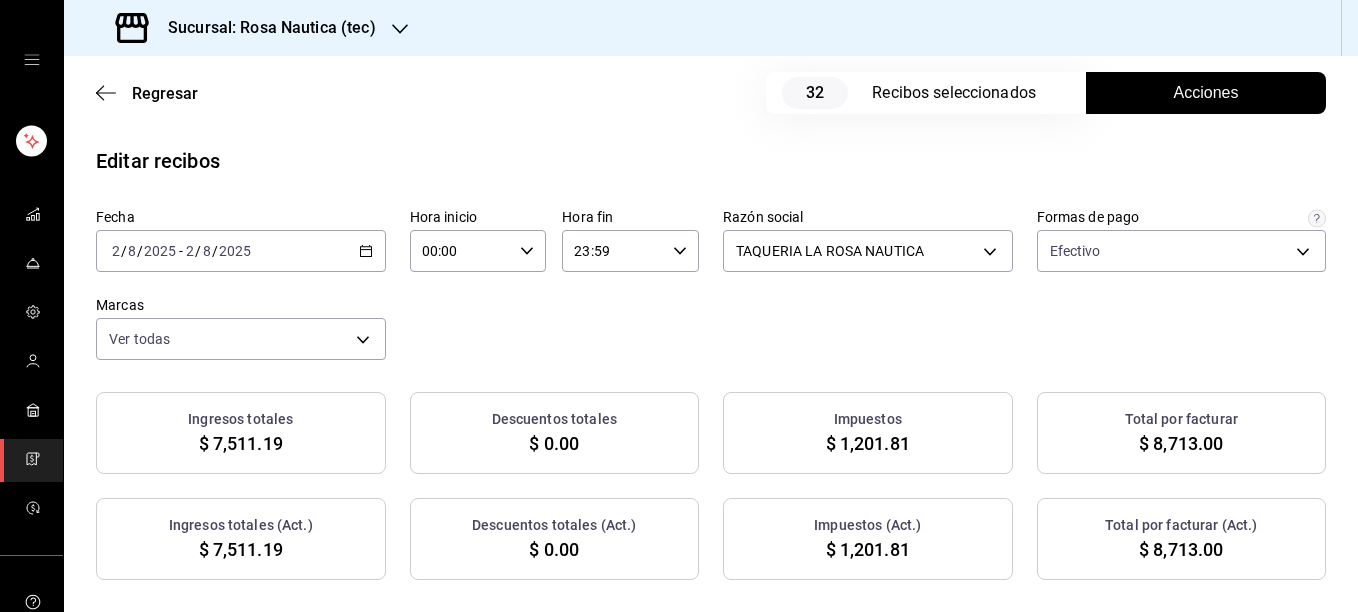 click on "Acciones" at bounding box center (1206, 93) 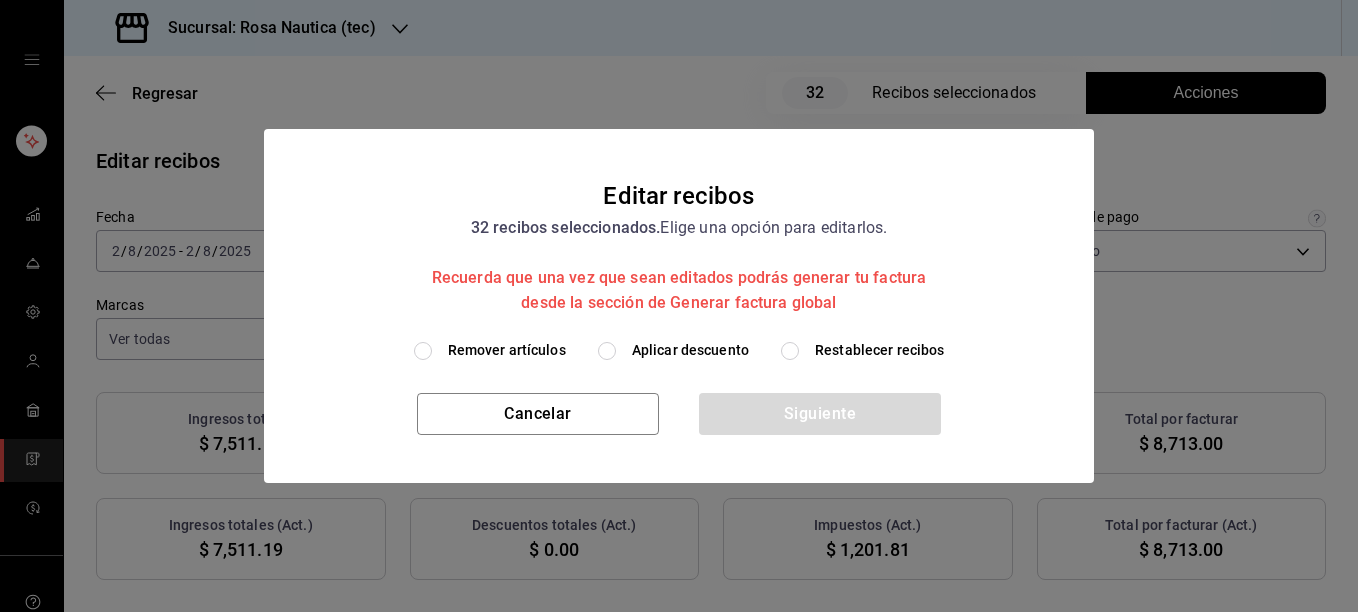 click on "Remover artículos" at bounding box center (507, 350) 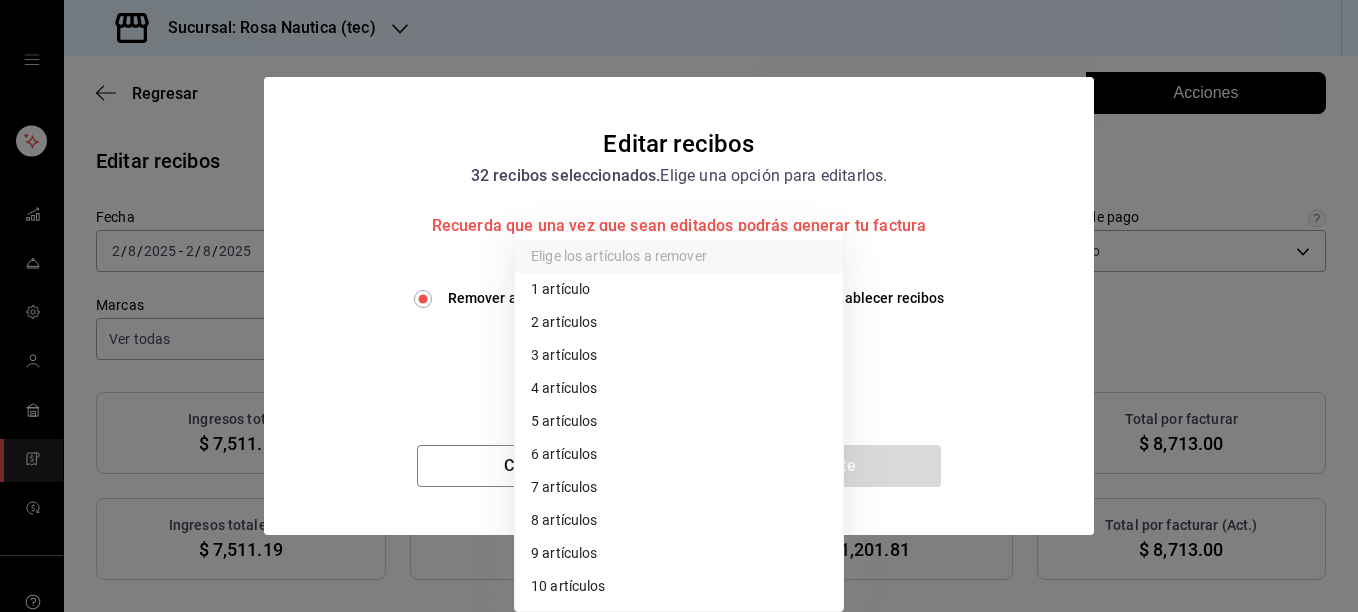 click on "Sucursal: Rosa Nautica (tec) Regresar 32 Recibos seleccionados Acciones Editar recibos Fecha [DATE] [DATE] - [DATE] [DATE] Hora inicio 00:00 Hora inicio Hora fin 23:59 Hora fin Razón social TAQUERIA LA ROSA NAUTICA [UUID] Formas de pago   Efectivo [UUID] Marcas Ver todas [UUID] Ingresos totales $ 7,511.19 Descuentos totales $ 0.00 Impuestos $ 1,201.81 Total por facturar $ 8,713.00 Ingresos totales (Act.) $ 7,511.19 Descuentos totales (Act.) $ 0.00 Impuestos  (Act.) $ 1,201.81 Total por facturar (Act.) $ 8,713.00 Editar recibos Quita la selección a los recibos que no quieras editar. Act. # de recibo Artículos (Orig.) Artículos (Act.) Subtotal (Orig.) Subtotal (Act.) Descuento total (Orig.) Descuento total (Act.) Impuestos (Orig.) Impuestos (Act.) Total (Orig.) Total (Act.) No [UUID] 6 6 $166.38 $166.38 $0.00 $0.00 $26.62 $26.62 $193.00 $193.00 No [UUID] 1 1 $517.24 $517.24 $0.00" at bounding box center [679, 306] 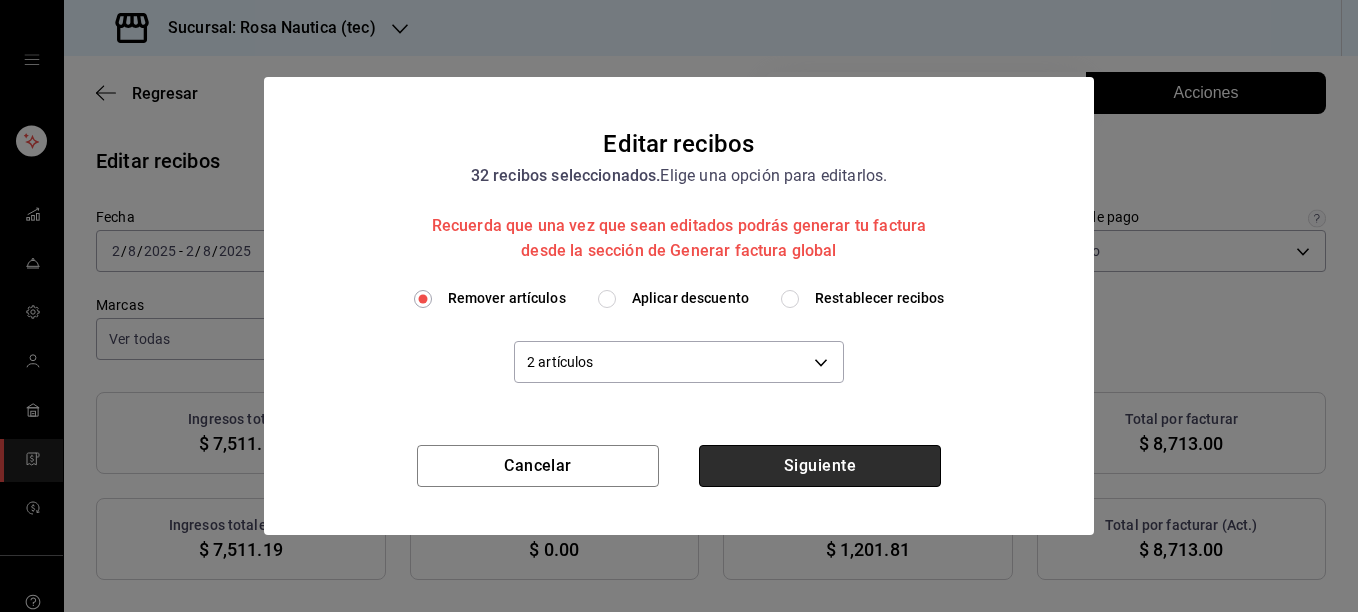 click on "Siguiente" at bounding box center [820, 466] 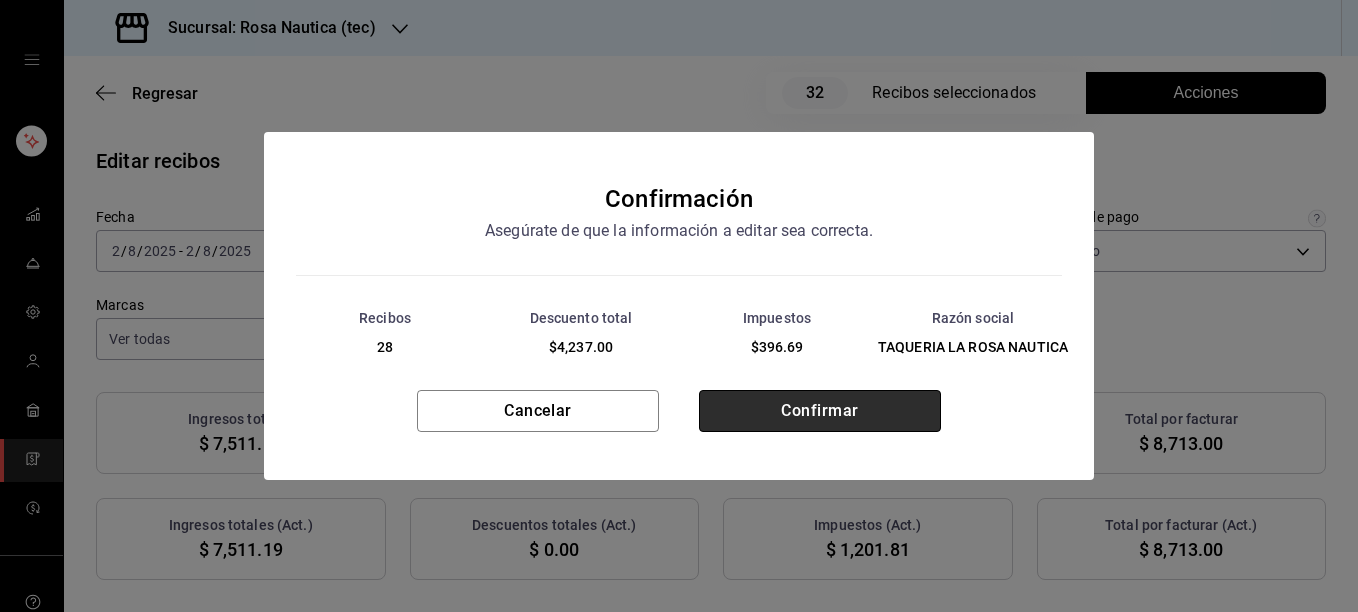 click on "Confirmar" at bounding box center [820, 411] 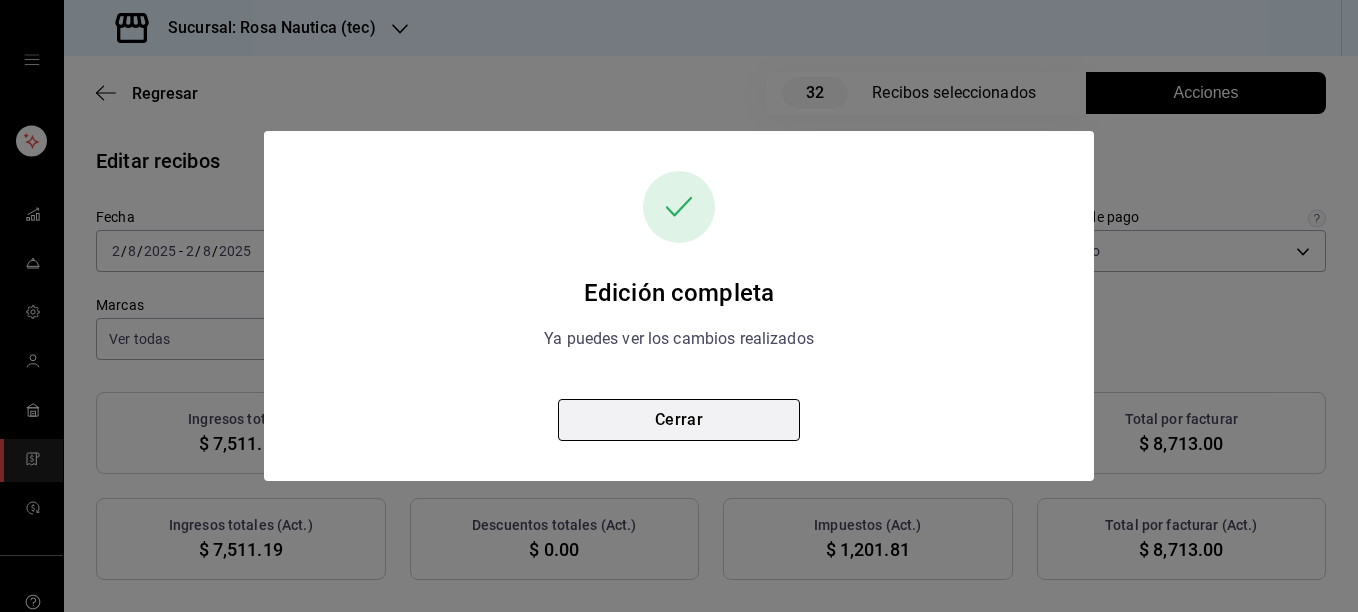 click on "Cerrar" at bounding box center [679, 420] 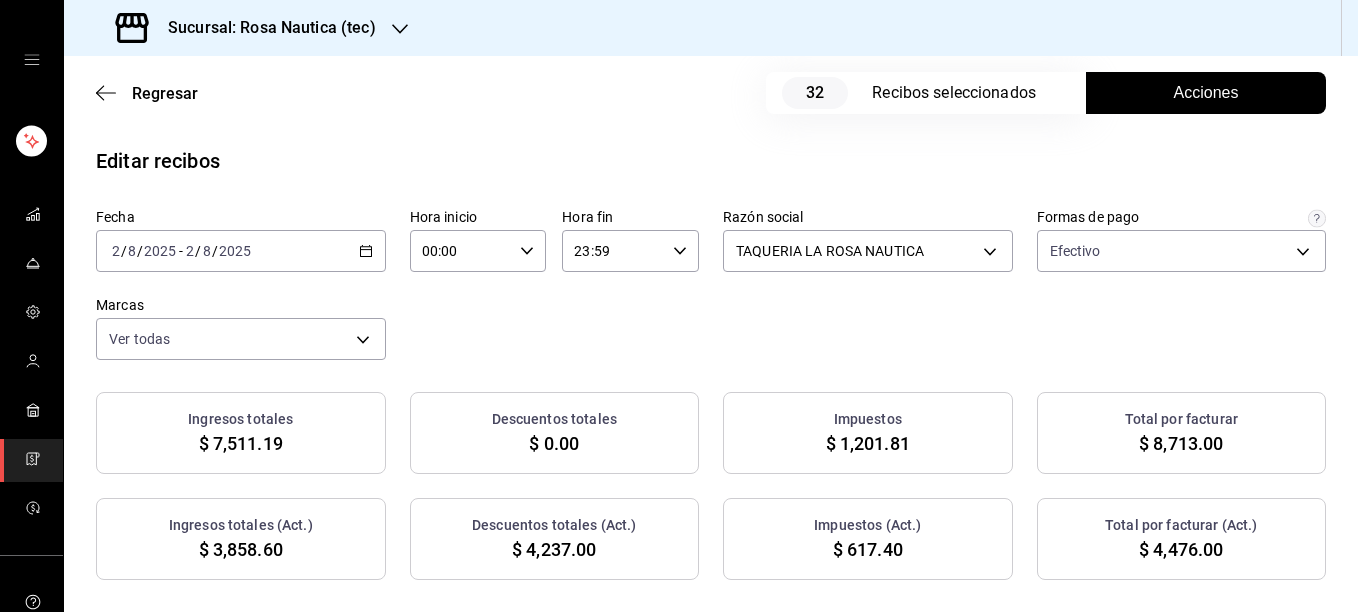 click on "Acciones" at bounding box center (1206, 93) 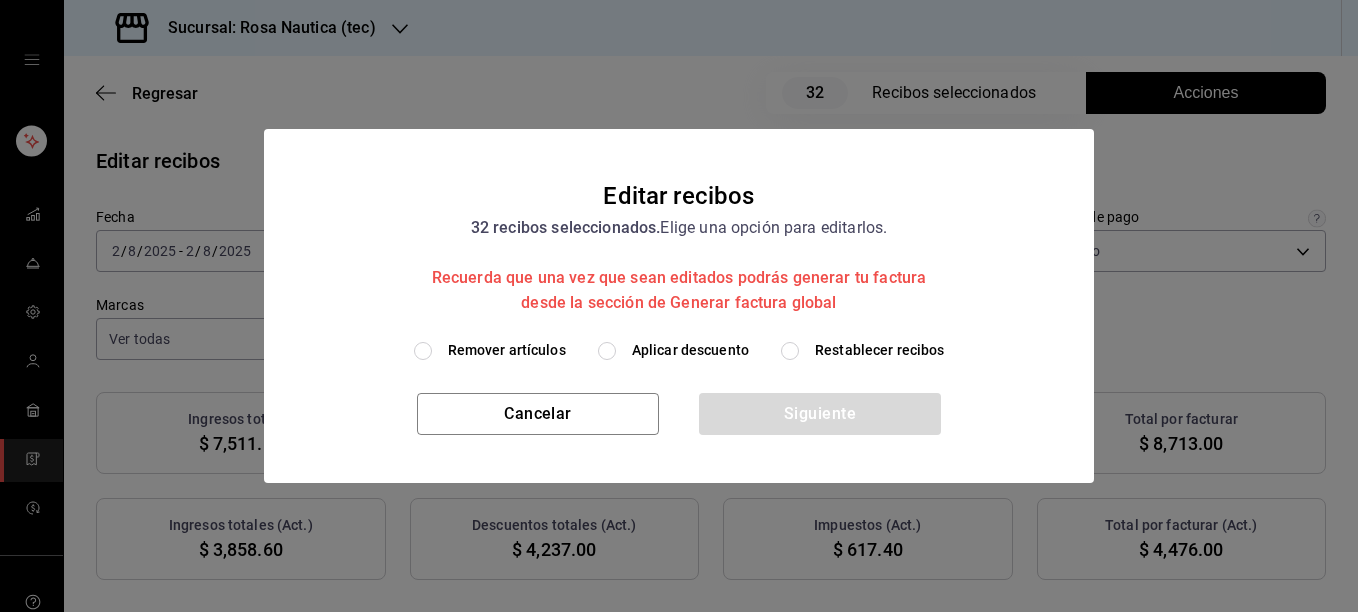 click on "Restablecer recibos" at bounding box center [880, 350] 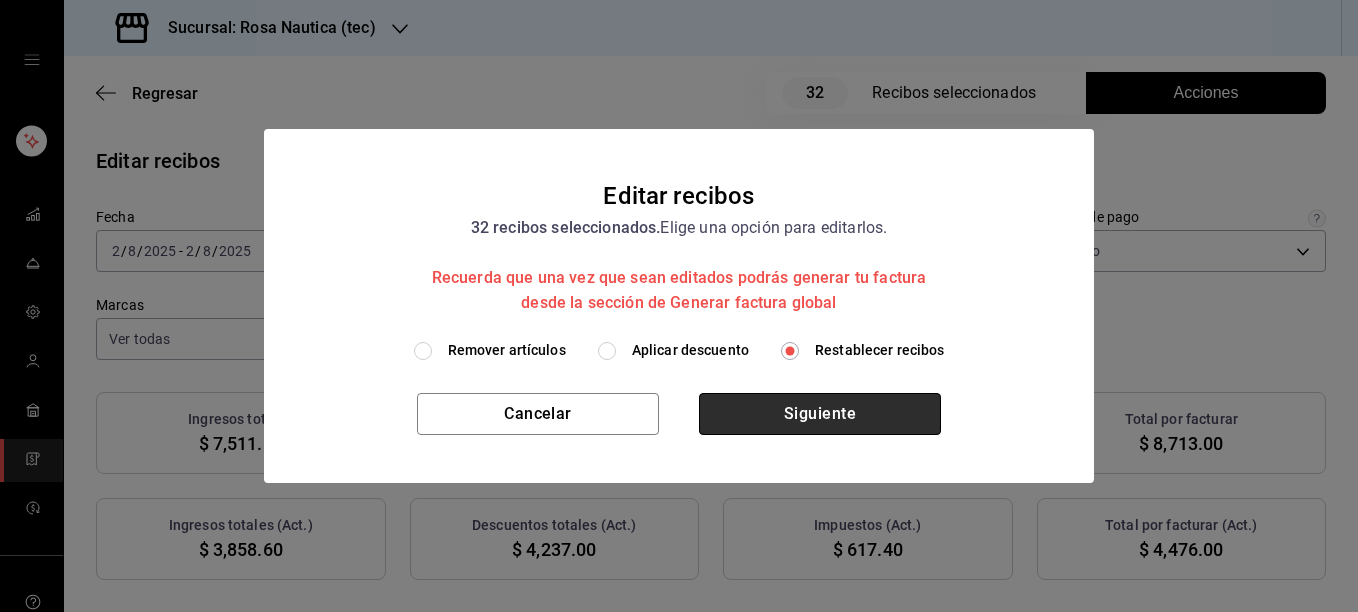 click on "Siguiente" at bounding box center [820, 414] 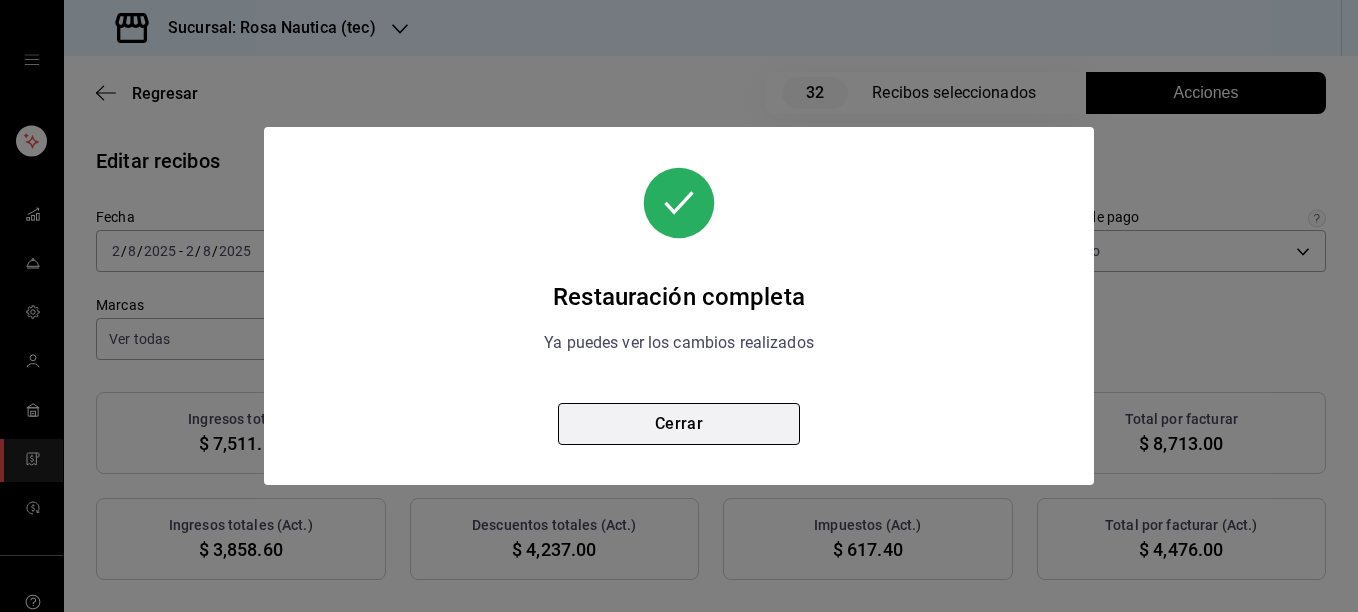 click on "Cerrar" at bounding box center [679, 424] 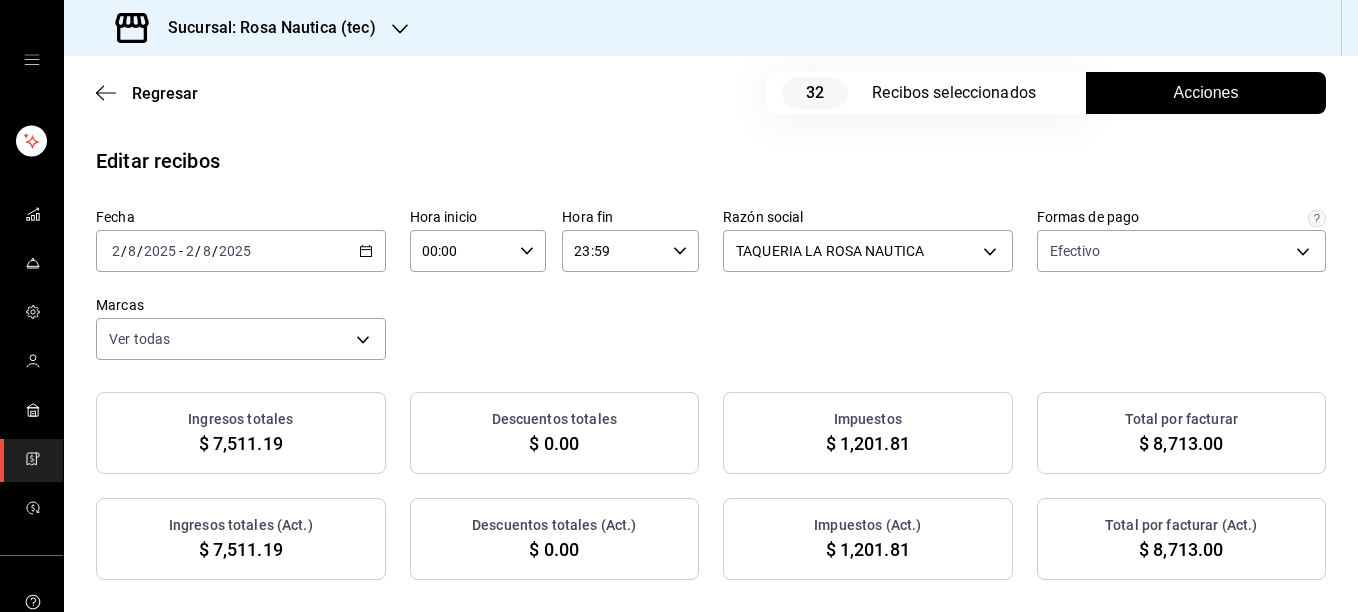 click on "Acciones" at bounding box center [1206, 93] 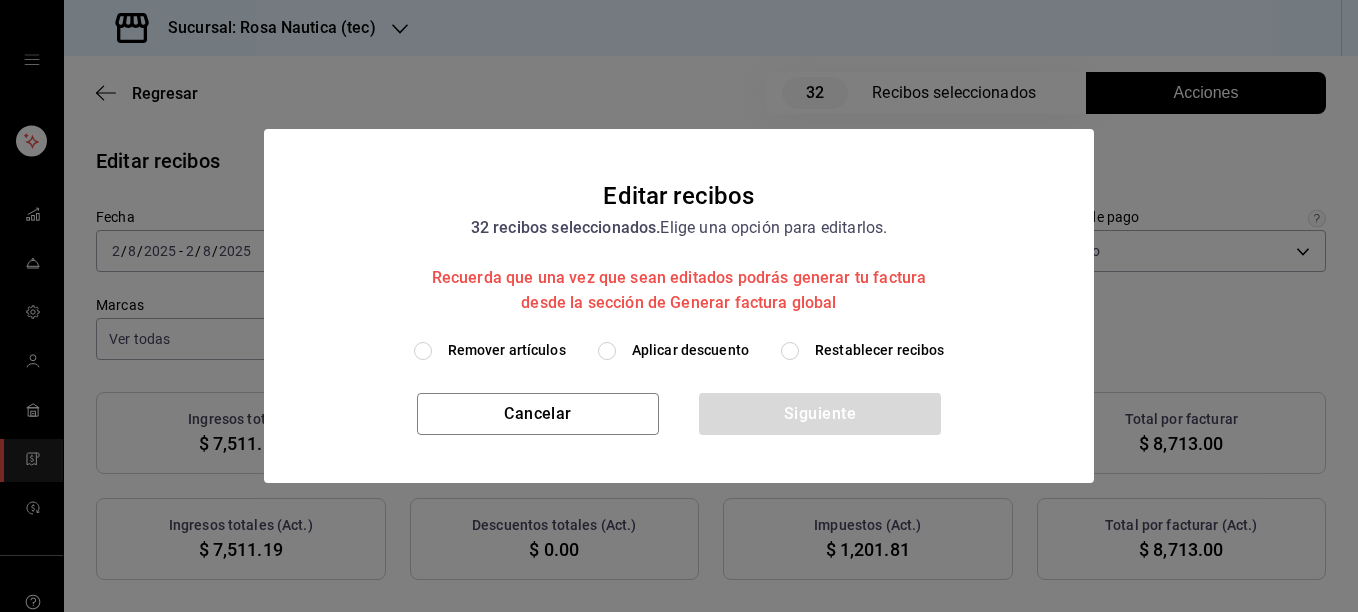 click on "Remover artículos" at bounding box center (507, 350) 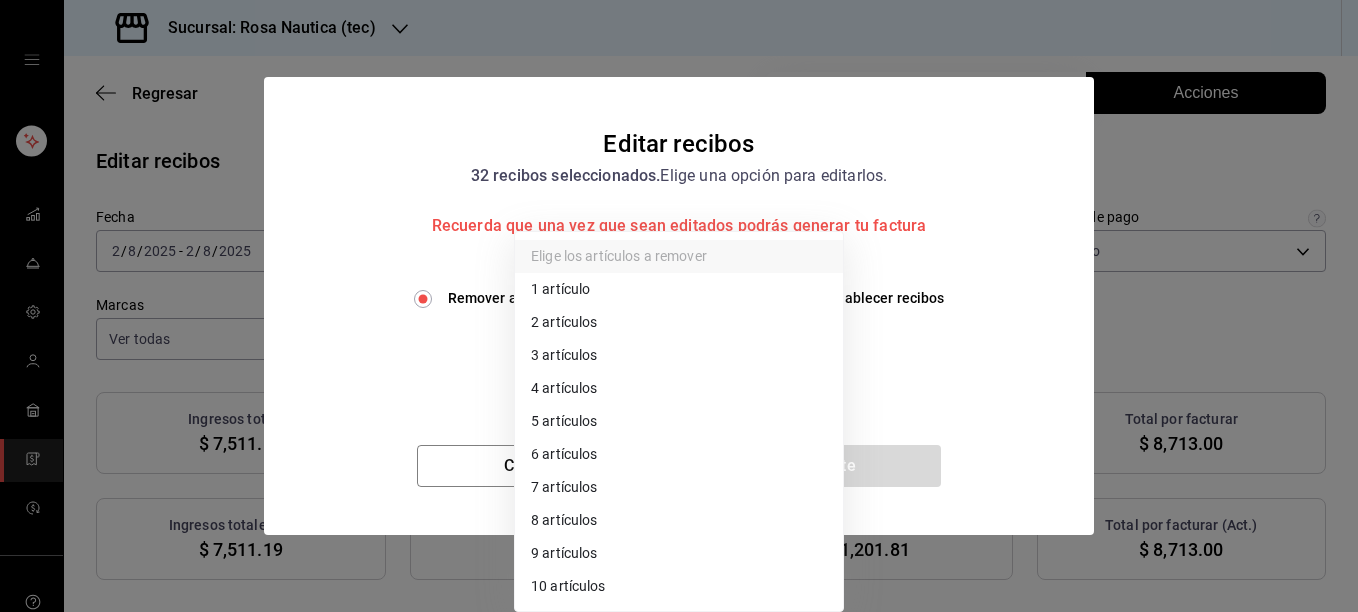 click on "Sucursal: Rosa Nautica (tec) Regresar 32 Recibos seleccionados Acciones Editar recibos Fecha [DATE] [DATE] - [DATE] [DATE] Hora inicio 00:00 Hora inicio Hora fin 23:59 Hora fin Razón social TAQUERIA LA ROSA NAUTICA [UUID] Formas de pago   Efectivo [UUID] Marcas Ver todas [UUID] Ingresos totales $ 7,511.19 Descuentos totales $ 0.00 Impuestos $ 1,201.81 Total por facturar $ 8,713.00 Ingresos totales (Act.) $ 7,511.19 Descuentos totales (Act.) $ 0.00 Impuestos  (Act.) $ 1,201.81 Total por facturar (Act.) $ 8,713.00 Editar recibos Quita la selección a los recibos que no quieras editar. Act. # de recibo Artículos (Orig.) Artículos (Act.) Subtotal (Orig.) Subtotal (Act.) Descuento total (Orig.) Descuento total (Act.) Impuestos (Orig.) Impuestos (Act.) Total (Orig.) Total (Act.) No [UUID] 6 6 $166.38 $166.38 $0.00 $0.00 $26.62 $26.62 $193.00 $193.00 No [UUID] 1 1 $517.24 $517.24 $0.00" at bounding box center (679, 306) 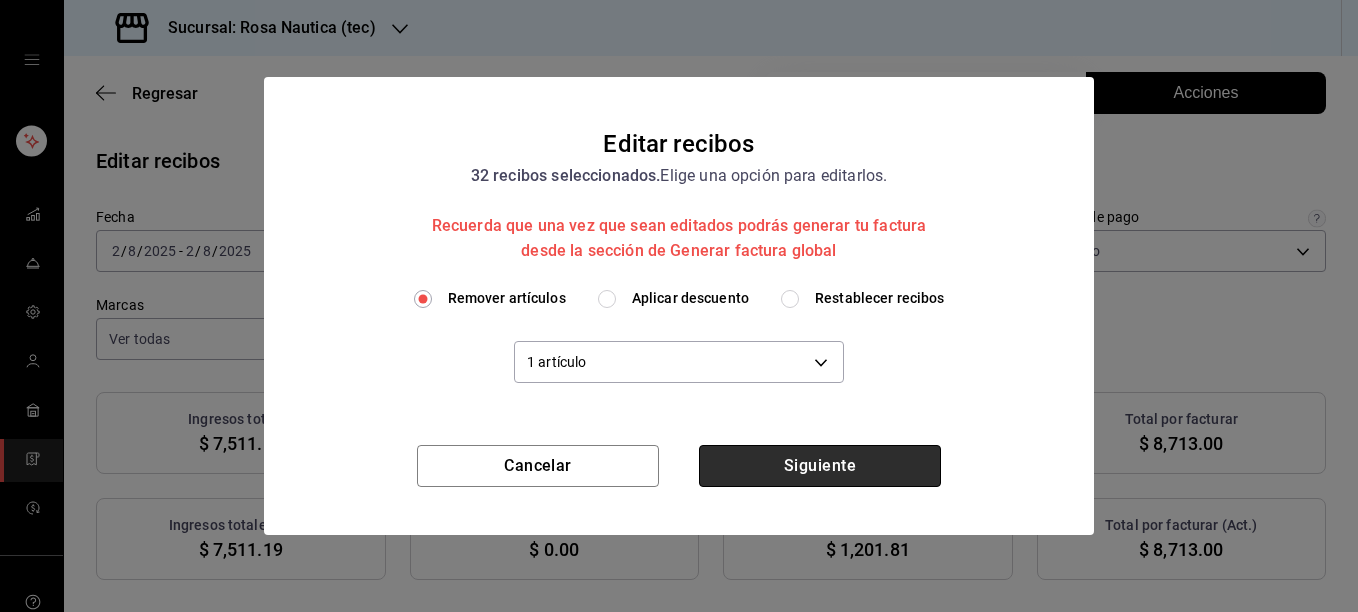 click on "Siguiente" at bounding box center [820, 466] 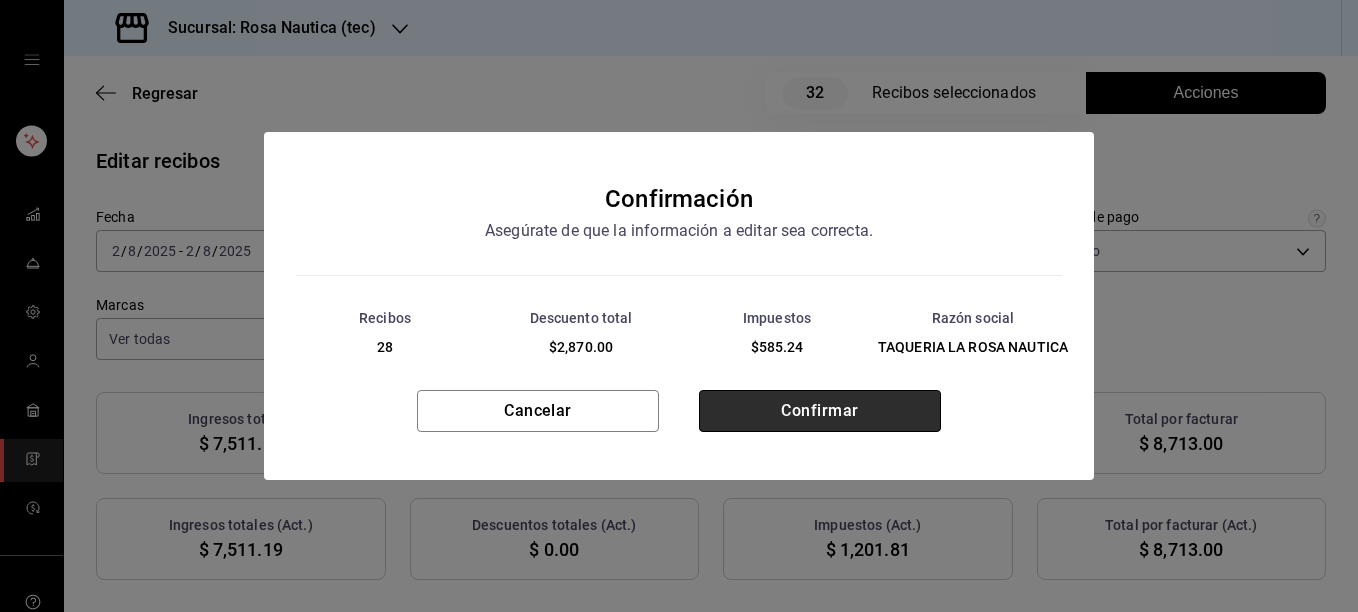 click on "Confirmar" at bounding box center [820, 411] 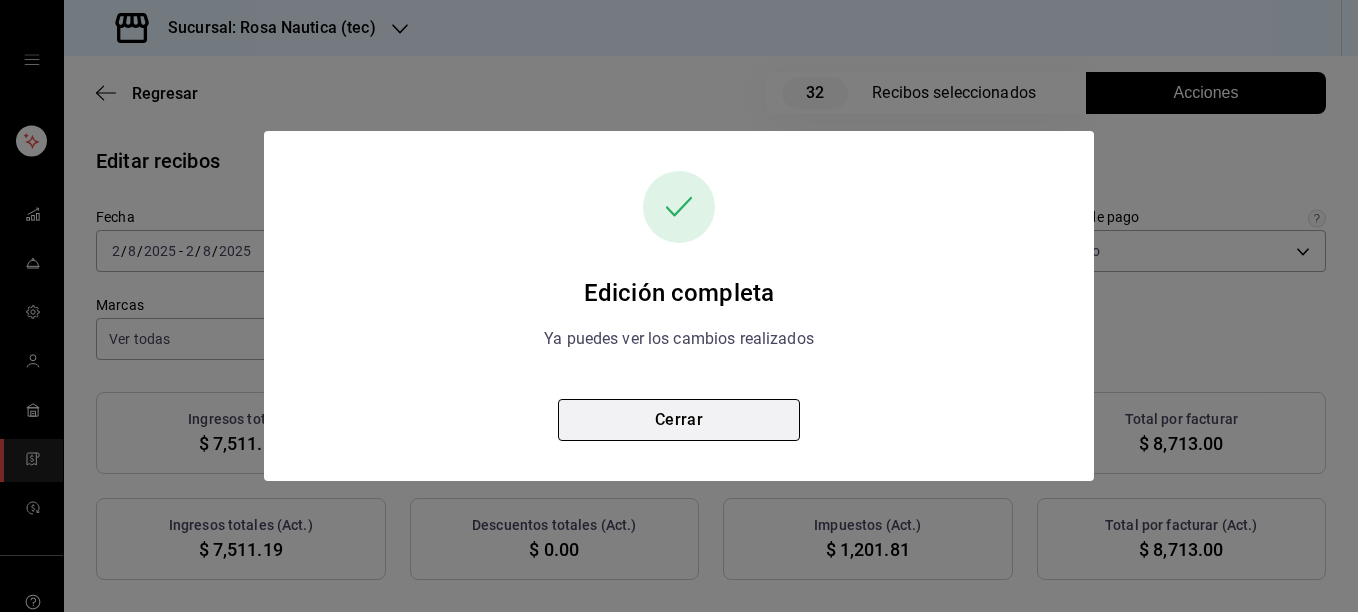 click on "Cerrar" at bounding box center (679, 420) 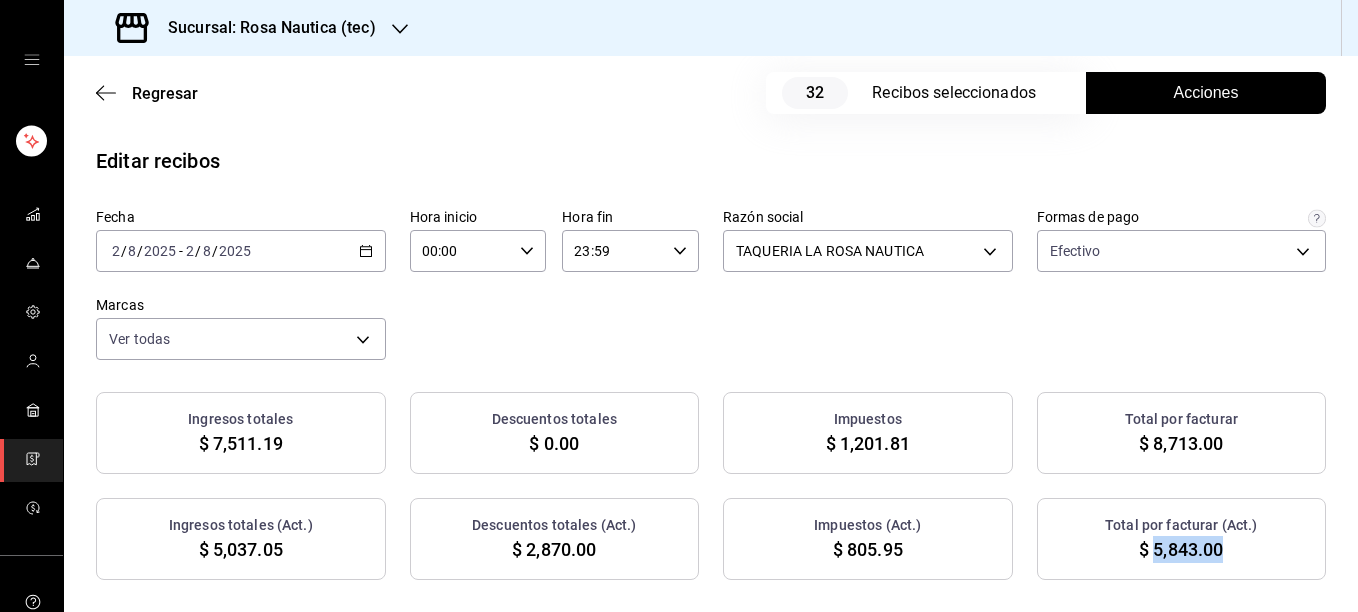 drag, startPoint x: 1138, startPoint y: 552, endPoint x: 1211, endPoint y: 564, distance: 73.97973 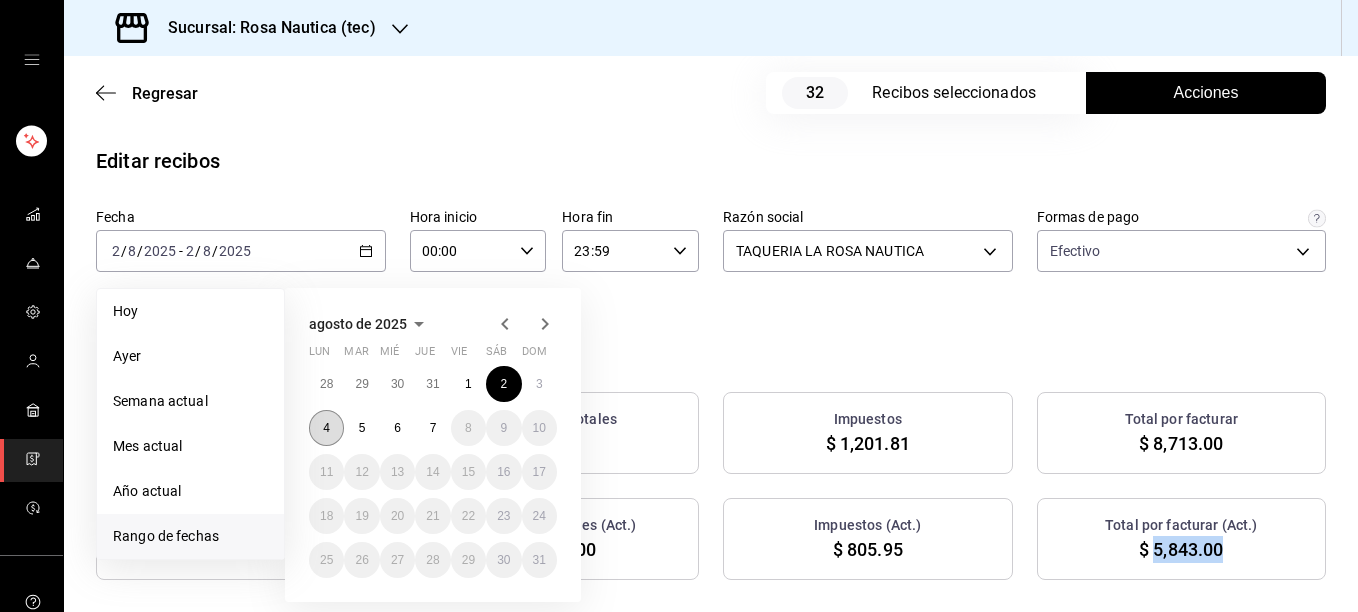 click on "4" at bounding box center (326, 428) 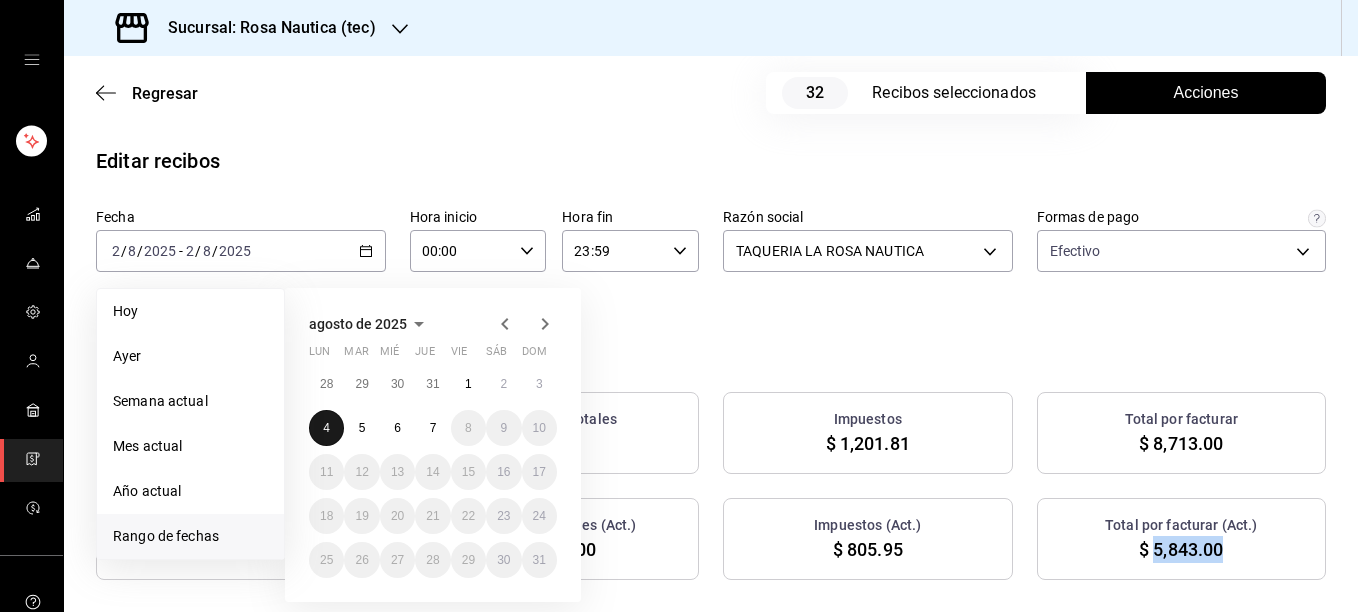 click on "4" at bounding box center (326, 428) 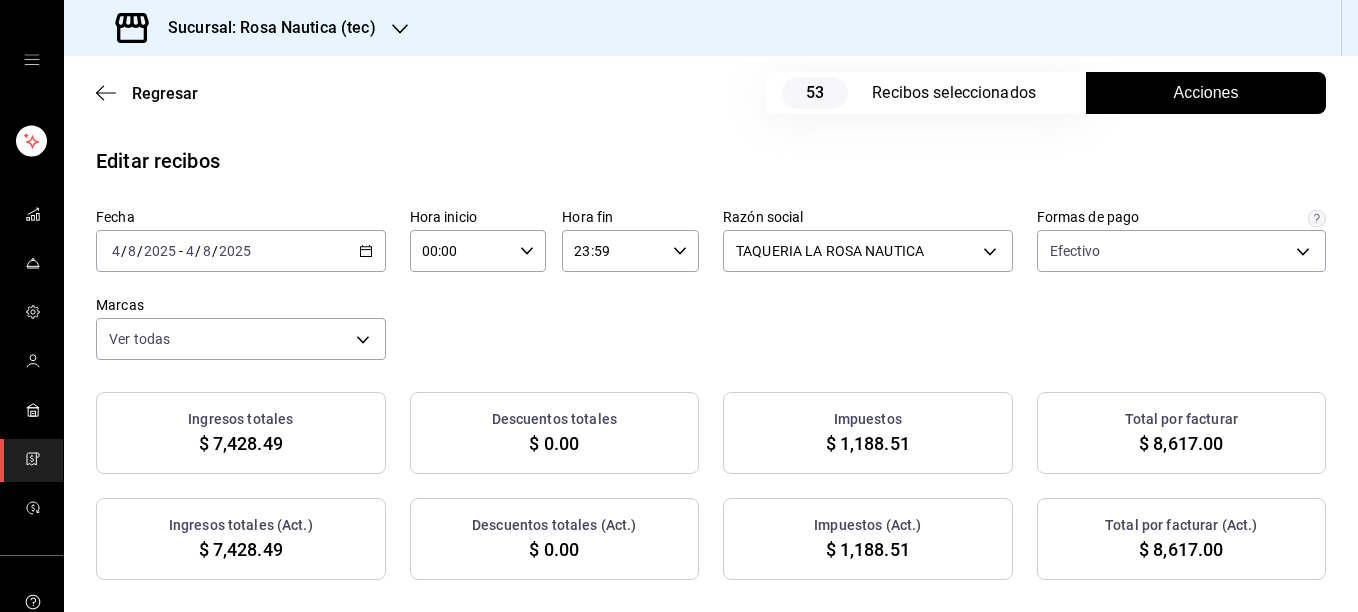 click on "Acciones" at bounding box center [1206, 93] 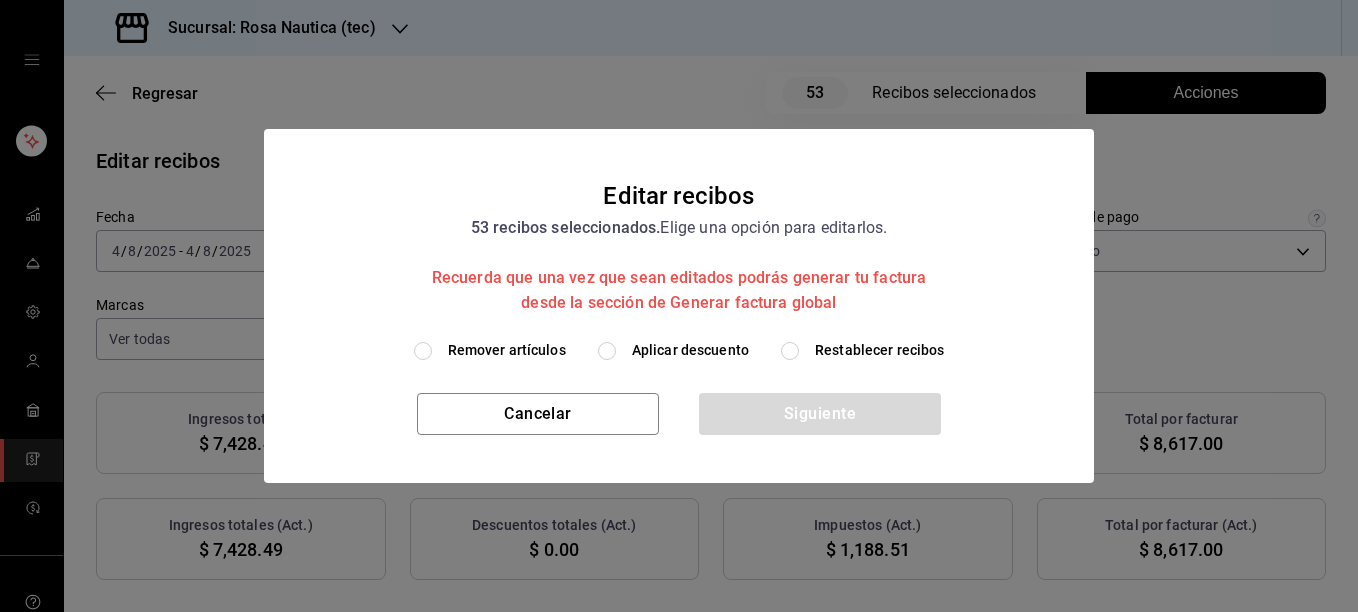 click on "Remover artículos" at bounding box center [507, 350] 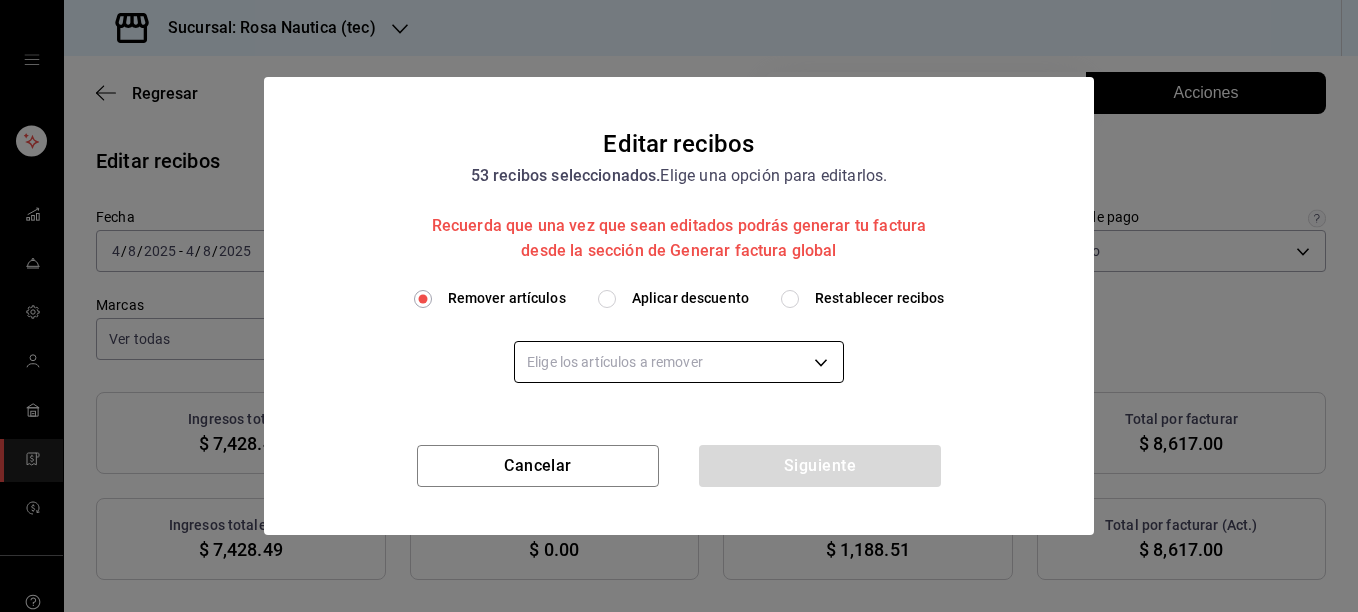 click on "Sucursal: Rosa Nautica (tec) Regresar 53 Recibos seleccionados Acciones Editar recibos Fecha [DATE] [DATE] - [DATE] [DATE] Hora inicio 00:00 Hora inicio Hora fin 23:59 Hora fin Razón social TAQUERIA LA ROSA NAUTICA [UUID] Formas de pago   Efectivo [UUID] Marcas Ver todas [UUID] Ingresos totales $ 7,428.49 Descuentos totales $ 0.00 Impuestos $ 1,188.51 Total por facturar $ 8,617.00 Ingresos totales (Act.) $ 7,428.49 Descuentos totales (Act.) $ 0.00 Impuestos  (Act.) $ 1,188.51 Total por facturar (Act.) $ 8,617.00 Editar recibos Quita la selección a los recibos que no quieras editar. Act. # de recibo Artículos (Orig.) Artículos (Act.) Subtotal (Orig.) Subtotal (Act.) Descuento total (Orig.) Descuento total (Act.) Impuestos (Orig.) Impuestos (Act.) Total (Orig.) Total (Act.) No [UUID] 5 5 $732.76 $732.76 $0.00 $0.00 $117.24 $117.24 $850.00 $850.00 No [UUID] 1 1 $198.28 $198.28 $0.00" at bounding box center [679, 306] 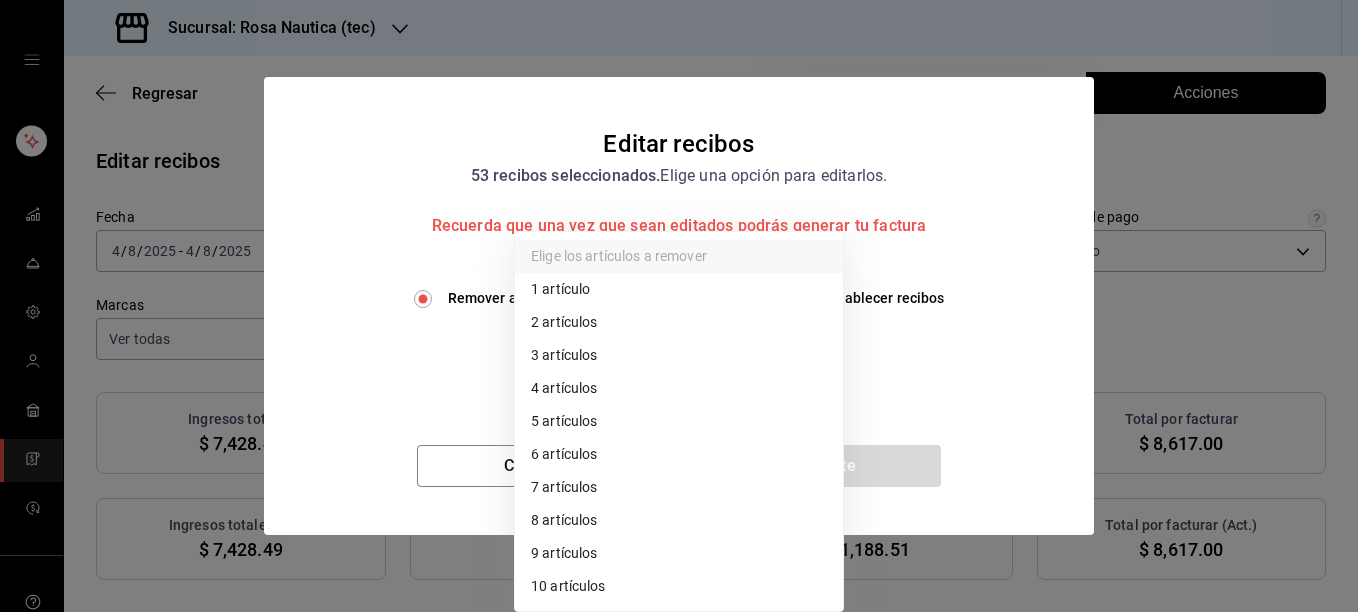 click on "2 artículos" at bounding box center (679, 322) 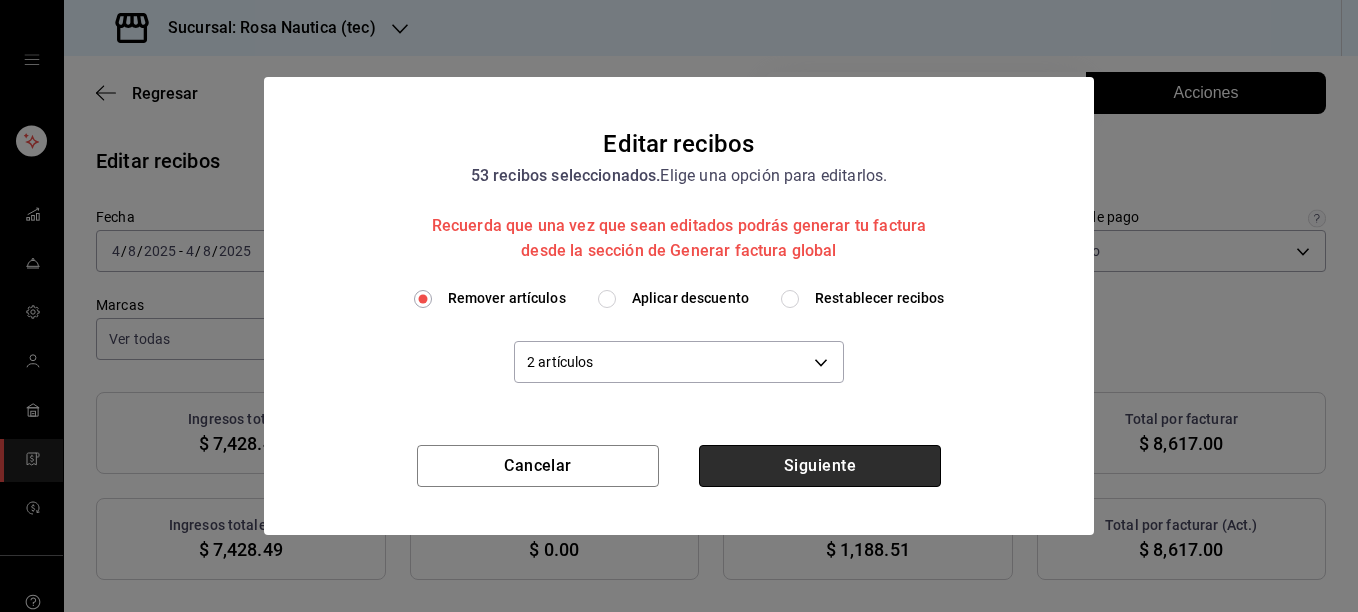 click on "Siguiente" at bounding box center [820, 466] 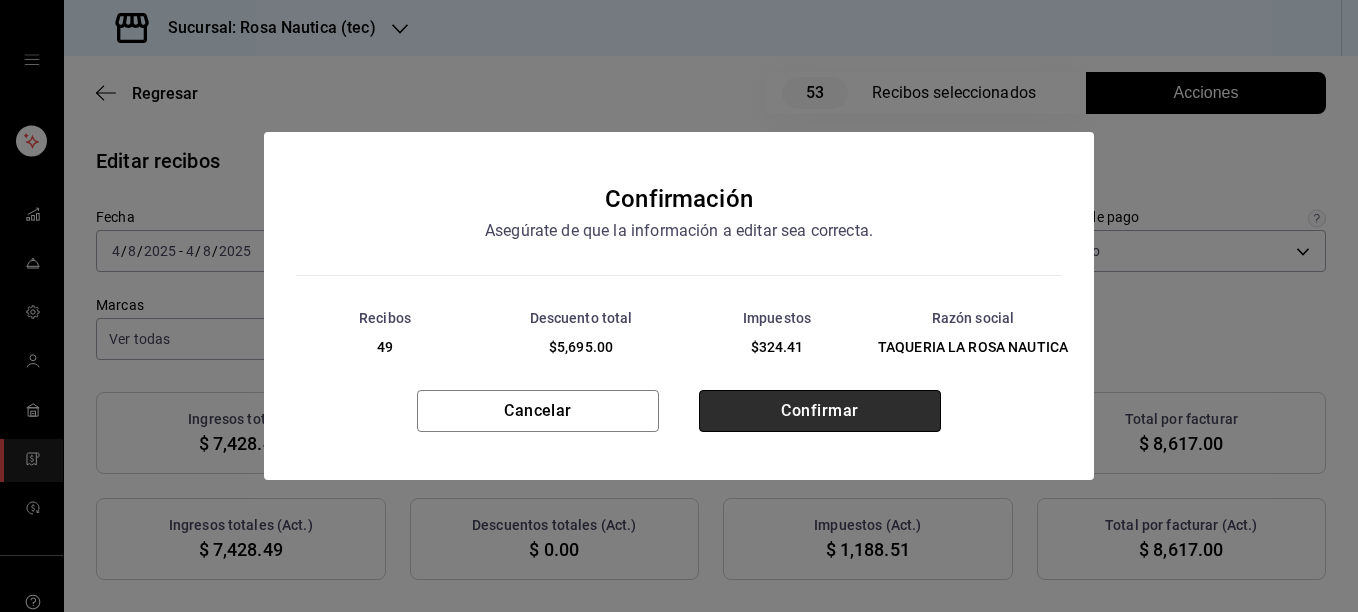 click on "Confirmar" at bounding box center (820, 411) 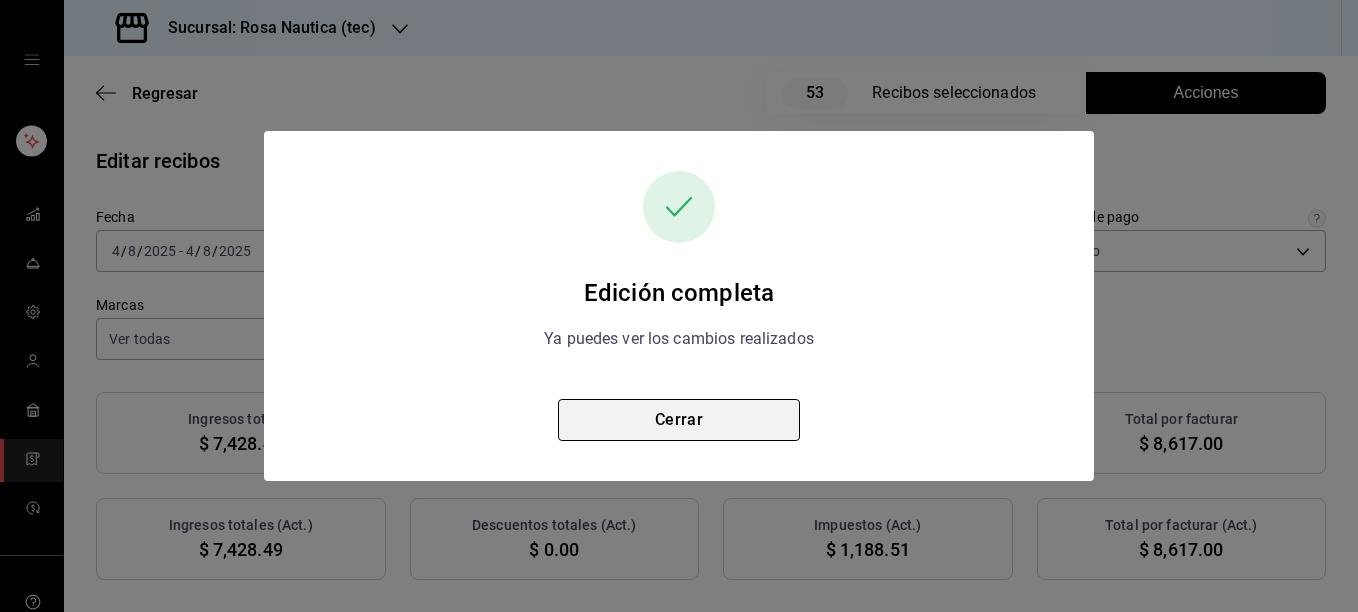click on "Cerrar" at bounding box center [679, 420] 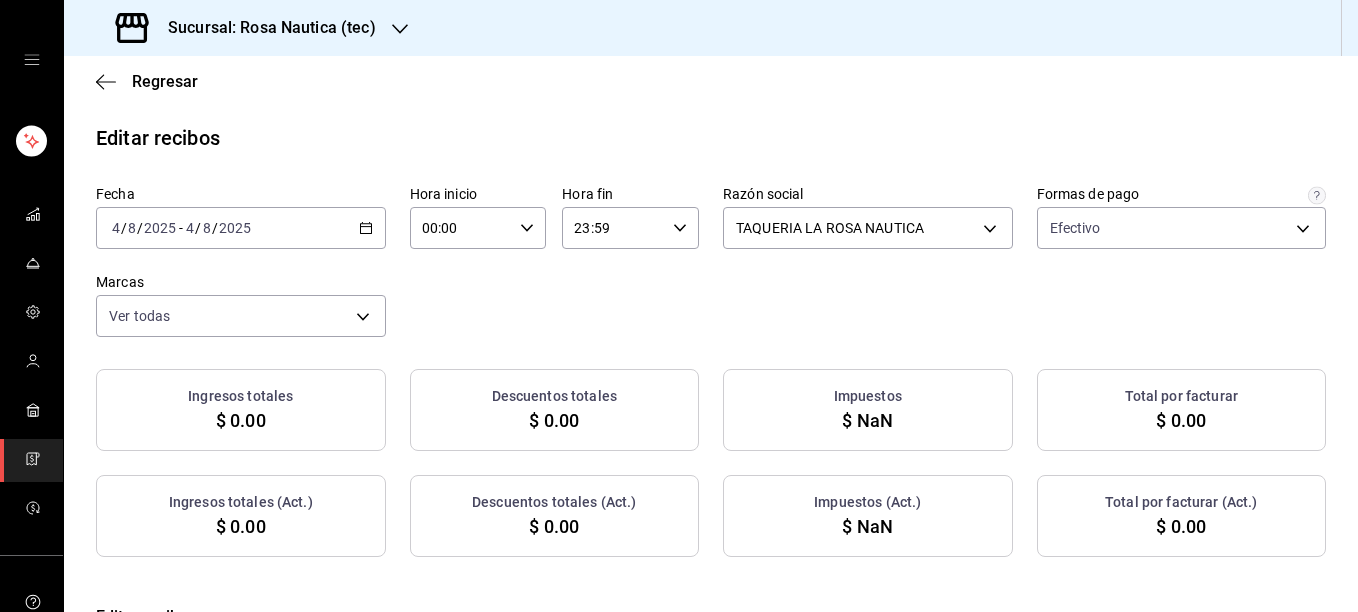 checkbox on "true" 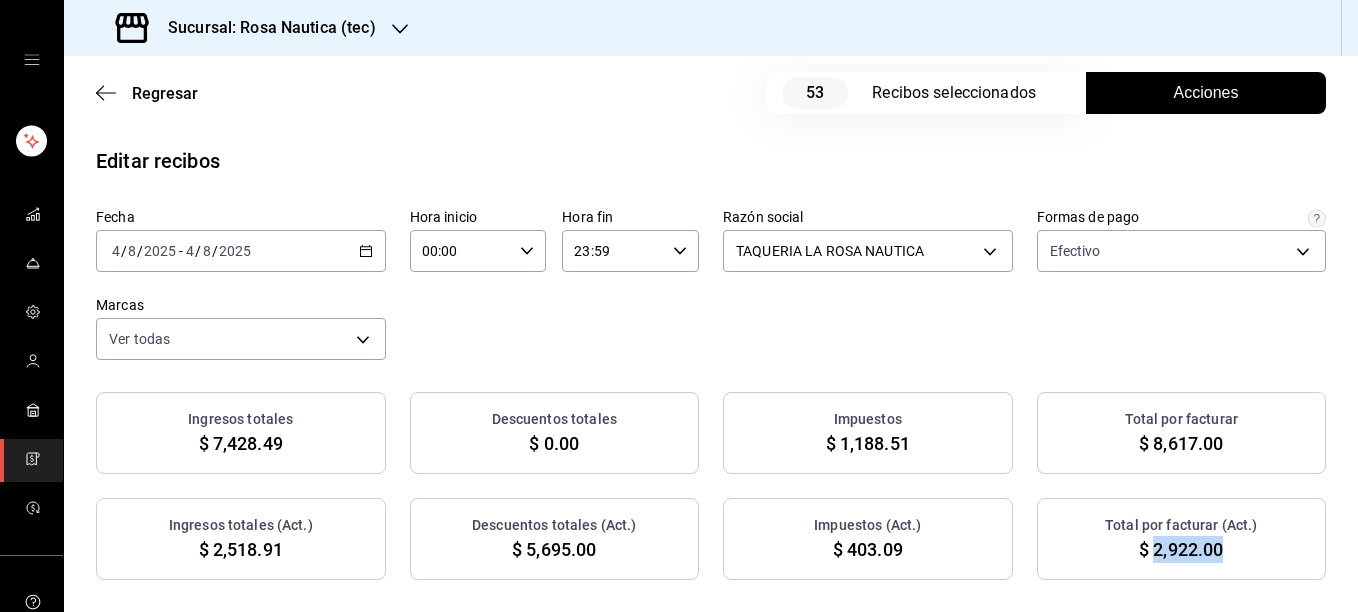 drag, startPoint x: 1138, startPoint y: 548, endPoint x: 1208, endPoint y: 559, distance: 70.85902 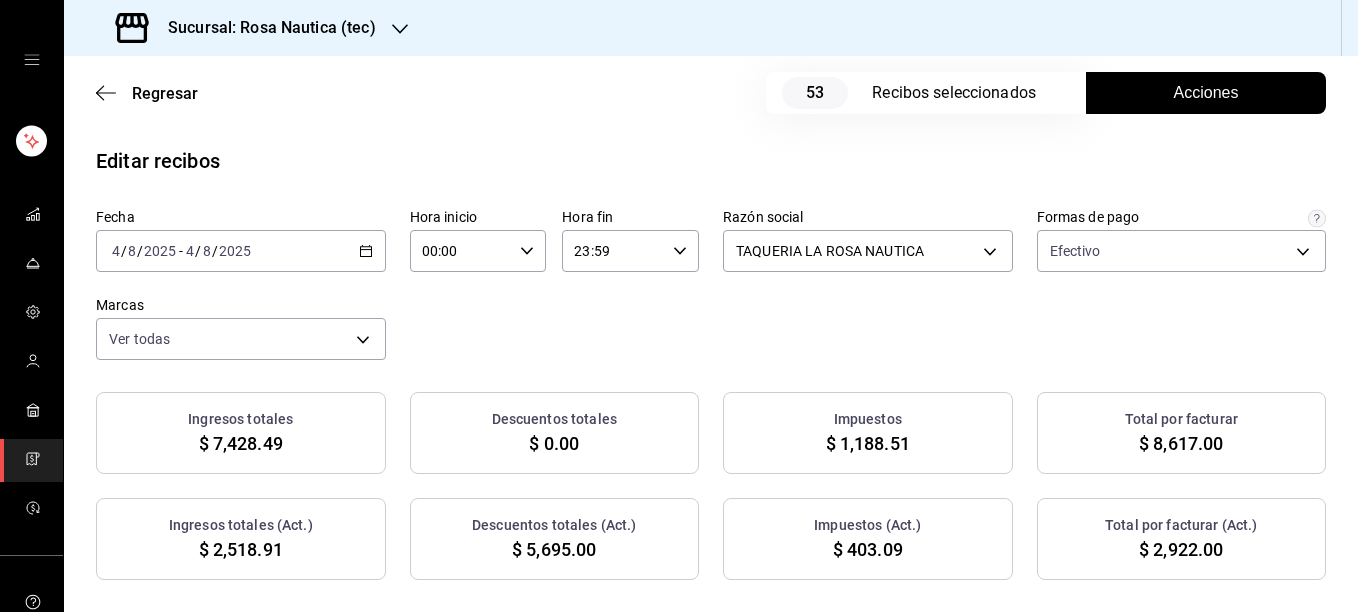 click on "2025-08-04 4 / 8 / 2025 - 2025-08-04 4 / 8 / 2025" at bounding box center (241, 251) 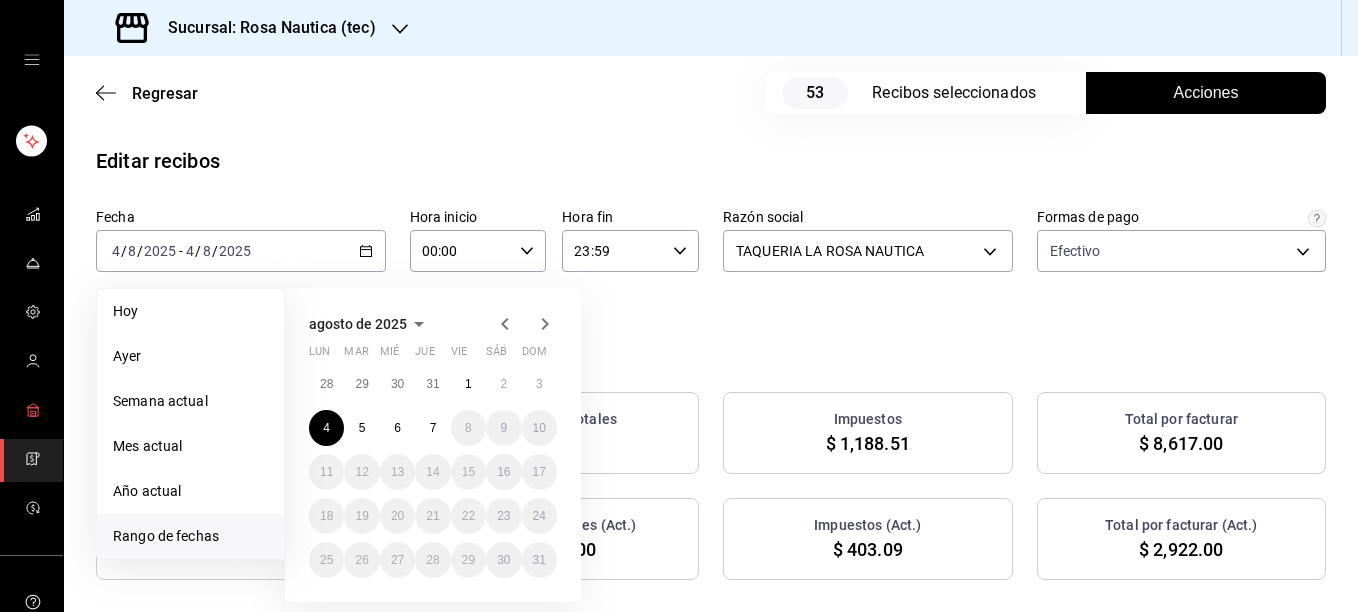 click 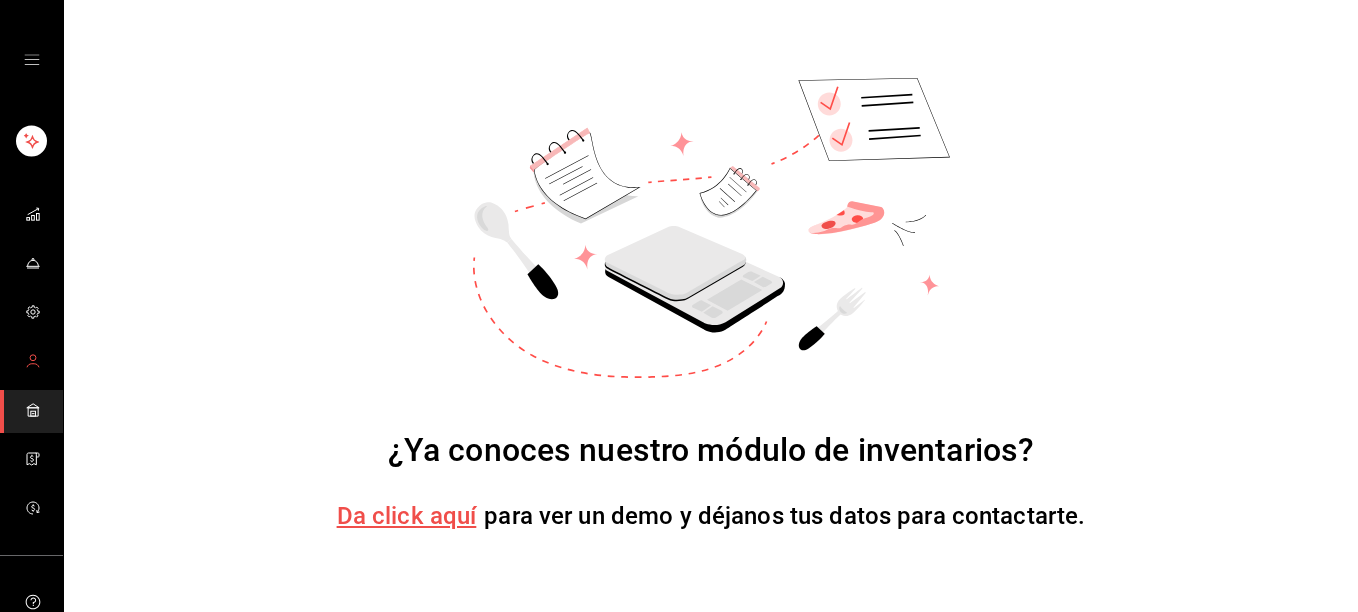 click 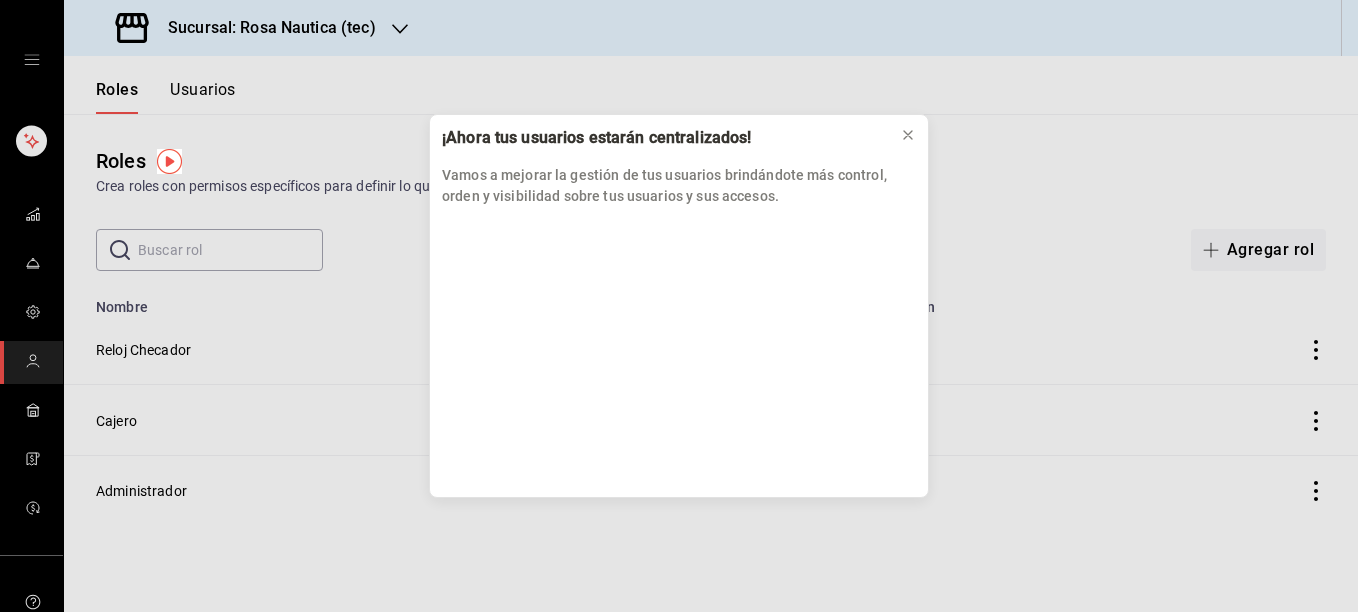 click on "¡Ahora tus usuarios estarán centralizados! Vamos a mejorar la gestión de tus usuarios brindándote más control, orden y visibilidad sobre tus usuarios y sus accesos." at bounding box center [679, 306] 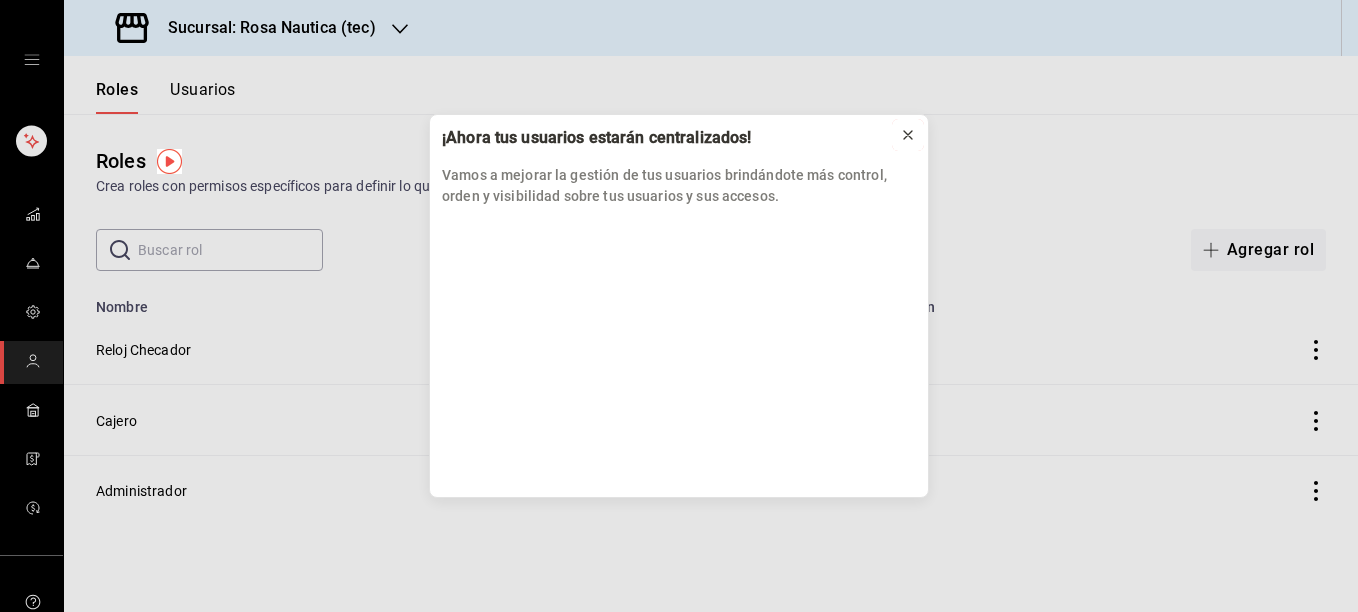 click 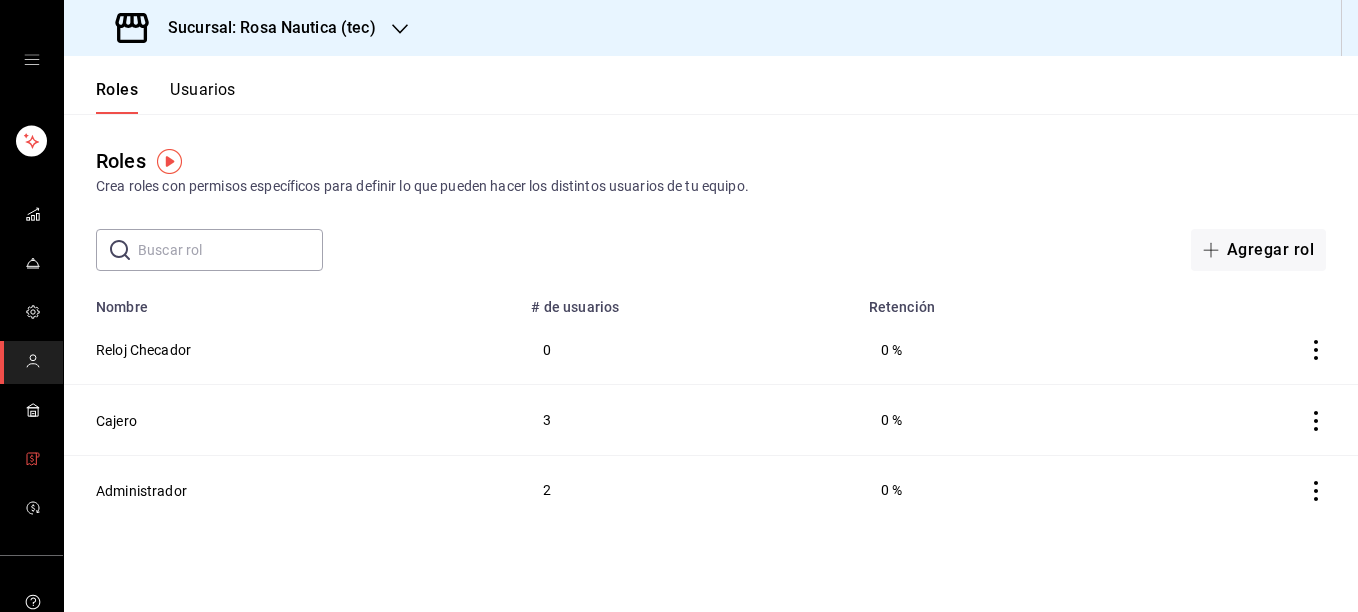 click 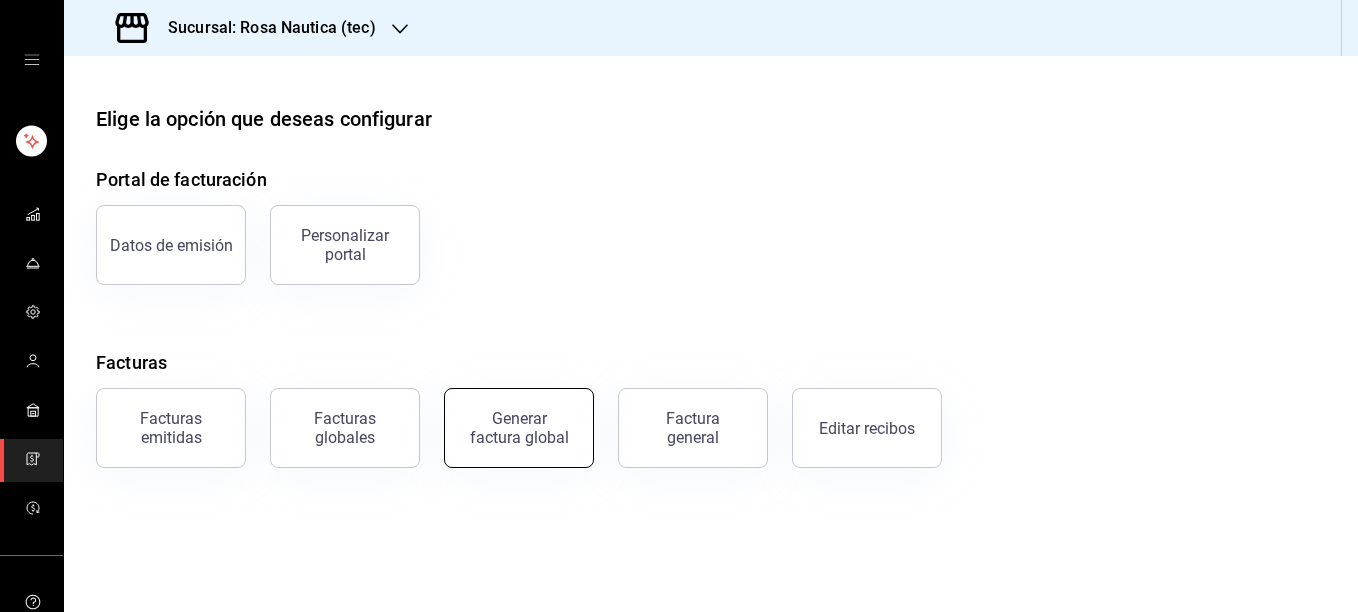 click on "Generar factura global" at bounding box center [519, 428] 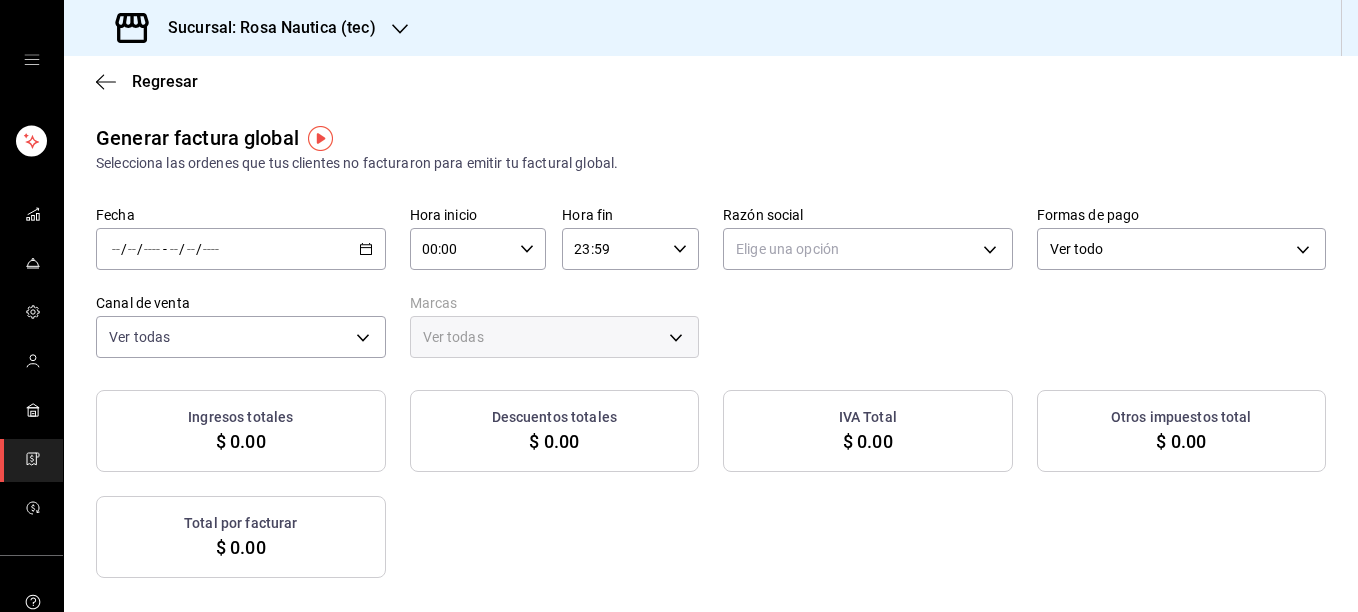 click on "/ / - / /" at bounding box center [241, 249] 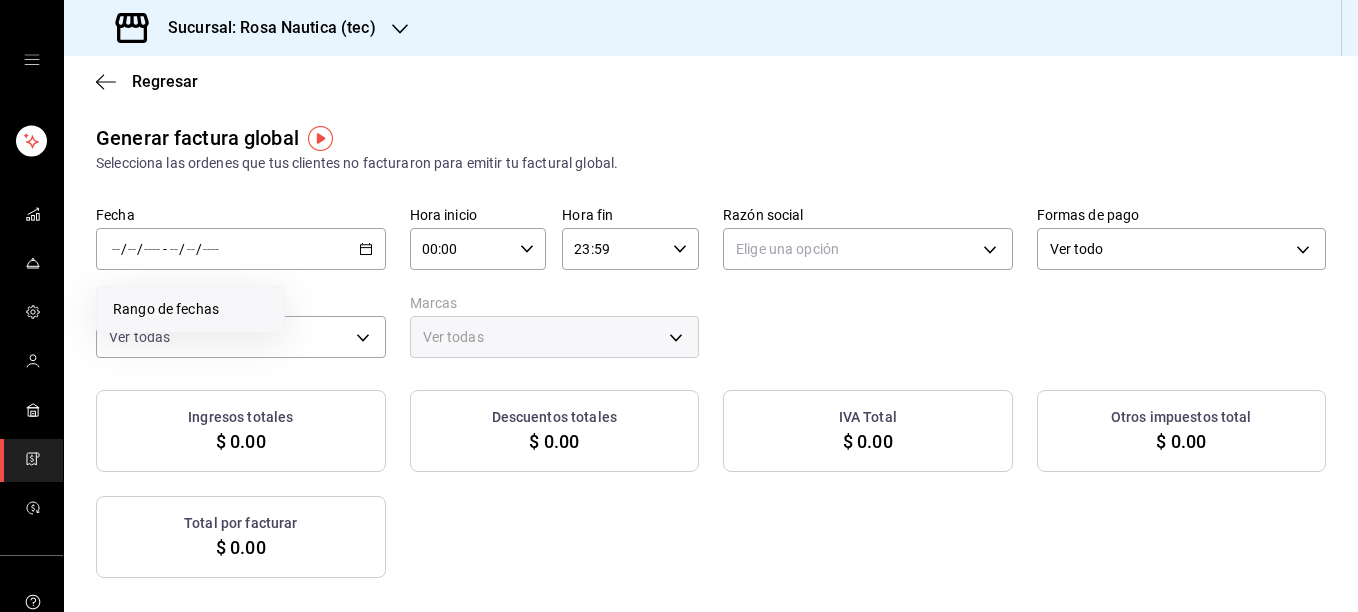 click on "Rango de fechas" at bounding box center (190, 309) 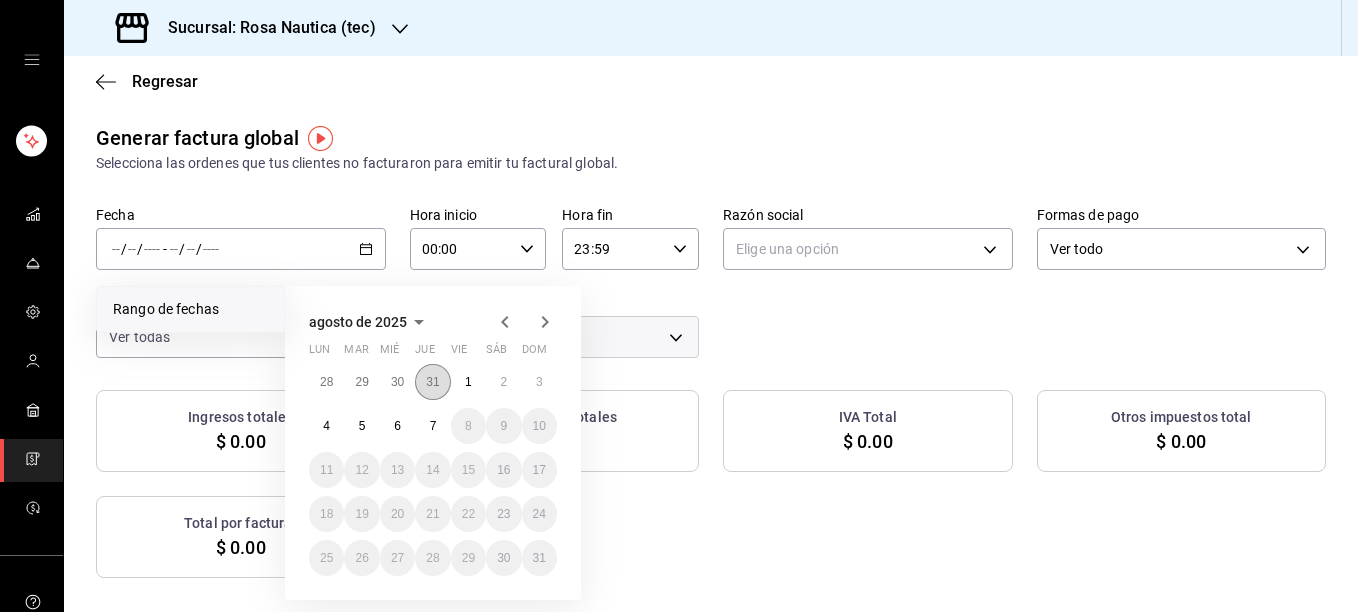 click on "31" at bounding box center (432, 382) 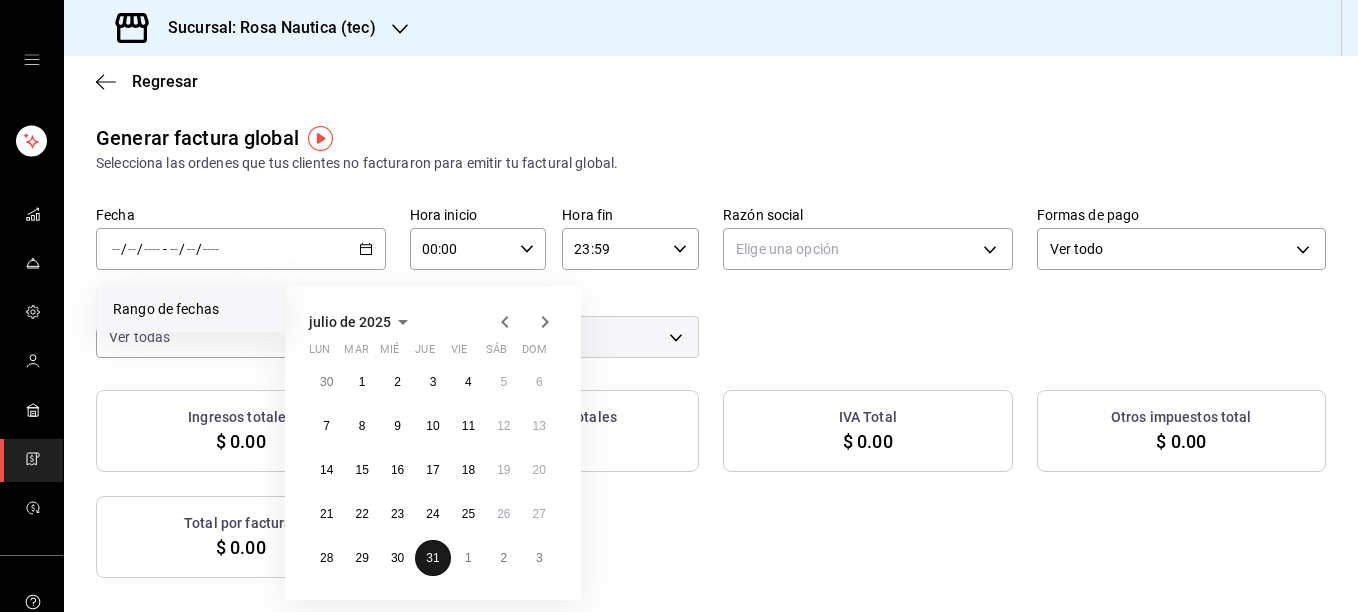 click on "31" at bounding box center (432, 558) 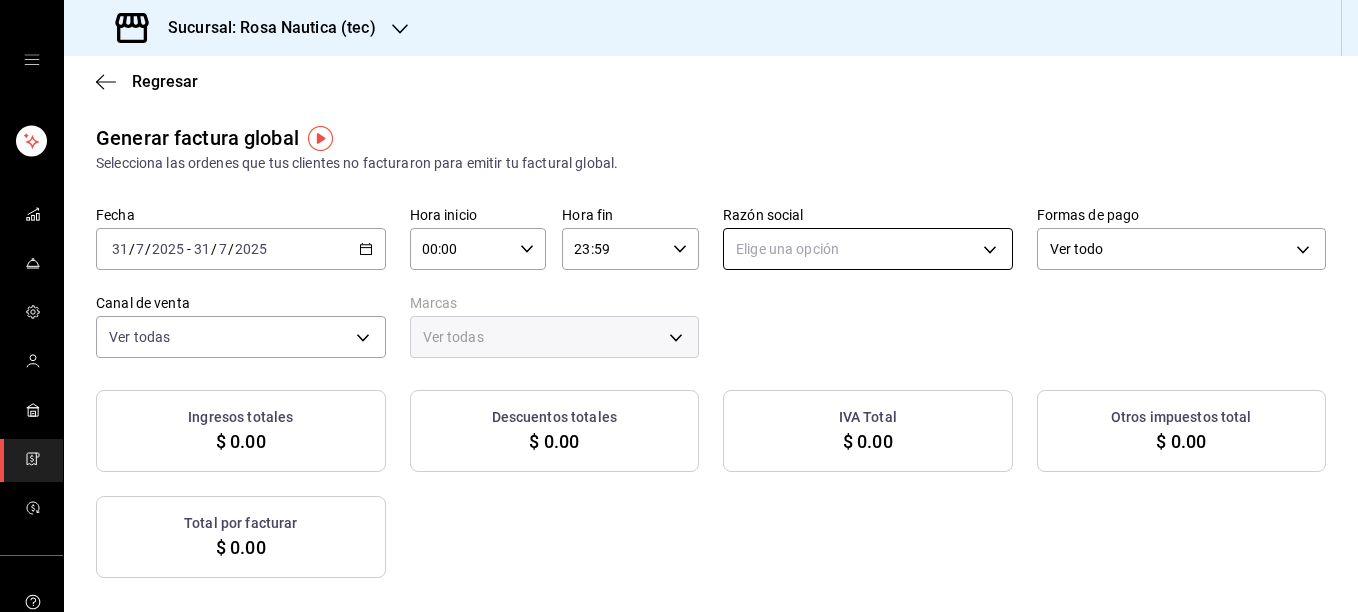 click on "Sucursal: Rosa Nautica (tec) Regresar Generar factura global Selecciona las ordenes que tus clientes no facturaron para emitir tu factural global. Fecha [DATE] [DATE] - [DATE] [DATE] Hora inicio 00:00 Hora inicio Hora fin 23:59 Hora fin Razón social Elige una opción Formas de pago Ver todo ALL Canal de venta Ver todas PARROT,UBER_EATS,RAPPI,DIDI_FOOD,ONLINE Marcas Ver todas Ingresos totales $ 0.00 Descuentos totales $ 0.00 IVA Total $ 0.00 Otros impuestos total $ 0.00 Total por facturar $ 0.00 No hay información que mostrar GANA 1 MES GRATIS EN TU SUSCRIPCIÓN AQUÍ ¿Recuerdas cómo empezó tu restaurante?
Hoy puedes ayudar a un colega a tener el mismo cambio que tú viviste.
Recomienda Parrot directamente desde tu Portal Administrador.
Es fácil y rápido.
🎁 Por cada restaurante que se una, ganas 1 mes gratis. Ver video tutorial Ir a video Ver video tutorial Ir a video Visitar centro de ayuda [PHONE] soporte@[DOMAIN].io Visitar centro de ayuda [PHONE]" at bounding box center (679, 306) 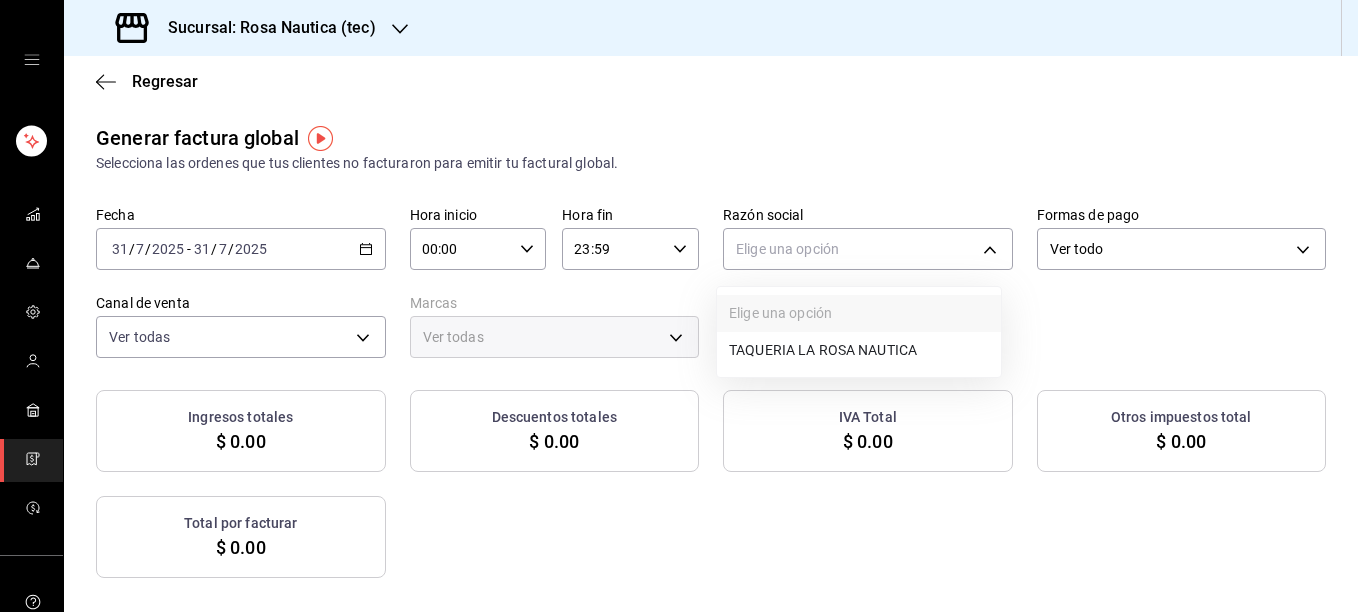click on "TAQUERIA LA ROSA NAUTICA" at bounding box center (859, 350) 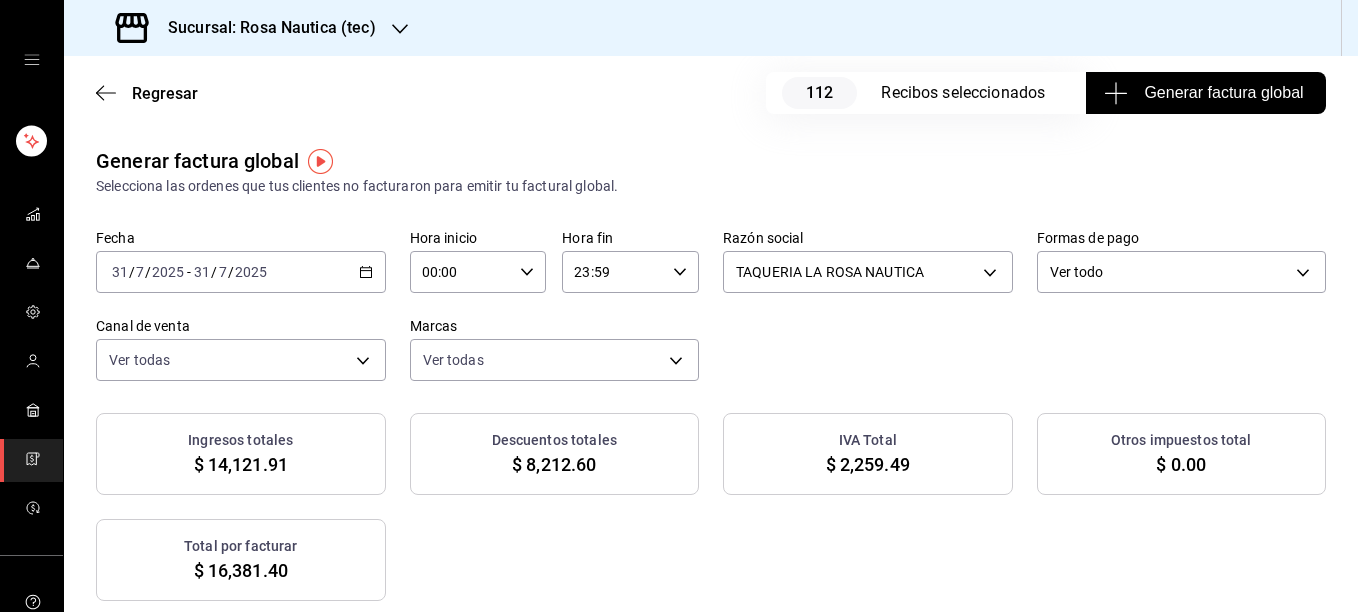 click on "Generar factura global" at bounding box center [1205, 93] 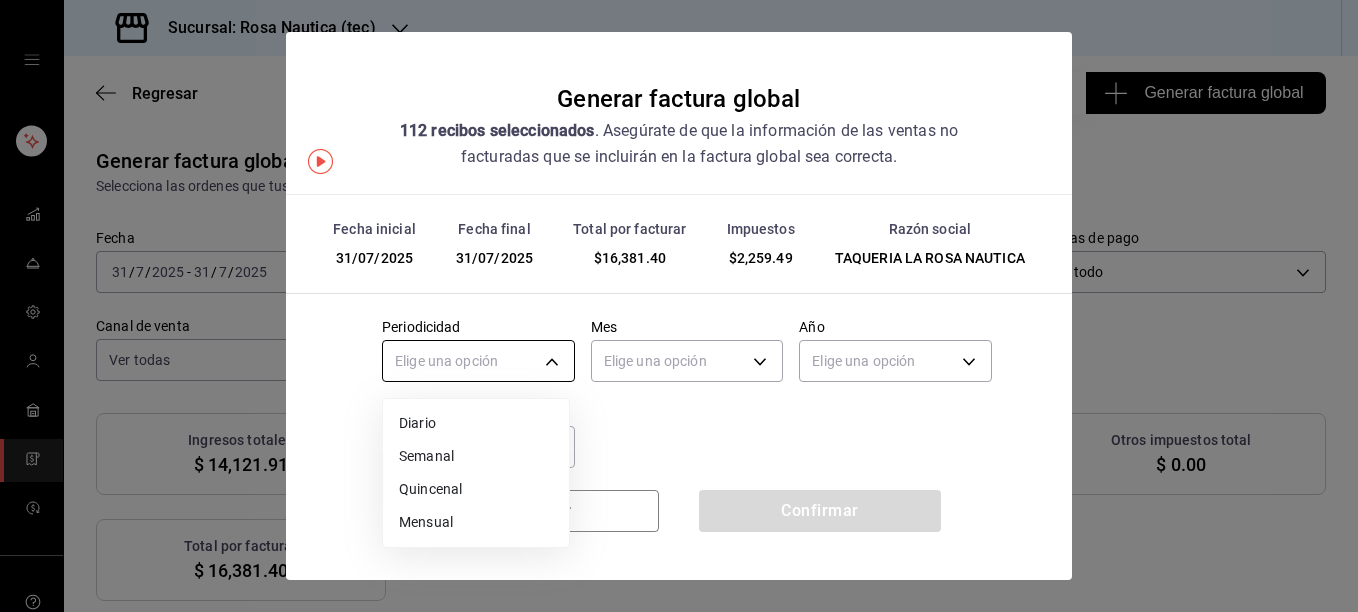 click on "Sucursal: Rosa Nautica (tec) Regresar 112 Recibos seleccionados Generar factura global Generar factura global Selecciona las ordenes que tus clientes no facturaron para emitir tu factural global. Fecha [DATE] [DATE] - [DATE] [DATE] Hora inicio 00:00 Hora inicio Hora fin 23:59 Hora fin Razón social TAQUERIA LA ROSA NAUTICA [UUID] Formas de pago Ver todo ALL Canal de venta Ver todas PARROT,UBER_EATS,RAPPI,DIDI_FOOD,ONLINE Marcas Ver todas [UUID] Ingresos totales $ 14,121.91 Descuentos totales $ 8,212.60 IVA Total $ 2,259.49 Otros impuestos total $ 0.00 Total por facturar $ 16,381.40 Recibos Quita la selección a los recibos que no quieras incluir. Recuerda que sólo puedes generar facturas globales de hasta 1,000 recibos cada una. Fecha # de recibo Tipo de pago Subtotal Descuentos Cargos por servicio IVA Otros impuestos Total [DATE] [UUID] Efectivo $17.24 $340.00 $0.00 $2.76 $0.00 $20.00 [DATE] [UUID] Mes" at bounding box center (679, 306) 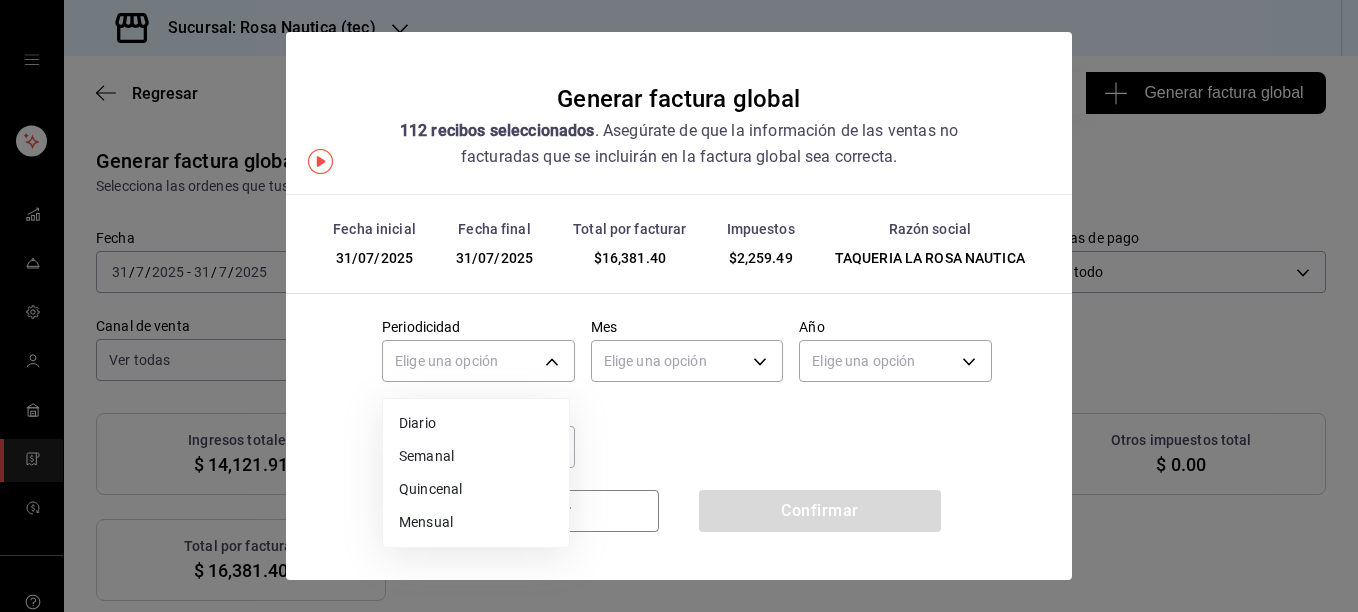 click on "Diario" at bounding box center [476, 423] 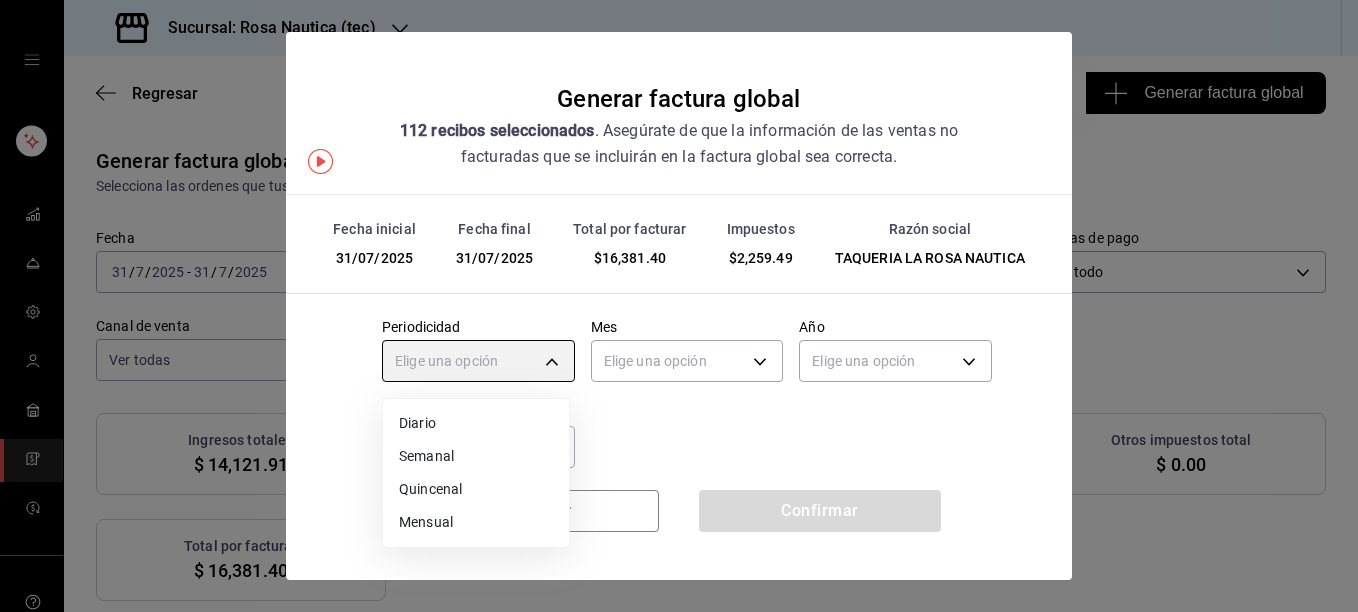 type on "DAILY" 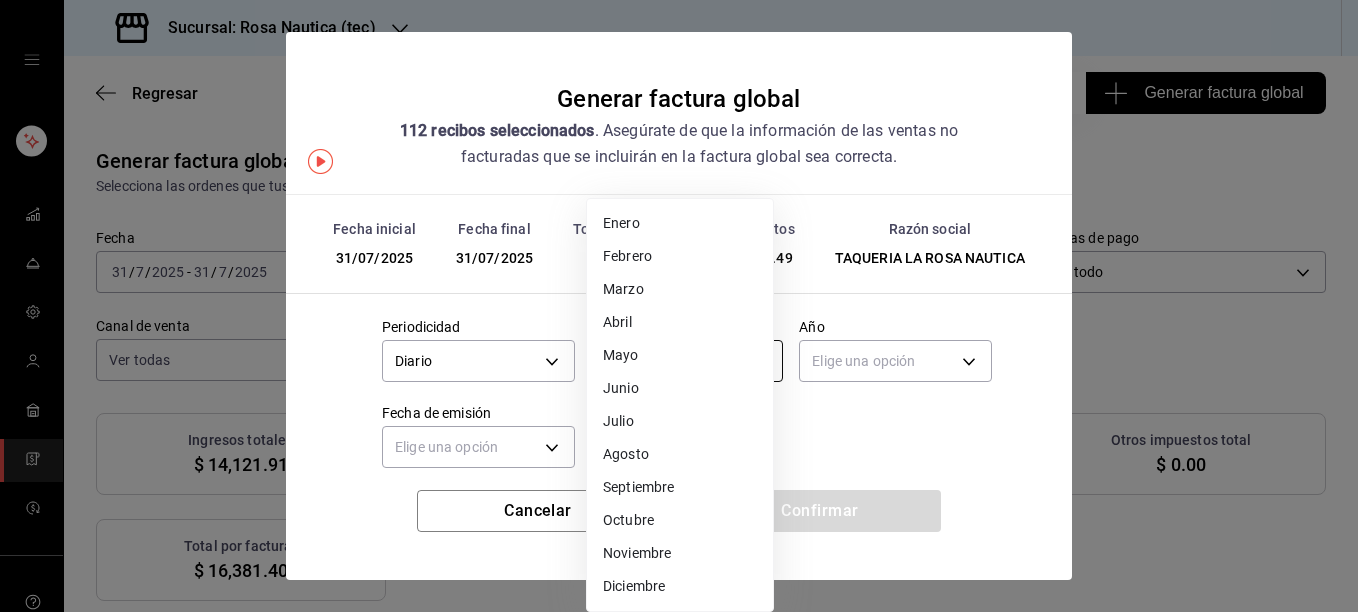 click on "Sucursal: Rosa Nautica (tec) Regresar 112 Recibos seleccionados Generar factura global Generar factura global Selecciona las ordenes que tus clientes no facturaron para emitir tu factural global. Fecha [DATE] [DATE] - [DATE] [DATE] Hora inicio 00:00 Hora inicio Hora fin 23:59 Hora fin Razón social TAQUERIA LA ROSA NAUTICA [UUID] Formas de pago Ver todo ALL Canal de venta Ver todas PARROT,UBER_EATS,RAPPI,DIDI_FOOD,ONLINE Marcas Ver todas [UUID] Ingresos totales $ 14,121.91 Descuentos totales $ 8,212.60 IVA Total $ 2,259.49 Otros impuestos total $ 0.00 Total por facturar $ 16,381.40 Recibos Quita la selección a los recibos que no quieras incluir. Recuerda que sólo puedes generar facturas globales de hasta 1,000 recibos cada una. Fecha # de recibo Tipo de pago Subtotal Descuentos Cargos por servicio IVA Otros impuestos Total [DATE] [UUID] Efectivo $17.24 $340.00 $0.00 $2.76 $0.00 $20.00 [DATE] [UUID] Mes" at bounding box center [679, 306] 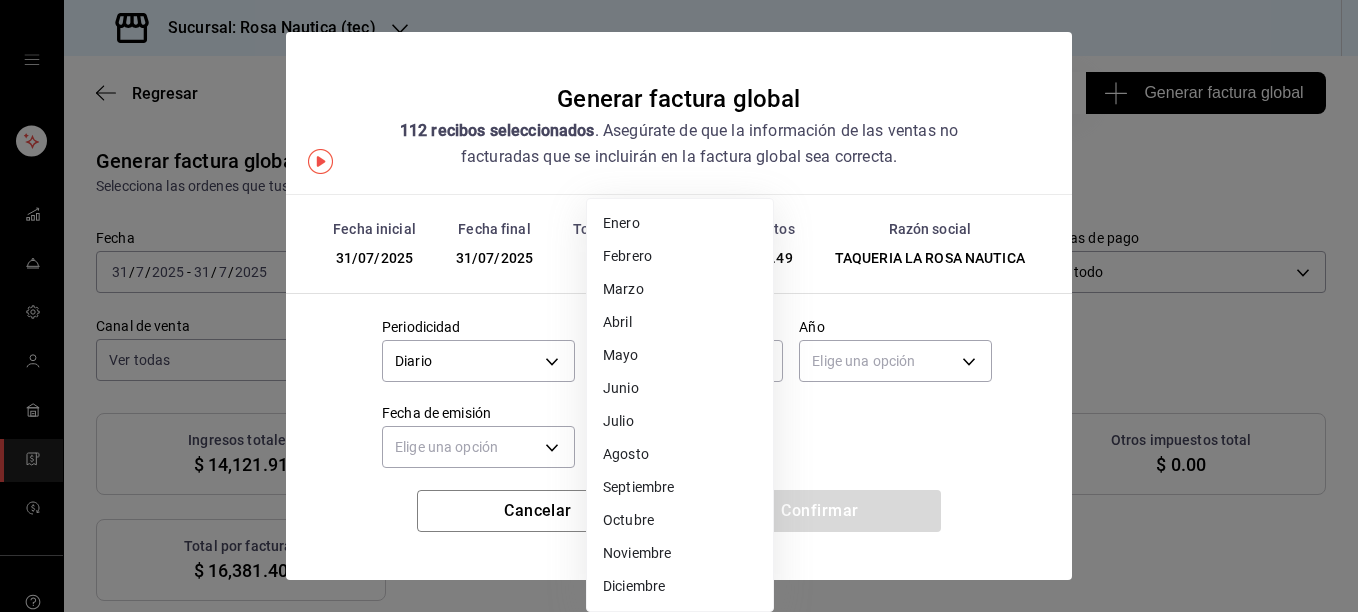 click on "Julio" at bounding box center (680, 421) 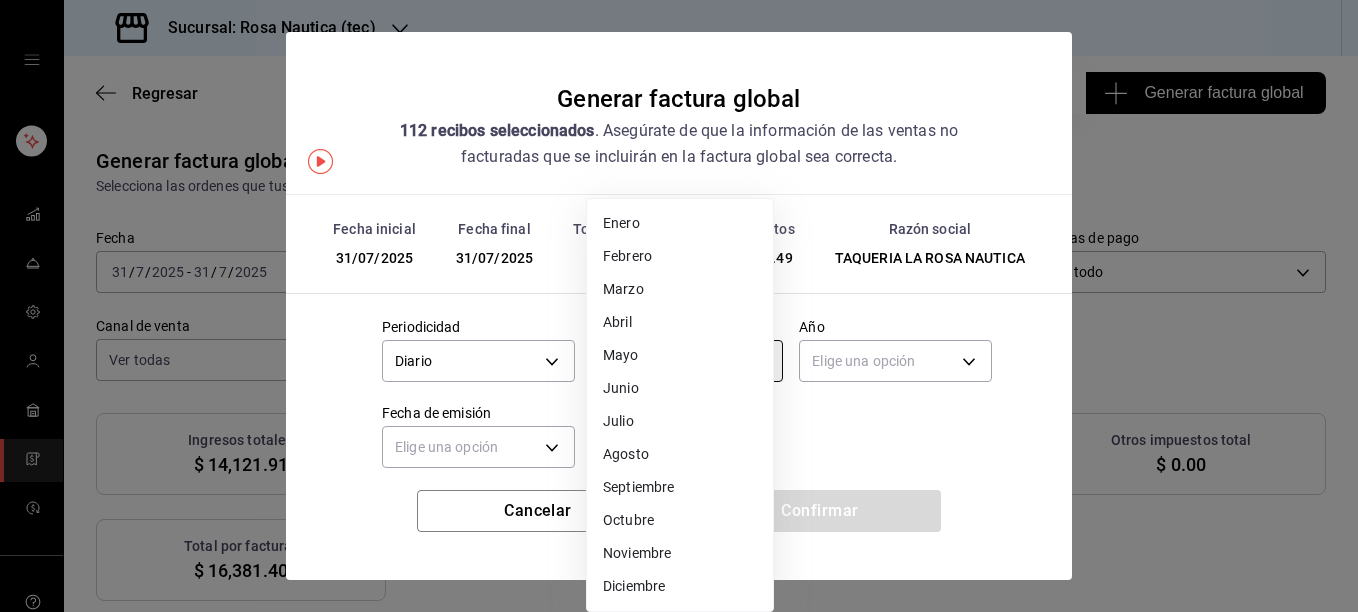 type on "7" 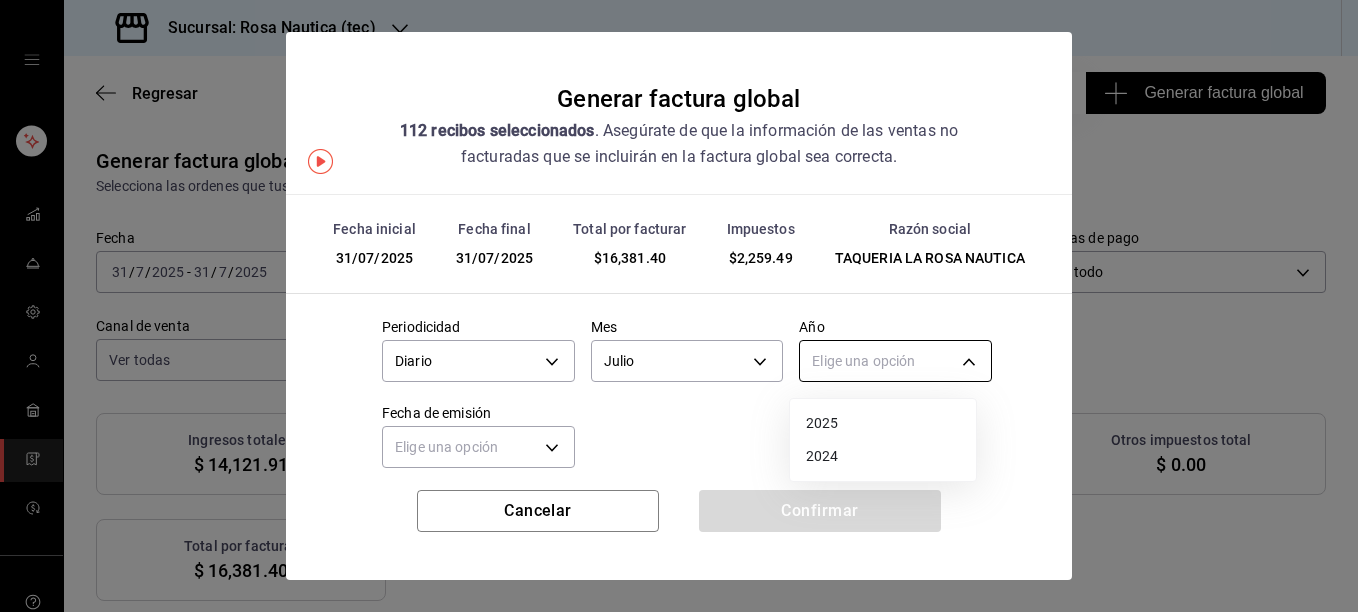click on "Sucursal: Rosa Nautica (tec) Regresar 112 Recibos seleccionados Generar factura global Generar factura global Selecciona las ordenes que tus clientes no facturaron para emitir tu factural global. Fecha [DATE] [DATE] - [DATE] [DATE] Hora inicio 00:00 Hora inicio Hora fin 23:59 Hora fin Razón social TAQUERIA LA ROSA NAUTICA [UUID] Formas de pago Ver todo ALL Canal de venta Ver todas PARROT,UBER_EATS,RAPPI,DIDI_FOOD,ONLINE Marcas Ver todas [UUID] Ingresos totales $ 14,121.91 Descuentos totales $ 8,212.60 IVA Total $ 2,259.49 Otros impuestos total $ 0.00 Total por facturar $ 16,381.40 Recibos Quita la selección a los recibos que no quieras incluir. Recuerda que sólo puedes generar facturas globales de hasta 1,000 recibos cada una. Fecha # de recibo Tipo de pago Subtotal Descuentos Cargos por servicio IVA Otros impuestos Total [DATE] [UUID] Efectivo $17.24 $340.00 $0.00 $2.76 $0.00 $20.00 [DATE] [UUID] Mes" at bounding box center (679, 306) 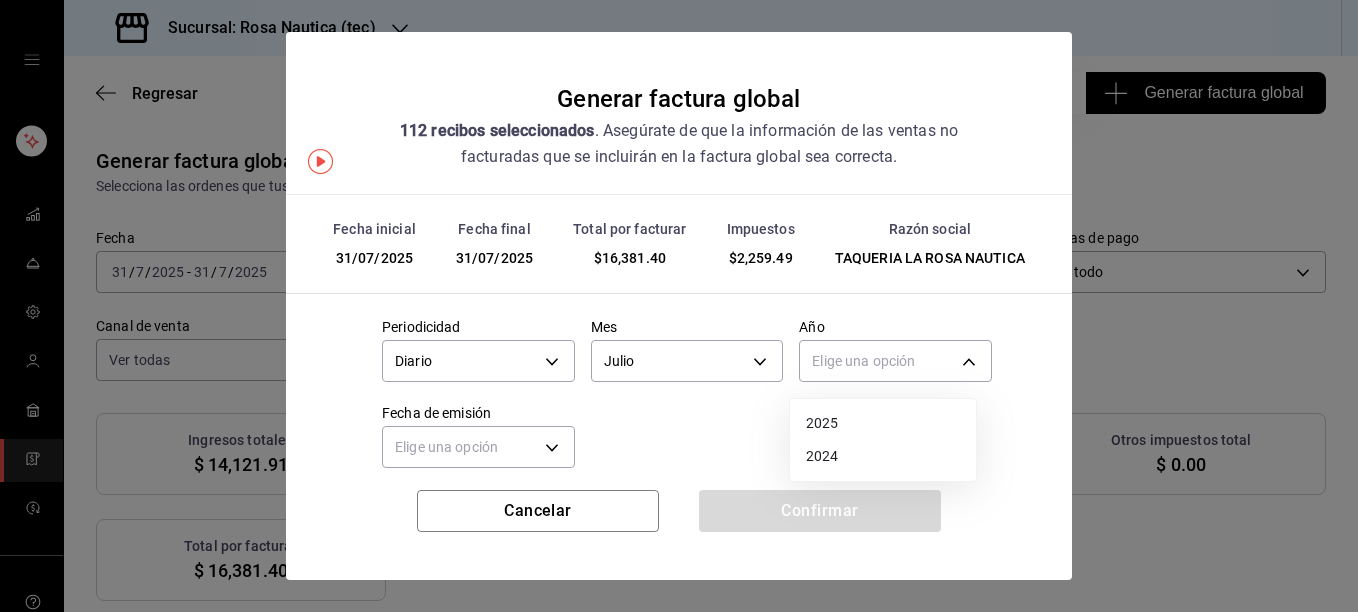 click on "2025" at bounding box center [883, 423] 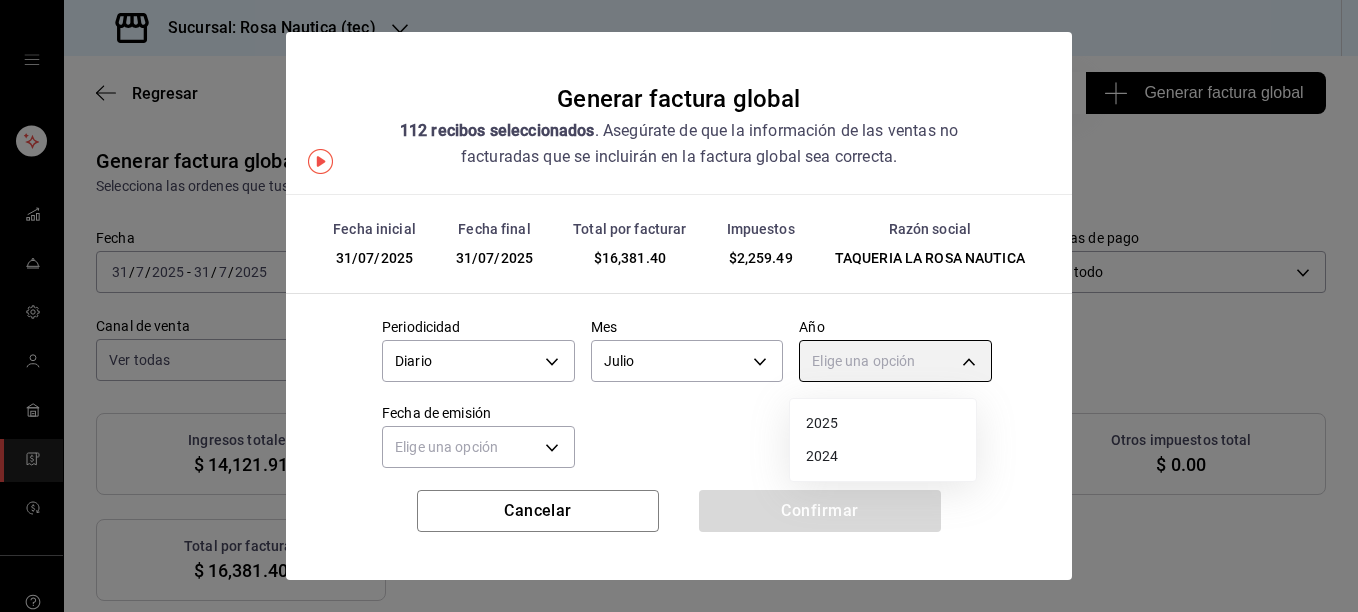 type on "2025" 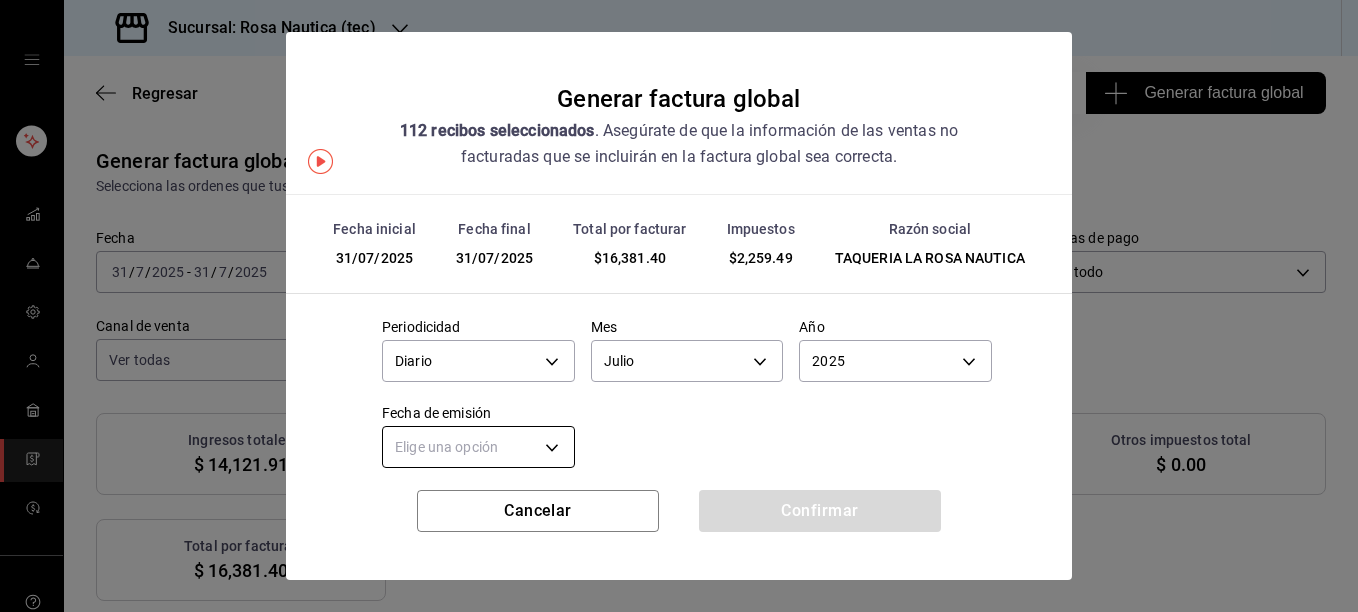 click on "Sucursal: Rosa Nautica (tec) Regresar 112 Recibos seleccionados Generar factura global Generar factura global Selecciona las ordenes que tus clientes no facturaron para emitir tu factural global. Fecha [DATE] [DATE] - [DATE] [DATE] Hora inicio 00:00 Hora inicio Hora fin 23:59 Hora fin Razón social TAQUERIA LA ROSA NAUTICA [UUID] Formas de pago Ver todo ALL Canal de venta Ver todas PARROT,UBER_EATS,RAPPI,DIDI_FOOD,ONLINE Marcas Ver todas [UUID] Ingresos totales $ 14,121.91 Descuentos totales $ 8,212.60 IVA Total $ 2,259.49 Otros impuestos total $ 0.00 Total por facturar $ 16,381.40 Recibos Quita la selección a los recibos que no quieras incluir. Recuerda que sólo puedes generar facturas globales de hasta 1,000 recibos cada una. Fecha # de recibo Tipo de pago Subtotal Descuentos Cargos por servicio IVA Otros impuestos Total [DATE] [UUID] Efectivo $17.24 $340.00 $0.00 $2.76 $0.00 $20.00 [DATE] [UUID] Mes" at bounding box center (679, 306) 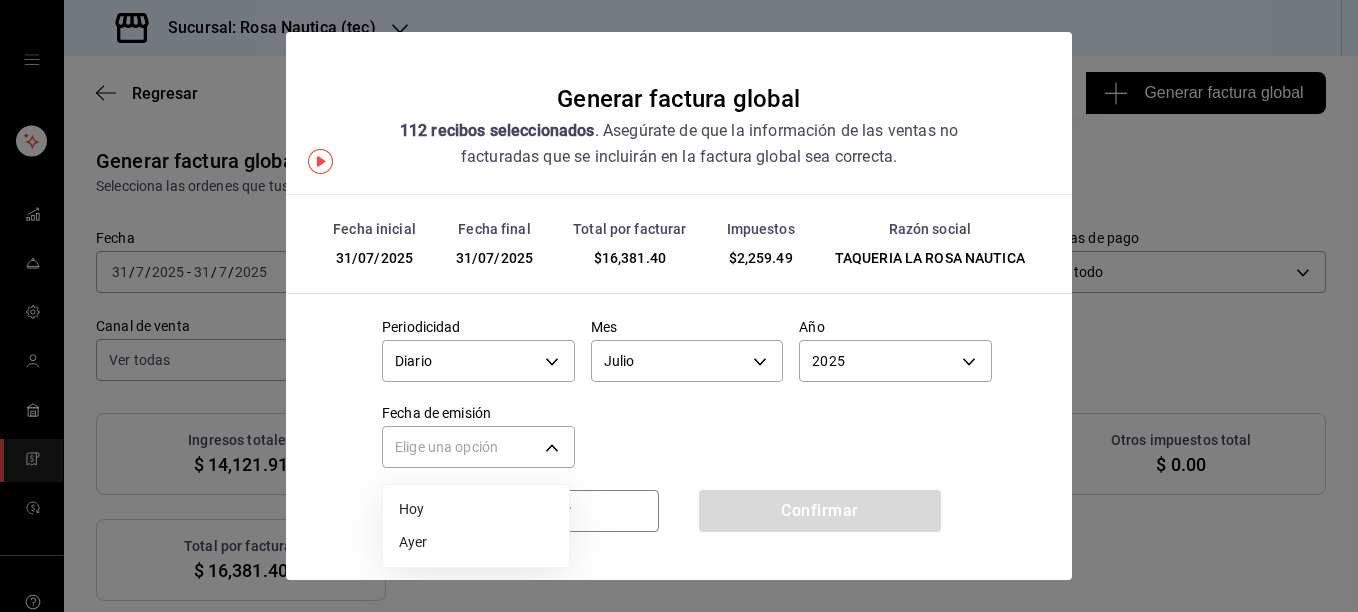 click on "Ayer" at bounding box center [476, 542] 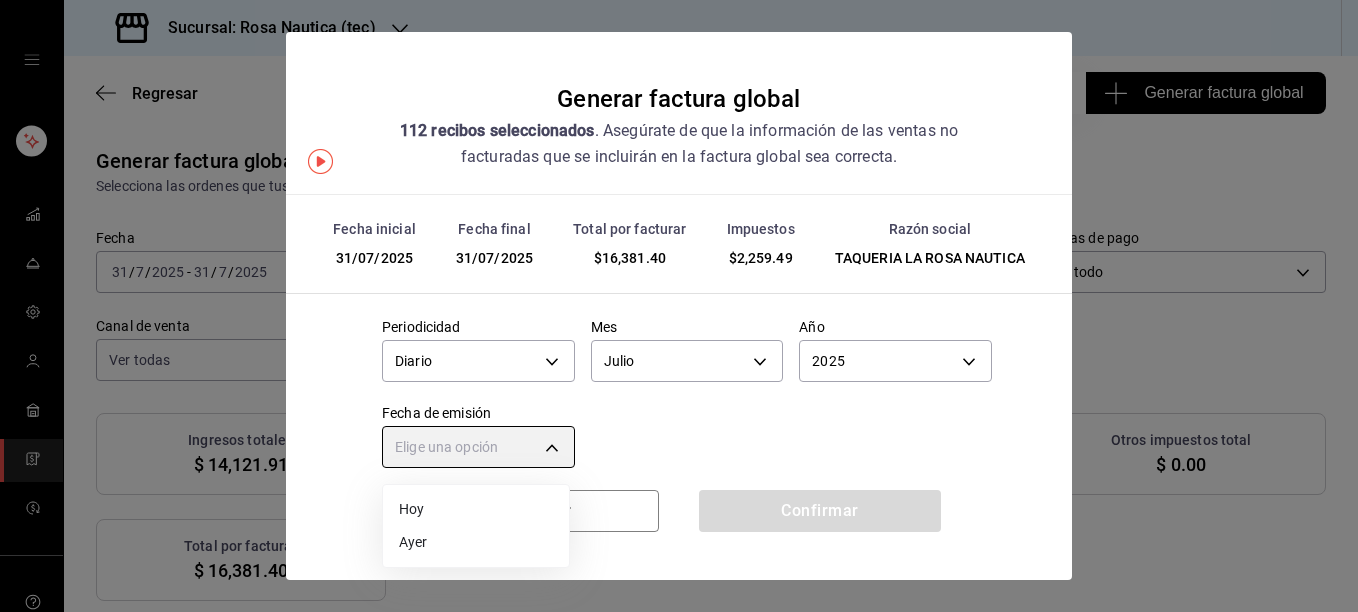 type on "YESTERDAY" 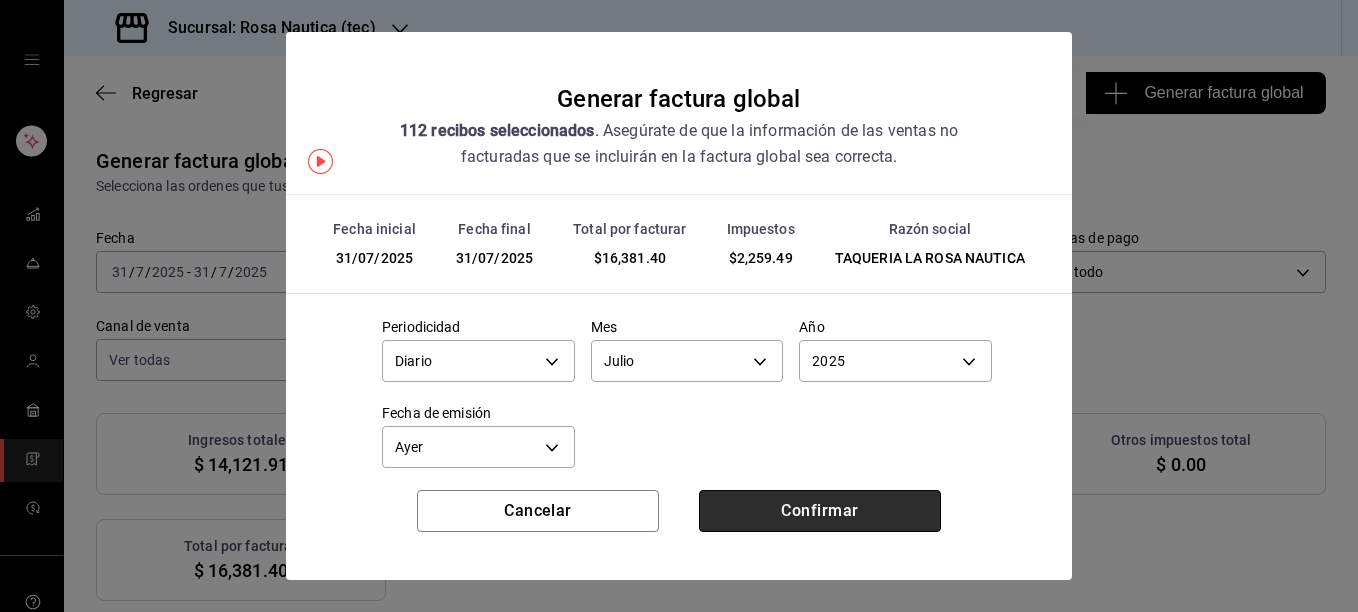 click on "Confirmar" at bounding box center (820, 511) 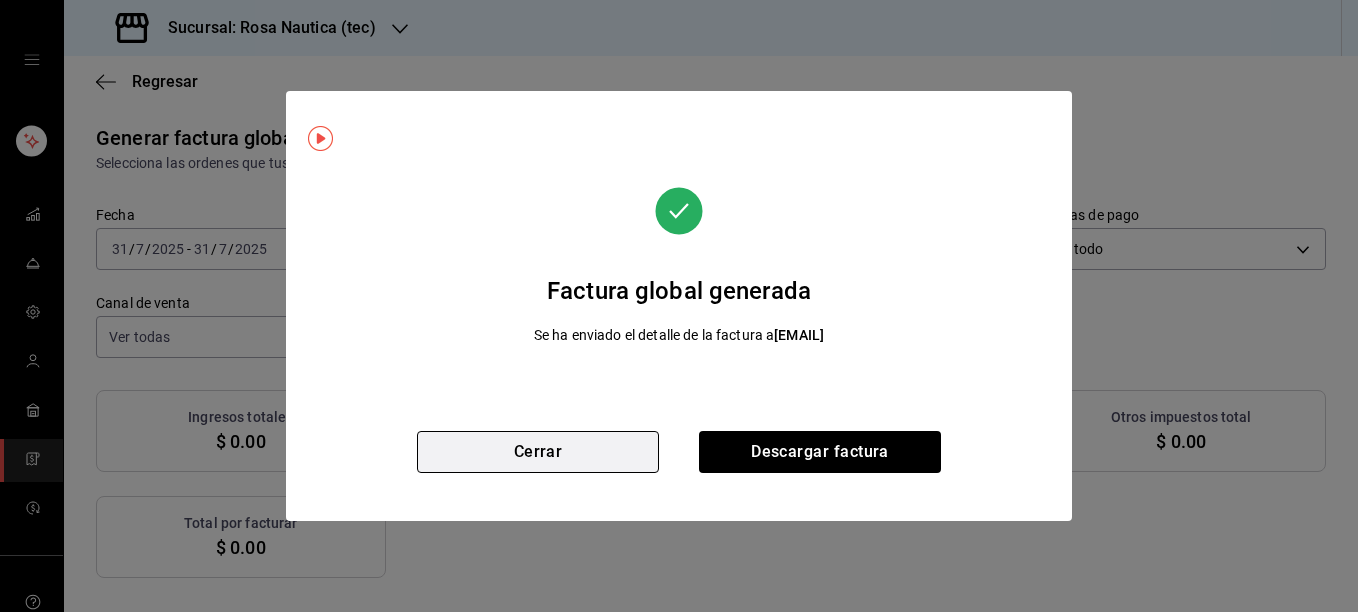 click on "Cerrar" at bounding box center (538, 452) 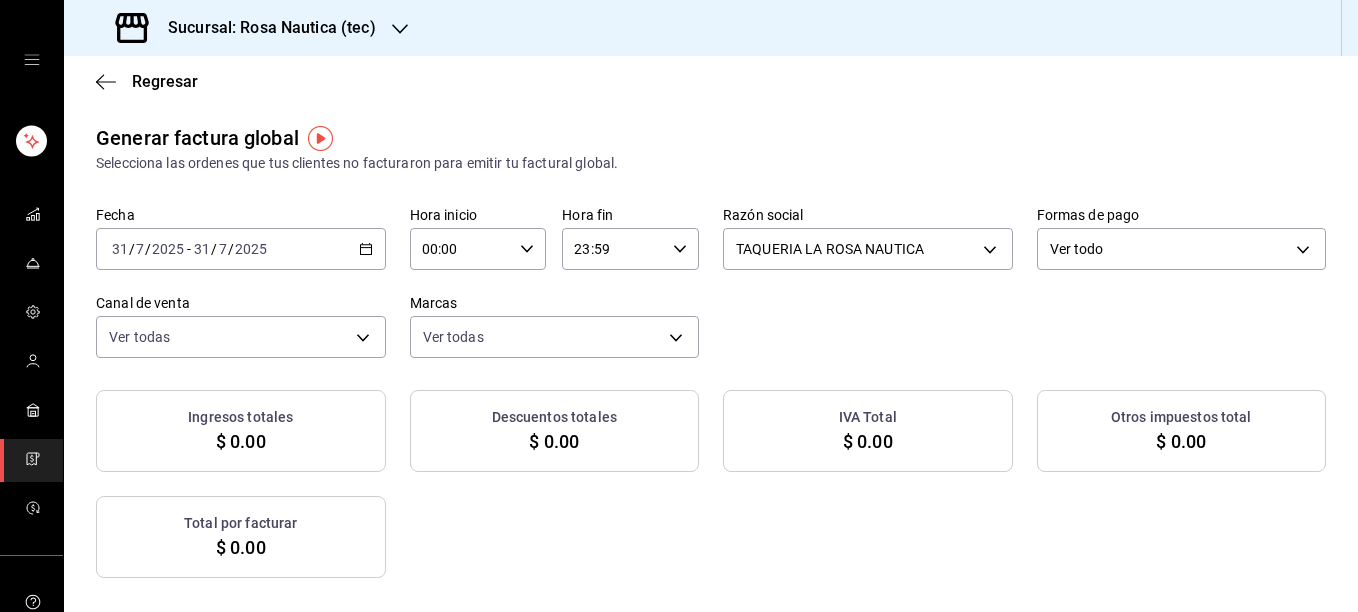 click at bounding box center (400, 28) 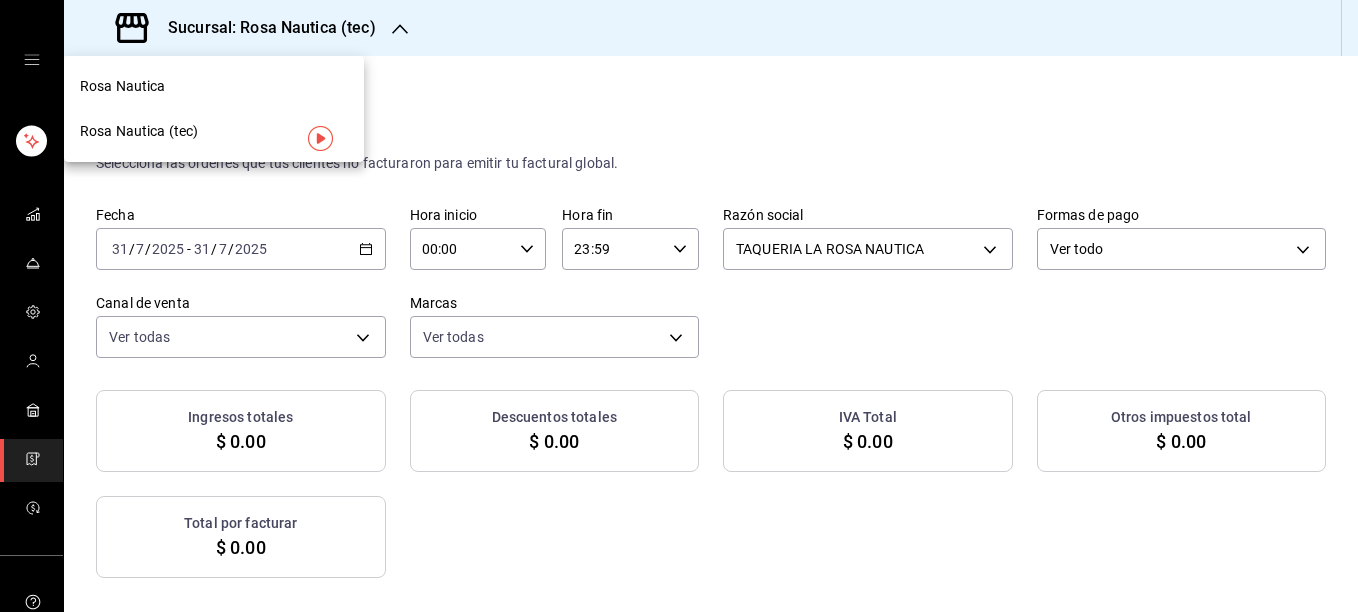 click on "Rosa Nautica" at bounding box center [214, 86] 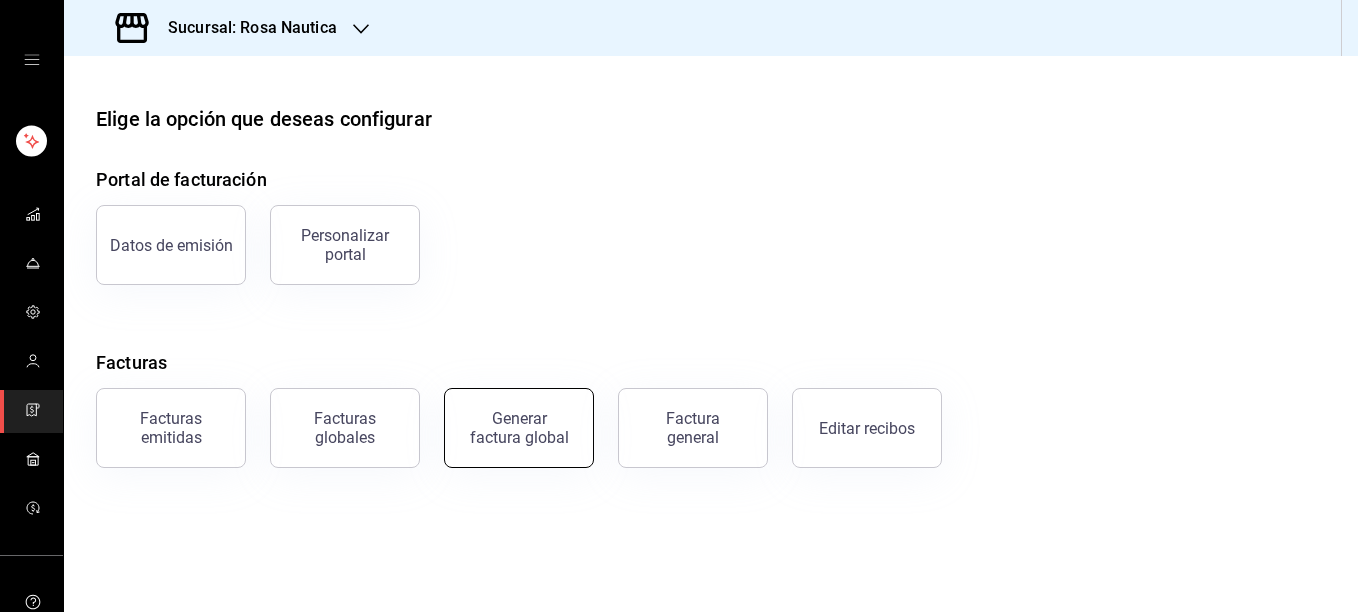 click on "Generar factura global" at bounding box center [519, 428] 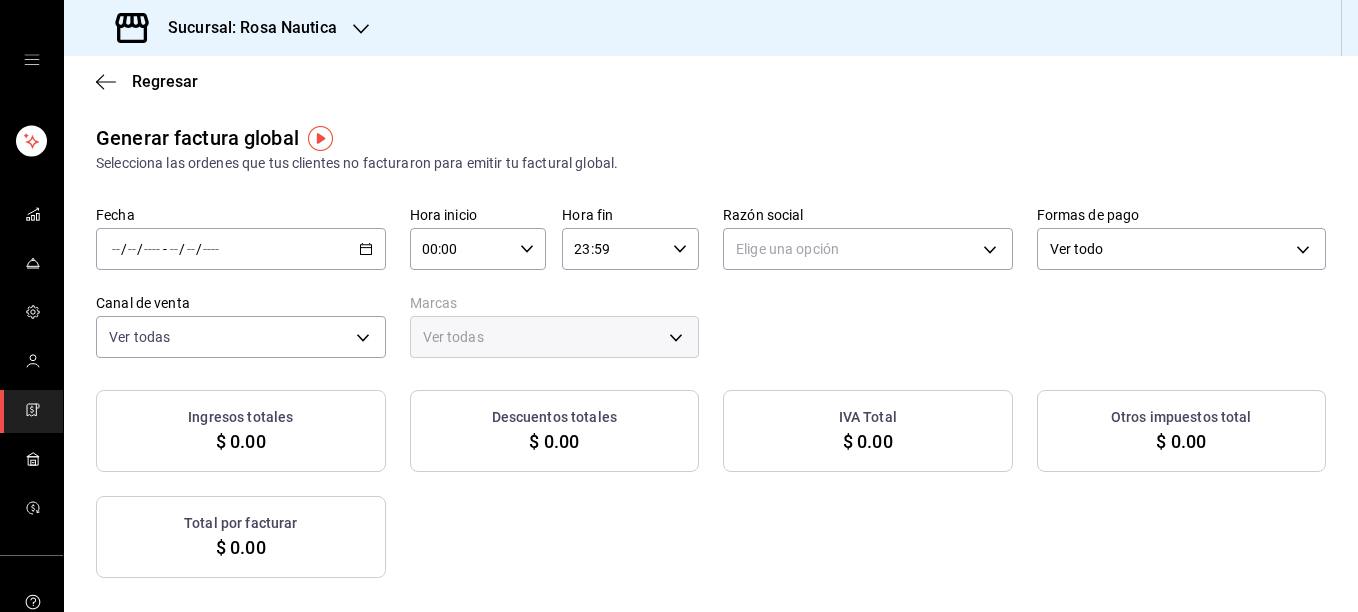 click 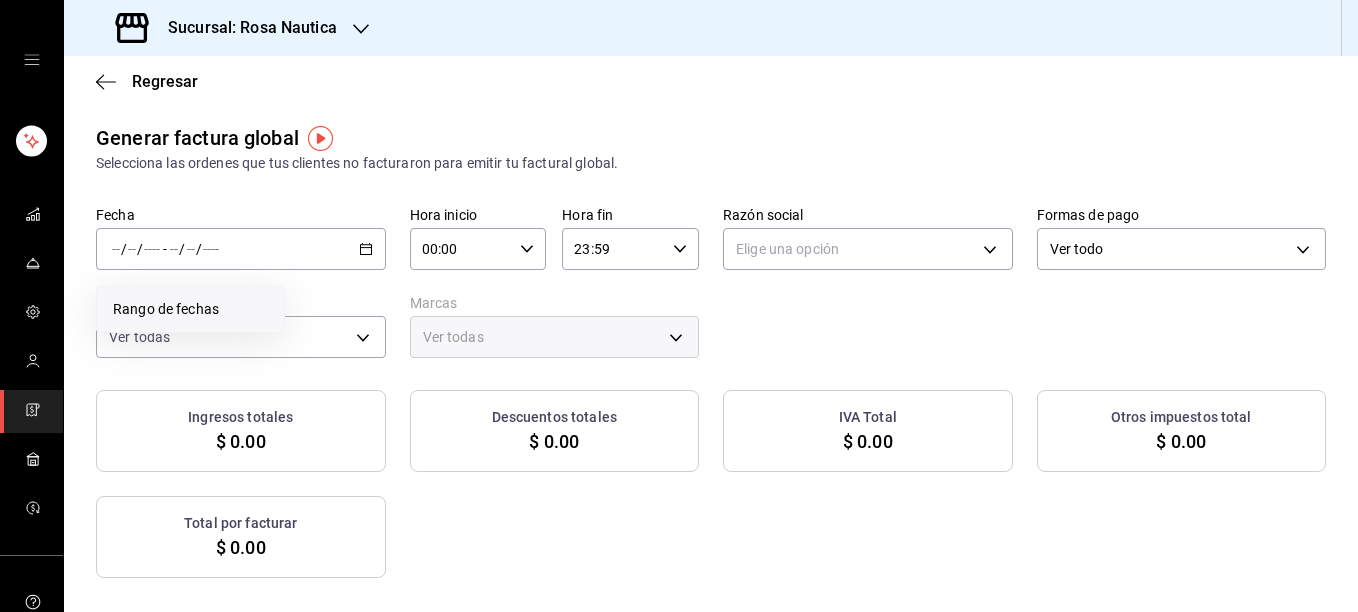 click on "Rango de fechas" at bounding box center [190, 309] 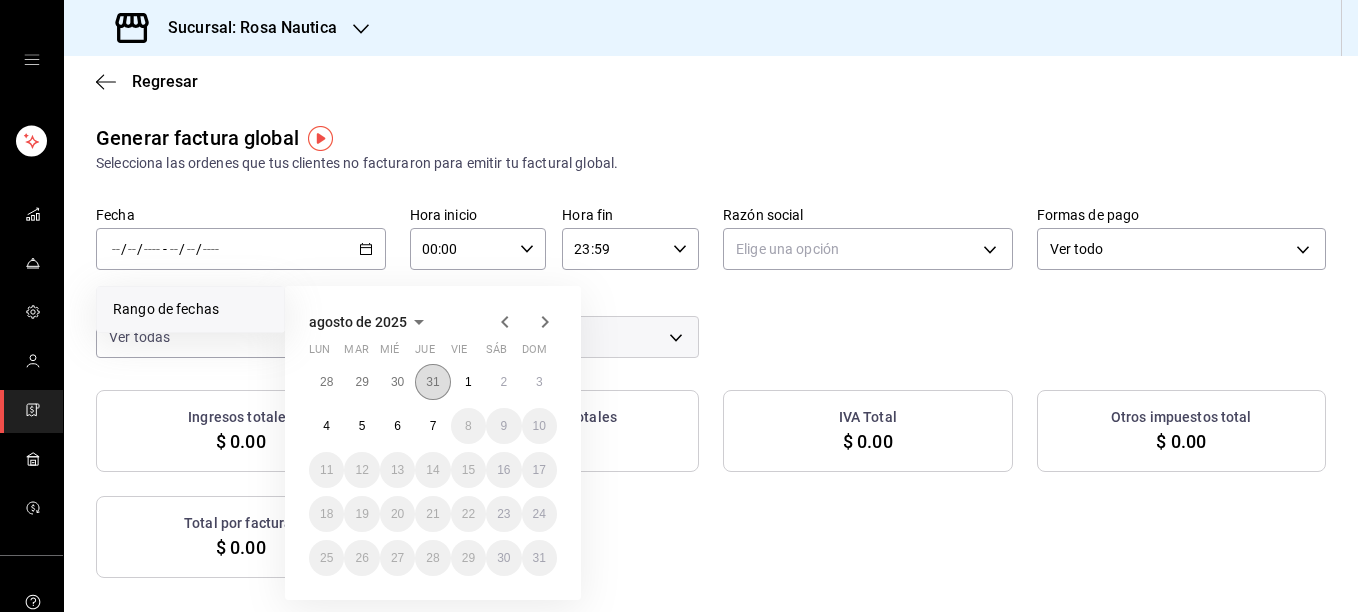 click on "31" at bounding box center [432, 382] 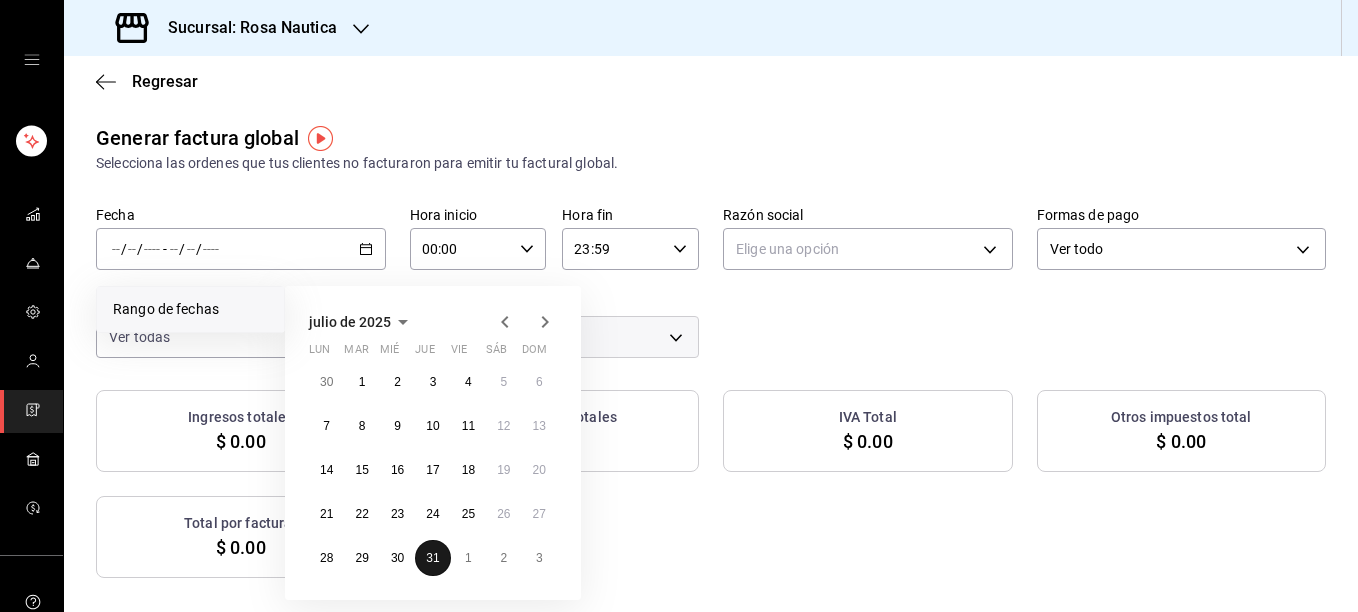 click on "31" at bounding box center (432, 558) 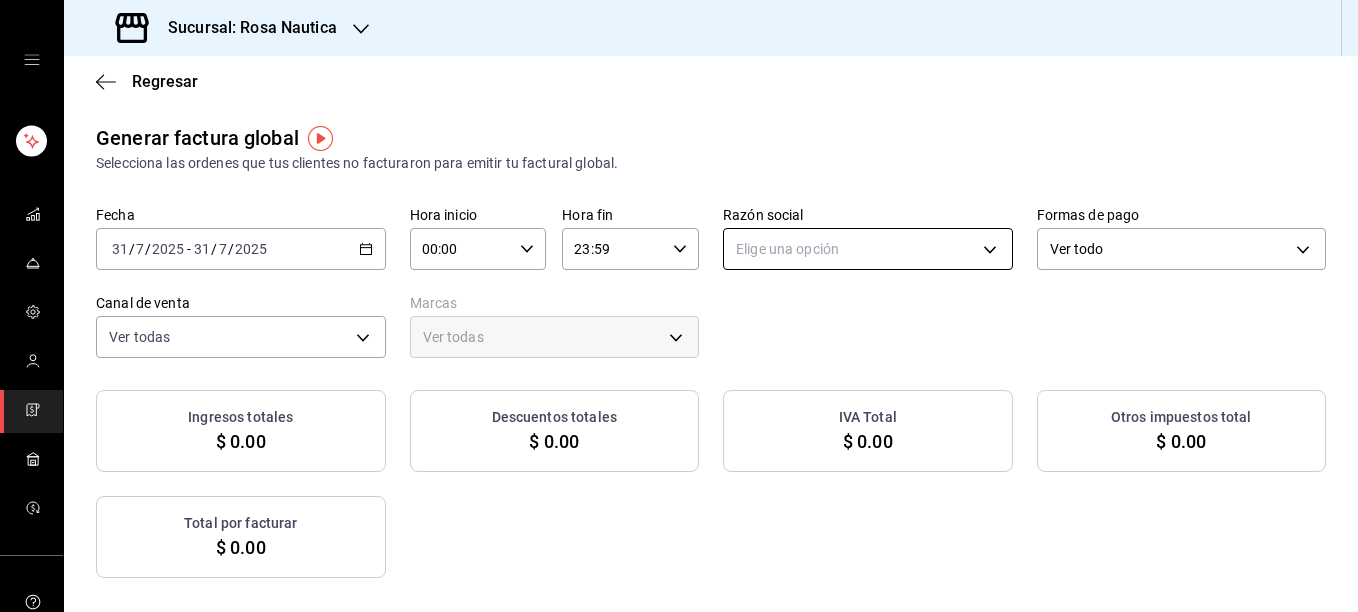 click on "Sucursal: Rosa Nautica Regresar Generar factura global Selecciona las ordenes que tus clientes no facturaron para emitir tu factural global. Fecha [DATE] [TIME] - [DATE] [TIME] Hora inicio [TIME] Hora inicio Hora fin [TIME] Hora fin Razón social Elige una opción Formas de pago Ver todo ALL Canal de venta Ver todas PARROT,UBER_EATS,RAPPI,DIDI_FOOD,ONLINE Marcas Ver todas Ingresos totales $ 0.00 Descuentos totales $ 0.00 IVA Total $ 0.00 Otros impuestos total $ 0.00 Total por facturar $ 0.00 No hay información que mostrar GANA 1 MES GRATIS EN TU SUSCRIPCIÓN AQUÍ ¿Recuerdas cómo empezó tu restaurante?
Hoy puedes ayudar a un colega a tener el mismo cambio que tú viviste.
Recomienda Parrot directamente desde tu Portal Administrador.
Es fácil y rápido.
🎁 Por cada restaurante que se una, ganas 1 mes gratis. Ver video tutorial Ir a video Visitar centro de ayuda (81) 2046 6363 soporte@parrotsoftware.io Visitar centro de ayuda (81) 2046 6363 soporte@parrotsoftware.io" at bounding box center (679, 306) 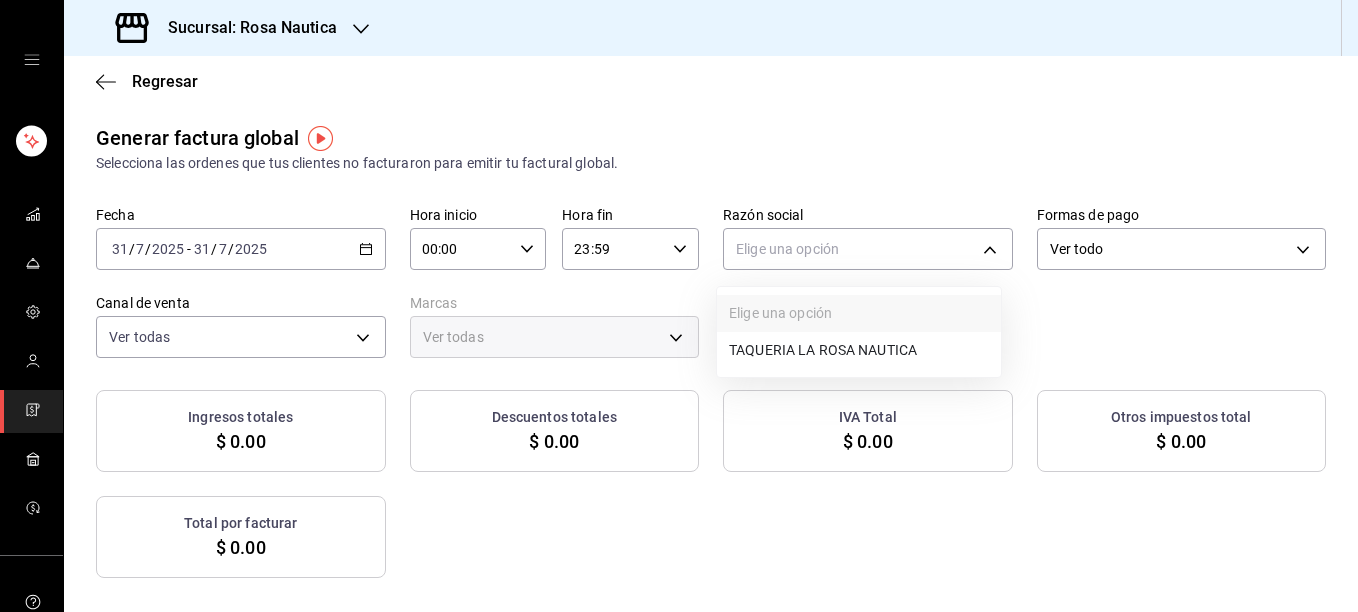 click on "TAQUERIA LA ROSA NAUTICA" at bounding box center [859, 350] 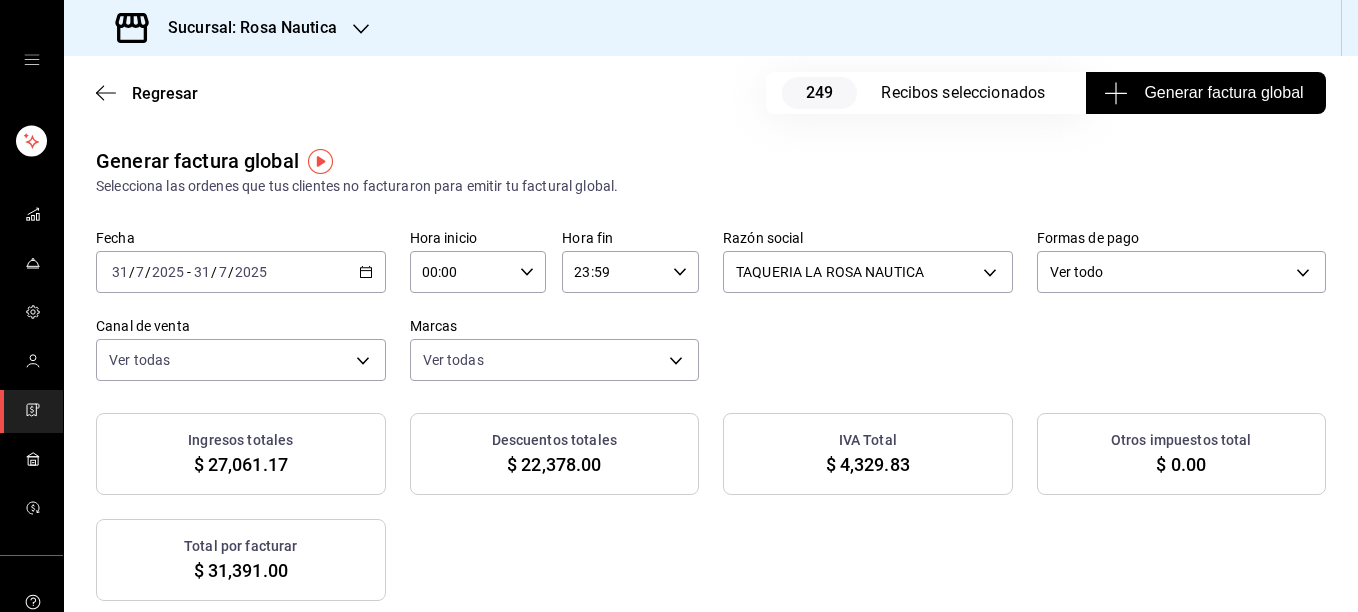click on "Generar factura global" at bounding box center [1205, 93] 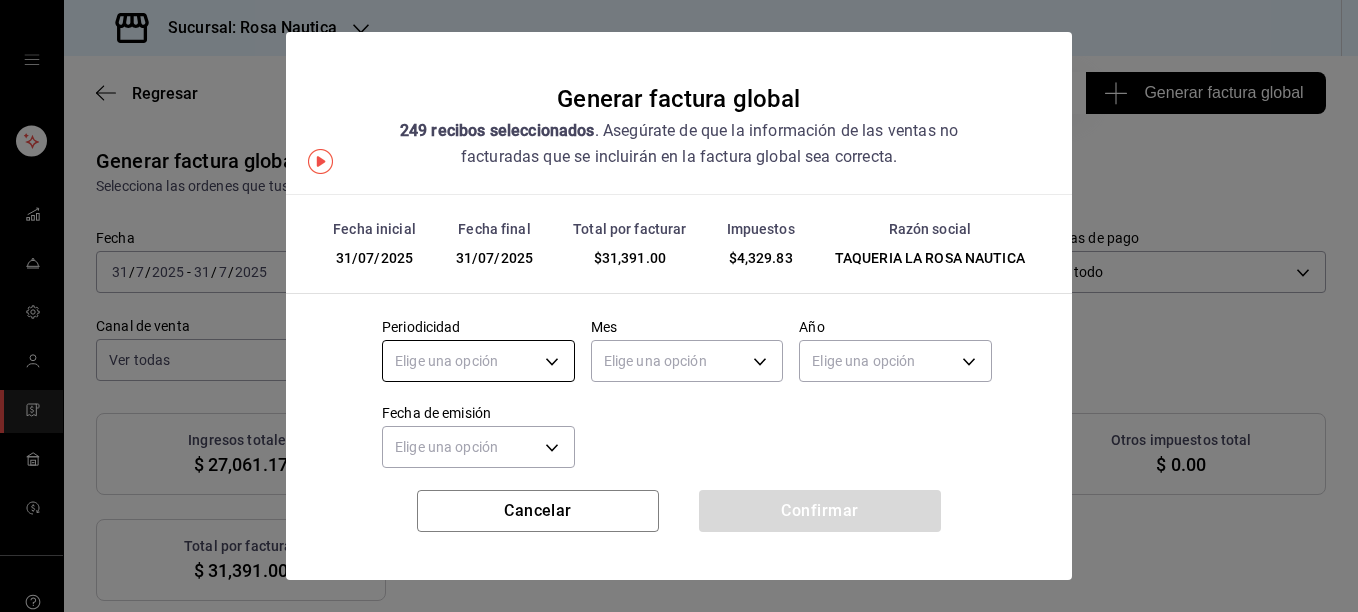 click on "Sucursal: Rosa Nautica Regresar 249 Recibos seleccionados Generar factura global Generar factura global Selecciona las ordenes que tus clientes no facturaron para emitir tu factural global. Fecha [DATE] [DATE] - [DATE] [DATE] Hora inicio 00:00 Hora inicio Hora fin 23:59 Hora fin Razón social TAQUERIA LA ROSA NAUTICA [UUID] Formas de pago Ver todo ALL Canal de venta Ver todas PARROT,UBER_EATS,RAPPI,DIDI_FOOD,ONLINE Marcas Ver todas [UUID] Ingresos totales $ 27,061.17 Descuentos totales $ 22,378.00 IVA Total $ 4,329.83 Otros impuestos total $ 0.00 Total por facturar $ 31,391.00 Recibos Quita la selección a los recibos que no quieras incluir. Recuerda que sólo puedes generar facturas globales de hasta 1,000 recibos cada una. Fecha # de recibo Tipo de pago Subtotal Descuentos Cargos por servicio IVA Otros impuestos Total [DATE] [UUID] Tarjeta $94.83 $0.00 $0.00 $15.17 $0.00 $110.00 [DATE] [UUID] Tarjeta" at bounding box center [679, 306] 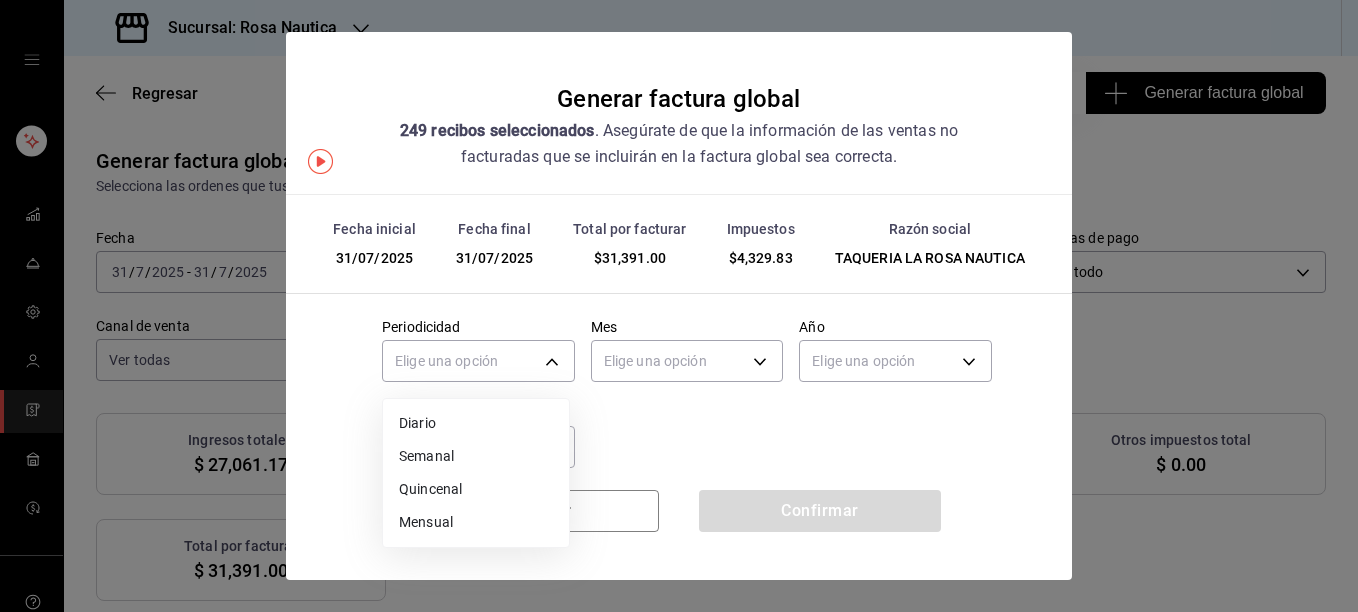 click on "Diario" at bounding box center [476, 423] 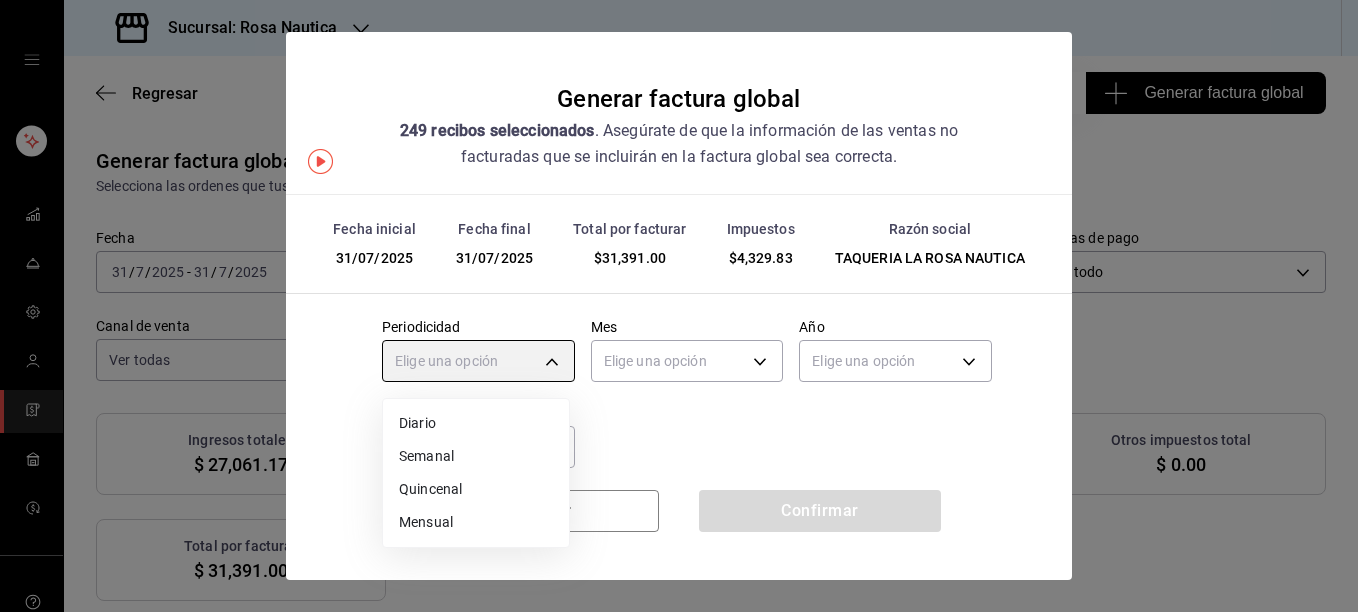 type on "DAILY" 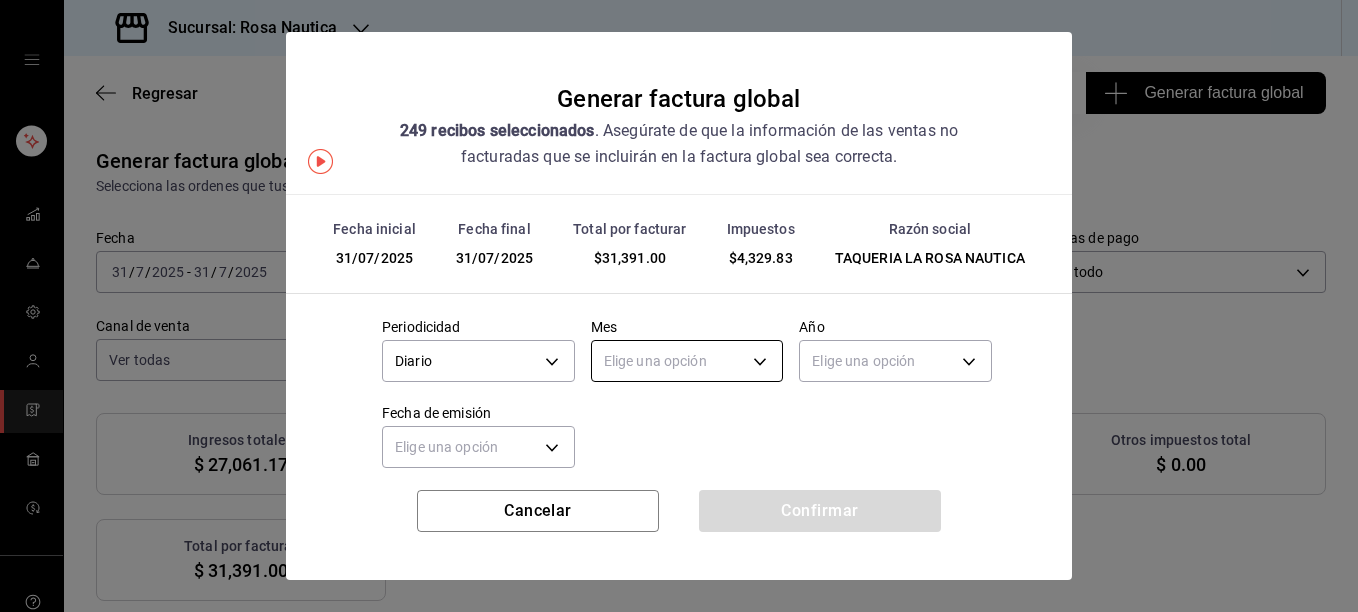 click on "Sucursal: Rosa Nautica Regresar 249 Recibos seleccionados Generar factura global Generar factura global Selecciona las ordenes que tus clientes no facturaron para emitir tu factural global. Fecha [DATE] [DATE] - [DATE] [DATE] Hora inicio 00:00 Hora inicio Hora fin 23:59 Hora fin Razón social TAQUERIA LA ROSA NAUTICA [UUID] Formas de pago Ver todo ALL Canal de venta Ver todas PARROT,UBER_EATS,RAPPI,DIDI_FOOD,ONLINE Marcas Ver todas [UUID] Ingresos totales $ 27,061.17 Descuentos totales $ 22,378.00 IVA Total $ 4,329.83 Otros impuestos total $ 0.00 Total por facturar $ 31,391.00 Recibos Quita la selección a los recibos que no quieras incluir. Recuerda que sólo puedes generar facturas globales de hasta 1,000 recibos cada una. Fecha # de recibo Tipo de pago Subtotal Descuentos Cargos por servicio IVA Otros impuestos Total [DATE] [UUID] Tarjeta $94.83 $0.00 $0.00 $15.17 $0.00 $110.00 [DATE] [UUID] Tarjeta" at bounding box center (679, 306) 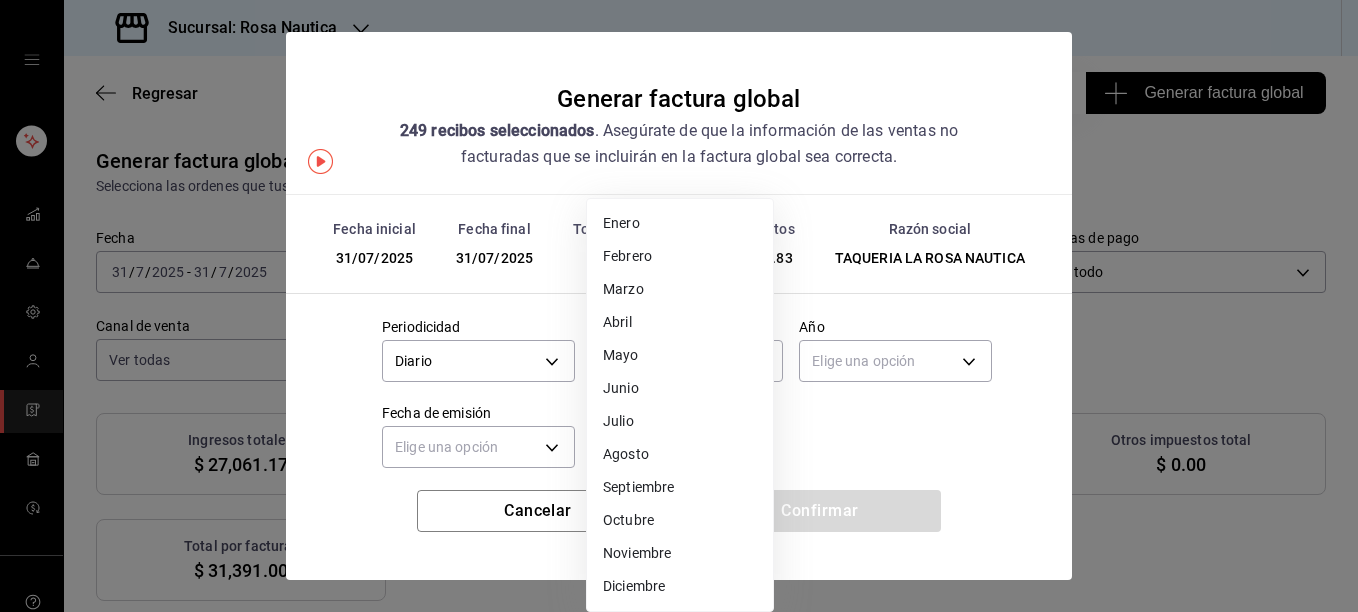 click on "Junio" at bounding box center [680, 388] 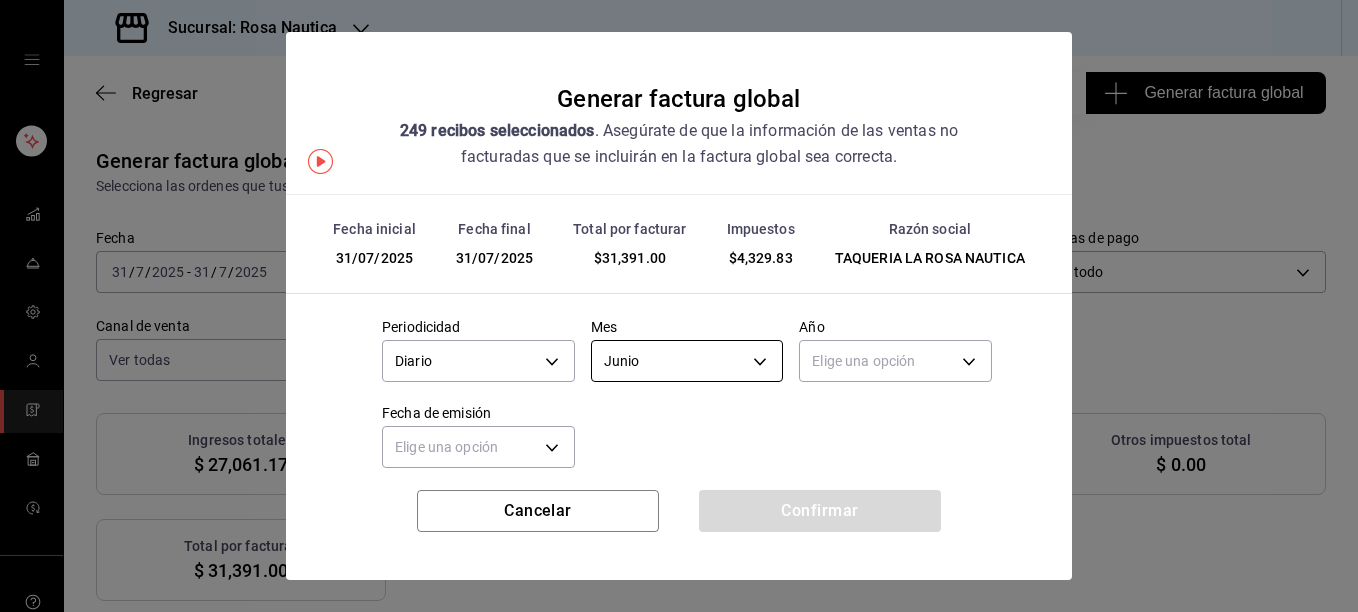 click on "Sucursal: Rosa Nautica Regresar 249 Recibos seleccionados Generar factura global Generar factura global Selecciona las ordenes que tus clientes no facturaron para emitir tu factural global. Fecha [DATE] [DATE] - [DATE] [DATE] Hora inicio 00:00 Hora inicio Hora fin 23:59 Hora fin Razón social TAQUERIA LA ROSA NAUTICA [UUID] Formas de pago Ver todo ALL Canal de venta Ver todas PARROT,UBER_EATS,RAPPI,DIDI_FOOD,ONLINE Marcas Ver todas [UUID] Ingresos totales $ 27,061.17 Descuentos totales $ 22,378.00 IVA Total $ 4,329.83 Otros impuestos total $ 0.00 Total por facturar $ 31,391.00 Recibos Quita la selección a los recibos que no quieras incluir. Recuerda que sólo puedes generar facturas globales de hasta 1,000 recibos cada una. Fecha # de recibo Tipo de pago Subtotal Descuentos Cargos por servicio IVA Otros impuestos Total [DATE] [UUID] Tarjeta $94.83 $0.00 $0.00 $15.17 $0.00 $110.00 [DATE] [UUID] Tarjeta 6" at bounding box center [679, 306] 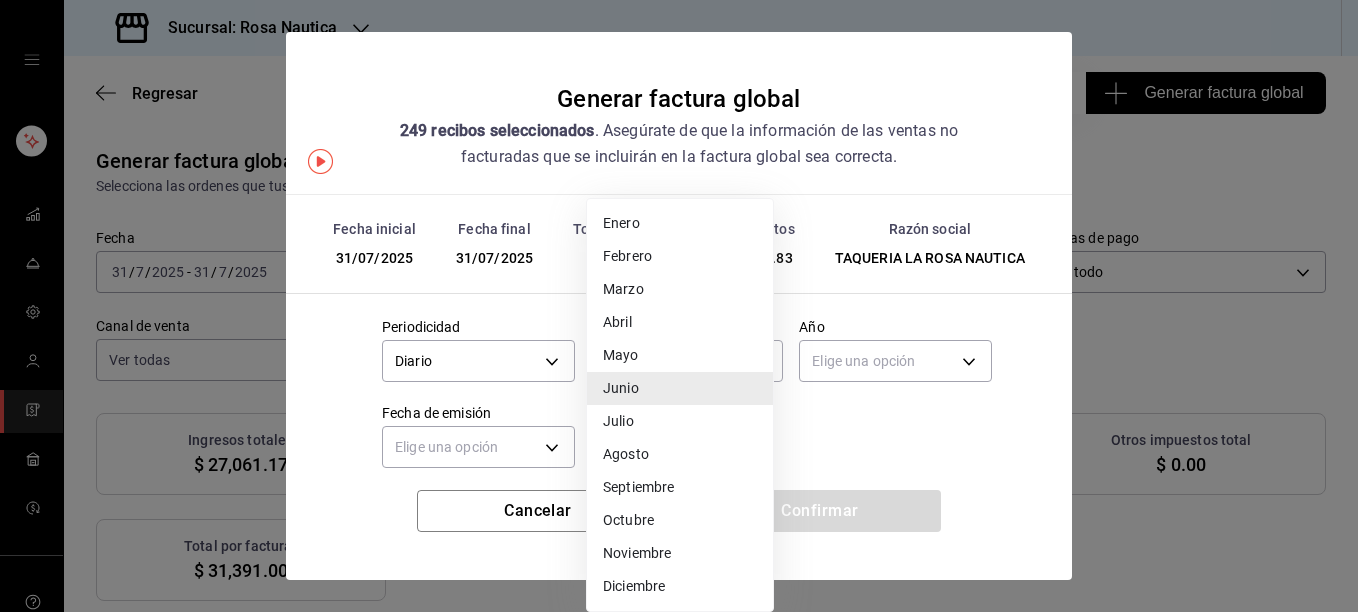 click on "Julio" at bounding box center [680, 421] 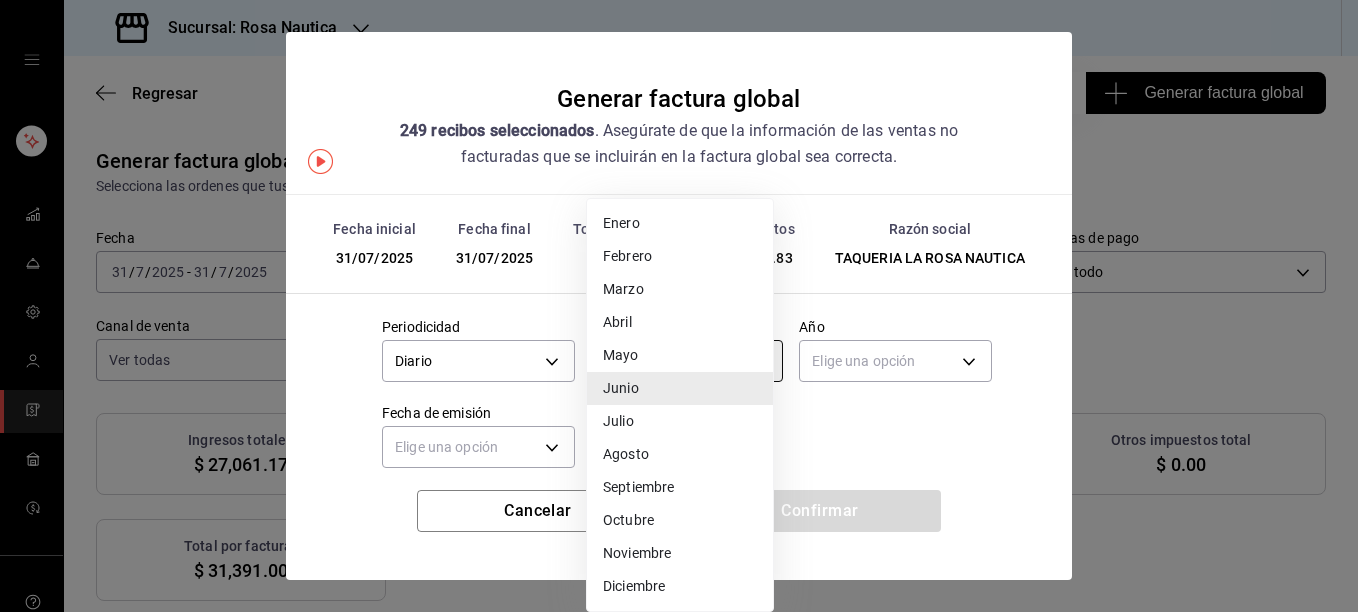 type on "7" 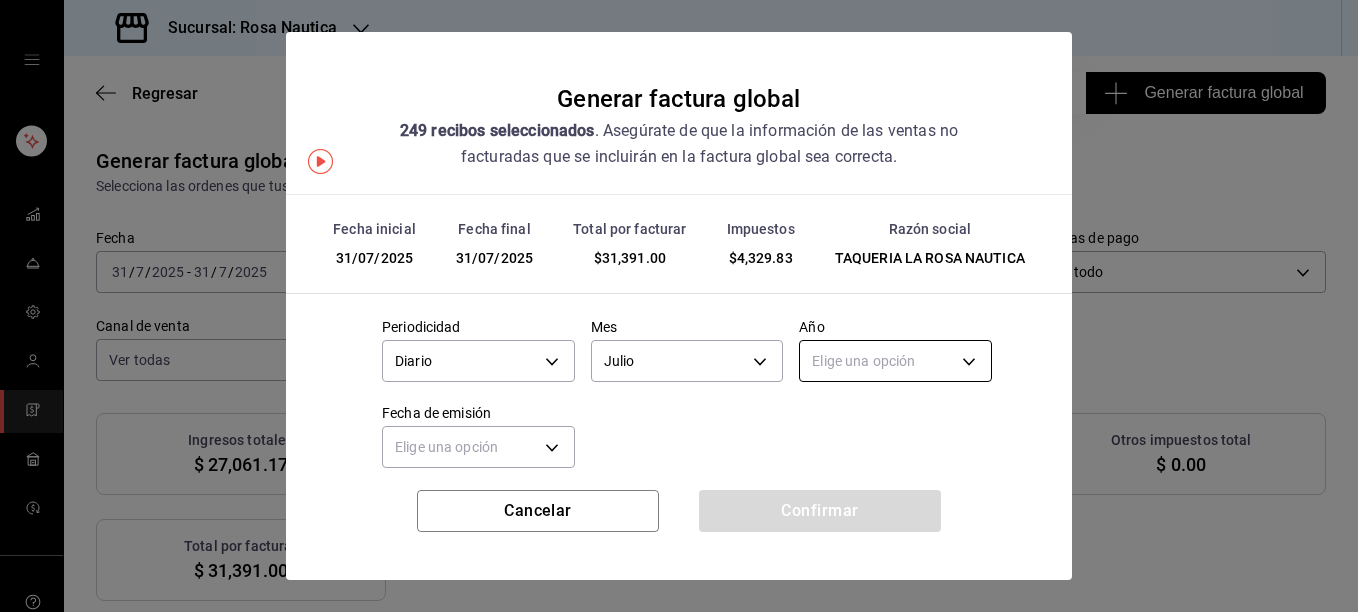 click on "Sucursal: Rosa Nautica Regresar 249 Recibos seleccionados Generar factura global Generar factura global Selecciona las ordenes que tus clientes no facturaron para emitir tu factural global. Fecha [DATE] [DATE] - [DATE] [DATE] Hora inicio 00:00 Hora inicio Hora fin 23:59 Hora fin Razón social TAQUERIA LA ROSA NAUTICA [UUID] Formas de pago Ver todo ALL Canal de venta Ver todas PARROT,UBER_EATS,RAPPI,DIDI_FOOD,ONLINE Marcas Ver todas [UUID] Ingresos totales $ 27,061.17 Descuentos totales $ 22,378.00 IVA Total $ 4,329.83 Otros impuestos total $ 0.00 Total por facturar $ 31,391.00 Recibos Quita la selección a los recibos que no quieras incluir. Recuerda que sólo puedes generar facturas globales de hasta 1,000 recibos cada una. Fecha # de recibo Tipo de pago Subtotal Descuentos Cargos por servicio IVA Otros impuestos Total [DATE] [UUID] Tarjeta $94.83 $0.00 $0.00 $15.17 $0.00 $110.00 [DATE] [UUID] Tarjeta 7" at bounding box center [679, 306] 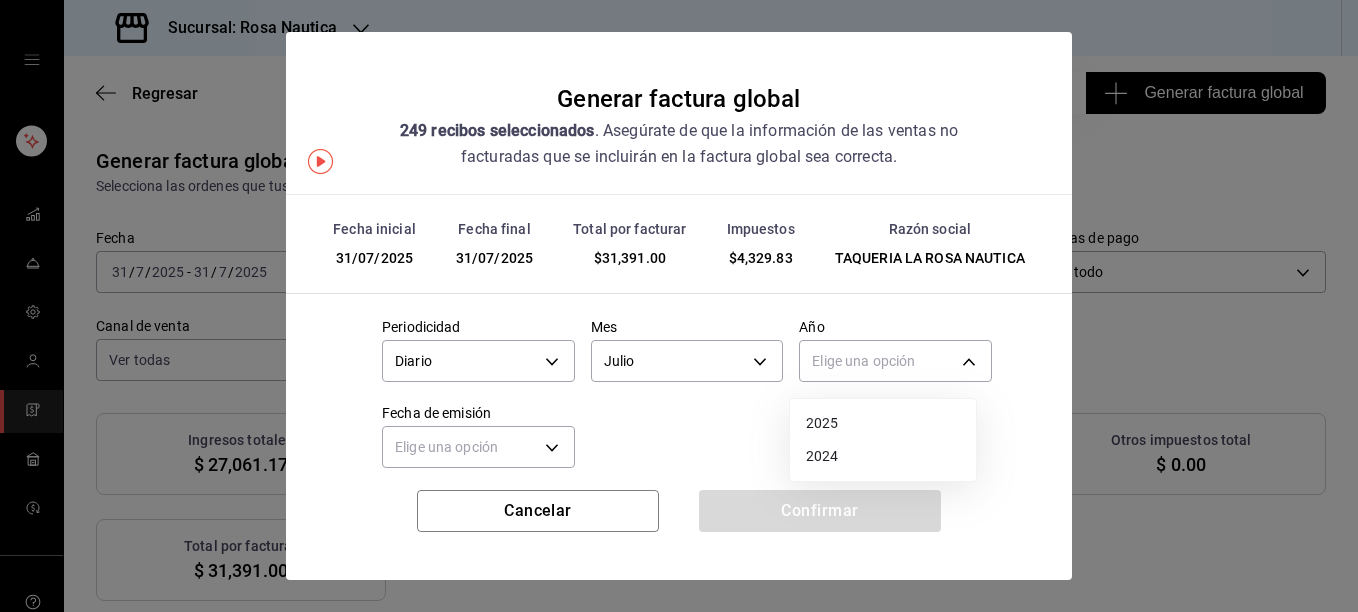 click on "2025" at bounding box center [883, 423] 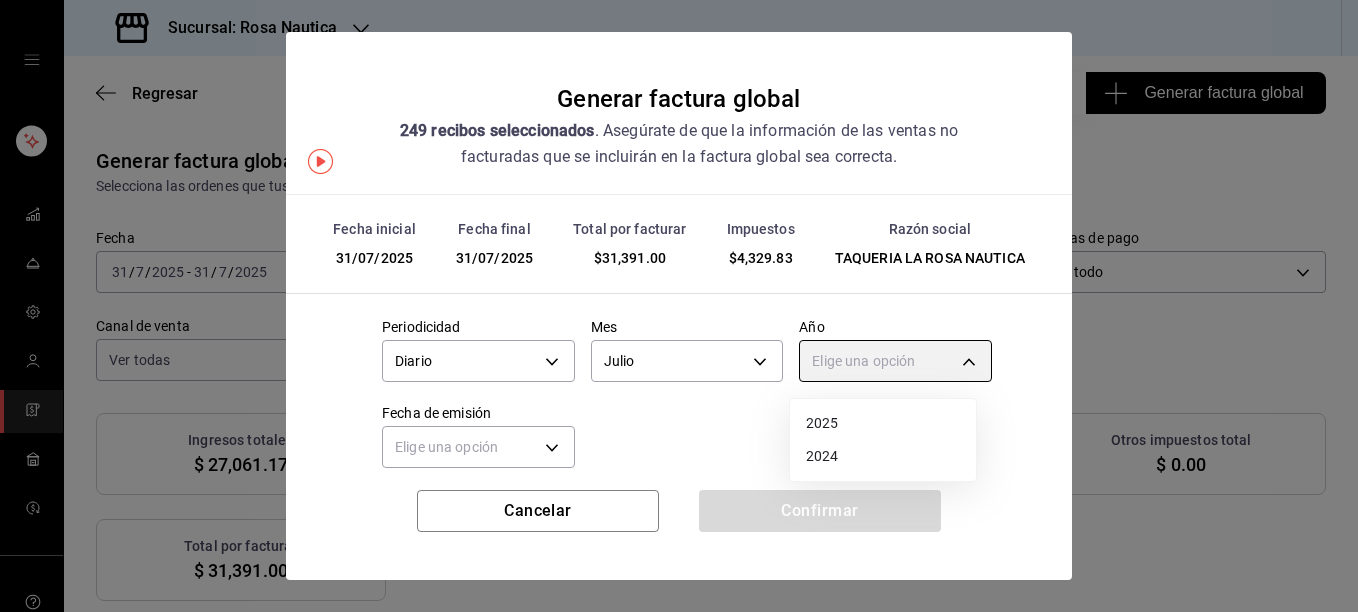 type on "2025" 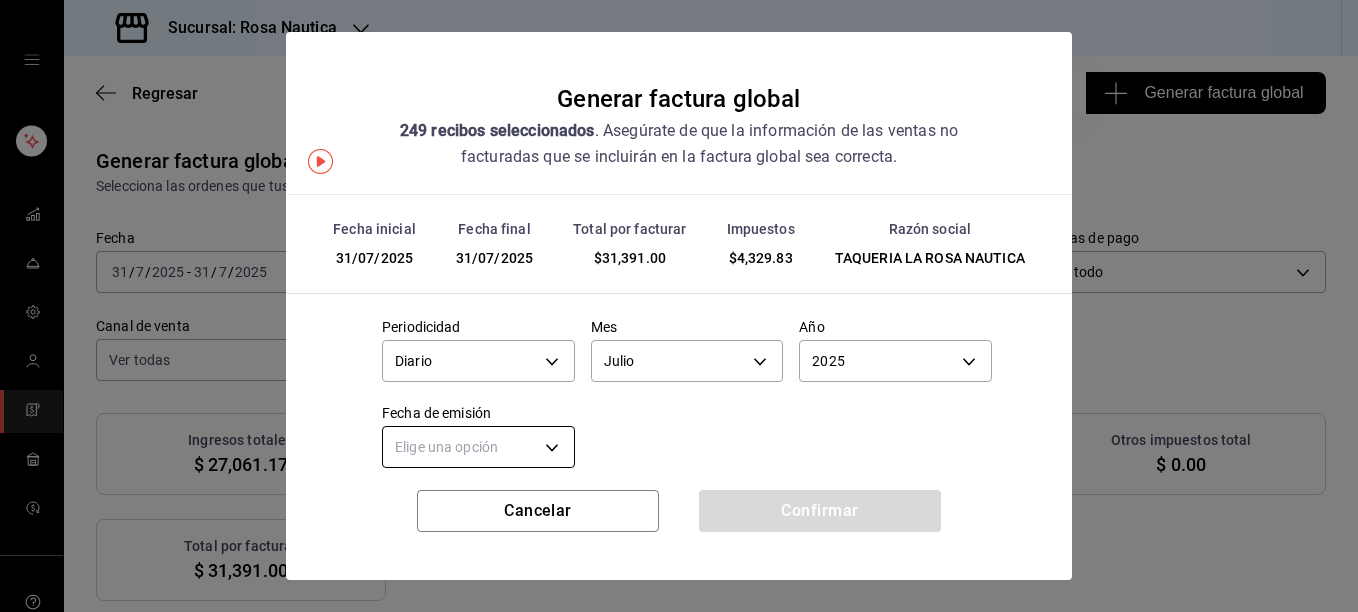 click on "Sucursal: Rosa Nautica Regresar 249 Recibos seleccionados Generar factura global Generar factura global Selecciona las ordenes que tus clientes no facturaron para emitir tu factural global. Fecha [DATE] [DATE] - [DATE] [DATE] Hora inicio 00:00 Hora inicio Hora fin 23:59 Hora fin Razón social TAQUERIA LA ROSA NAUTICA [UUID] Formas de pago Ver todo ALL Canal de venta Ver todas PARROT,UBER_EATS,RAPPI,DIDI_FOOD,ONLINE Marcas Ver todas [UUID] Ingresos totales $ 27,061.17 Descuentos totales $ 22,378.00 IVA Total $ 4,329.83 Otros impuestos total $ 0.00 Total por facturar $ 31,391.00 Recibos Quita la selección a los recibos que no quieras incluir. Recuerda que sólo puedes generar facturas globales de hasta 1,000 recibos cada una. Fecha # de recibo Tipo de pago Subtotal Descuentos Cargos por servicio IVA Otros impuestos Total [DATE] [UUID] Tarjeta $94.83 $0.00 $0.00 $15.17 $0.00 $110.00 [DATE] [UUID] Tarjeta 7" at bounding box center (679, 306) 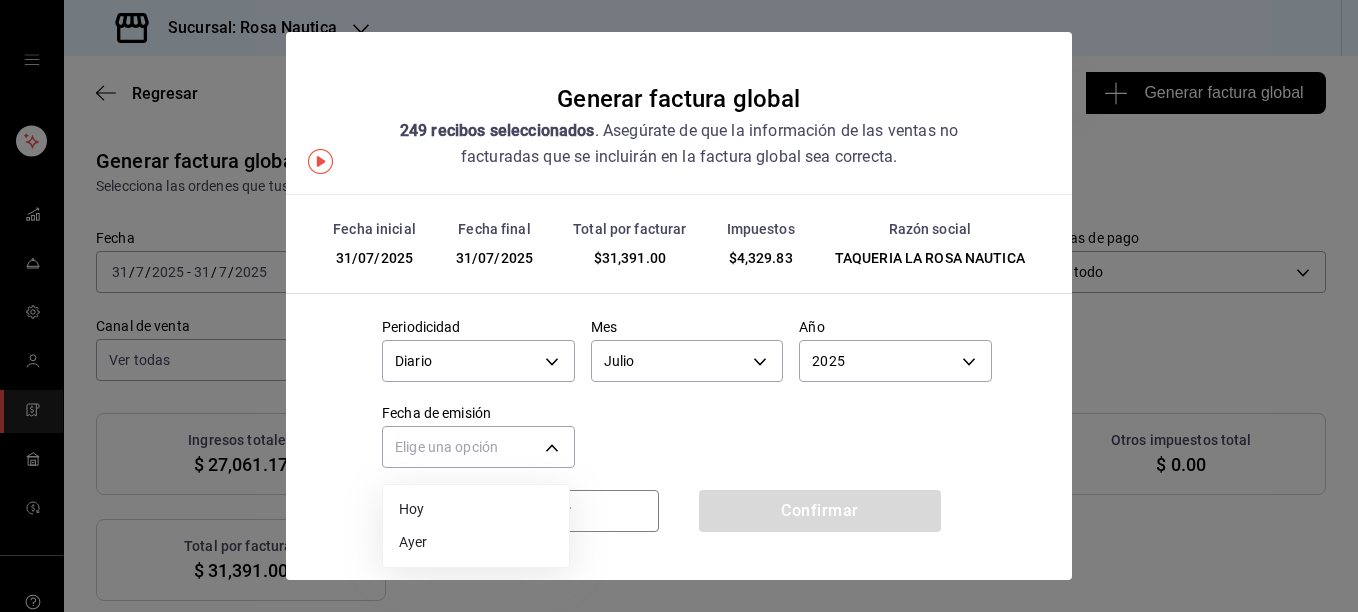 click on "Ayer" at bounding box center (476, 542) 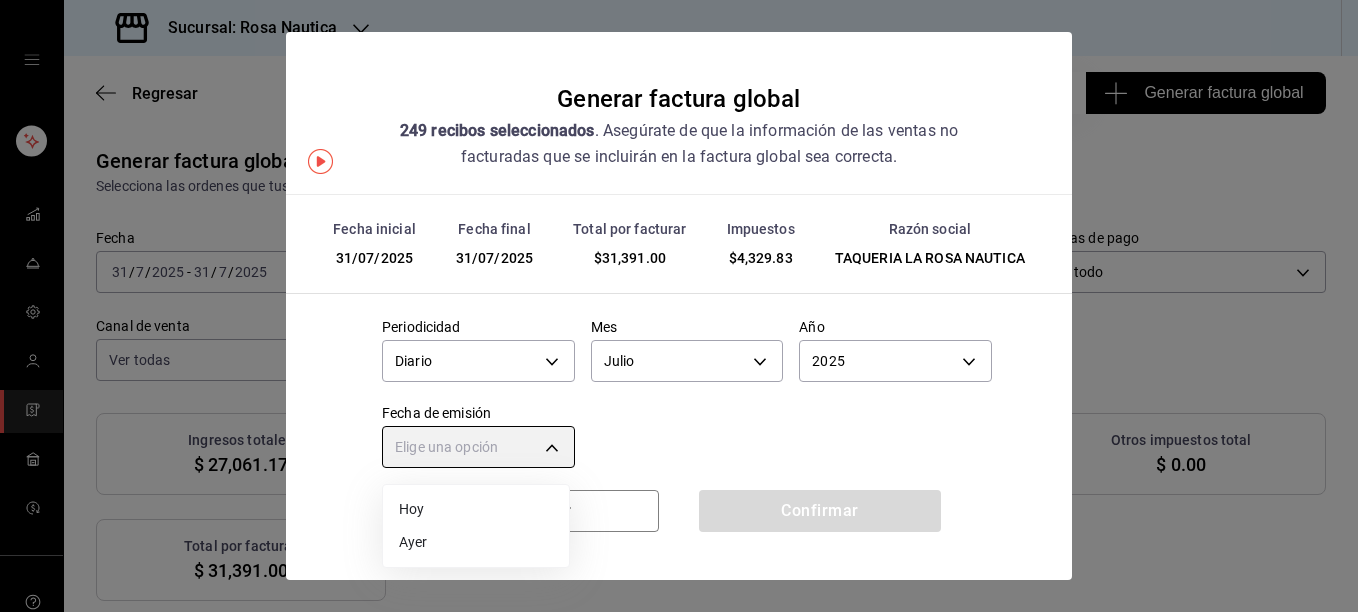 type on "YESTERDAY" 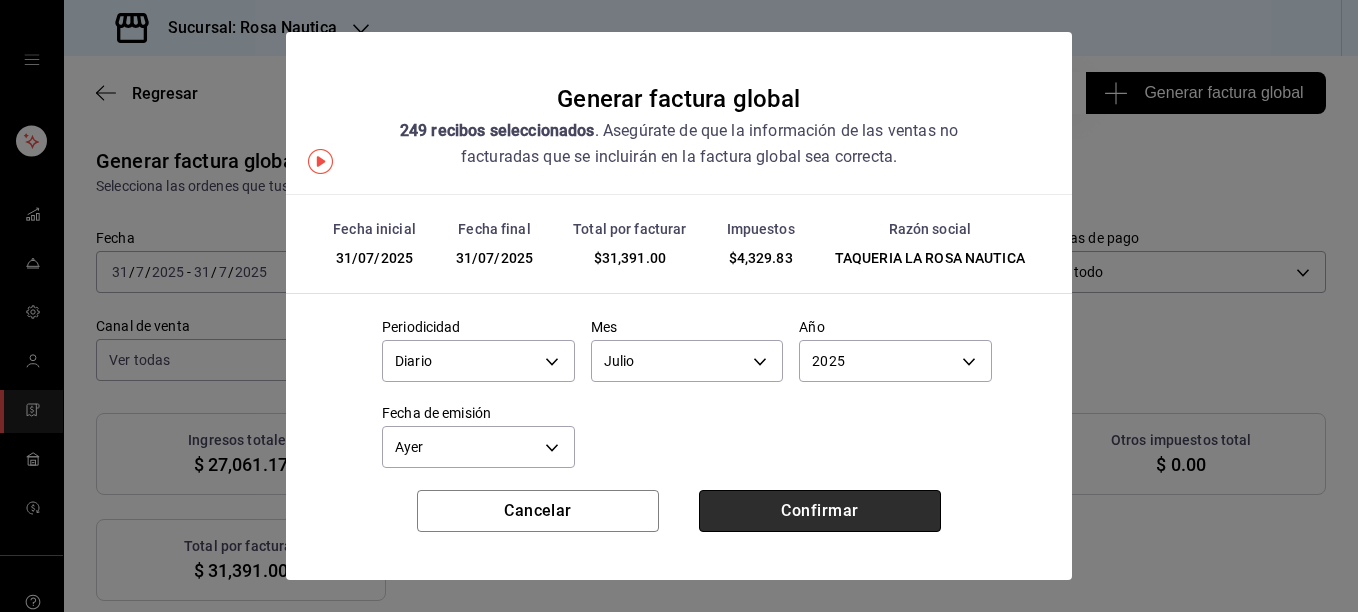 click on "Confirmar" at bounding box center (820, 511) 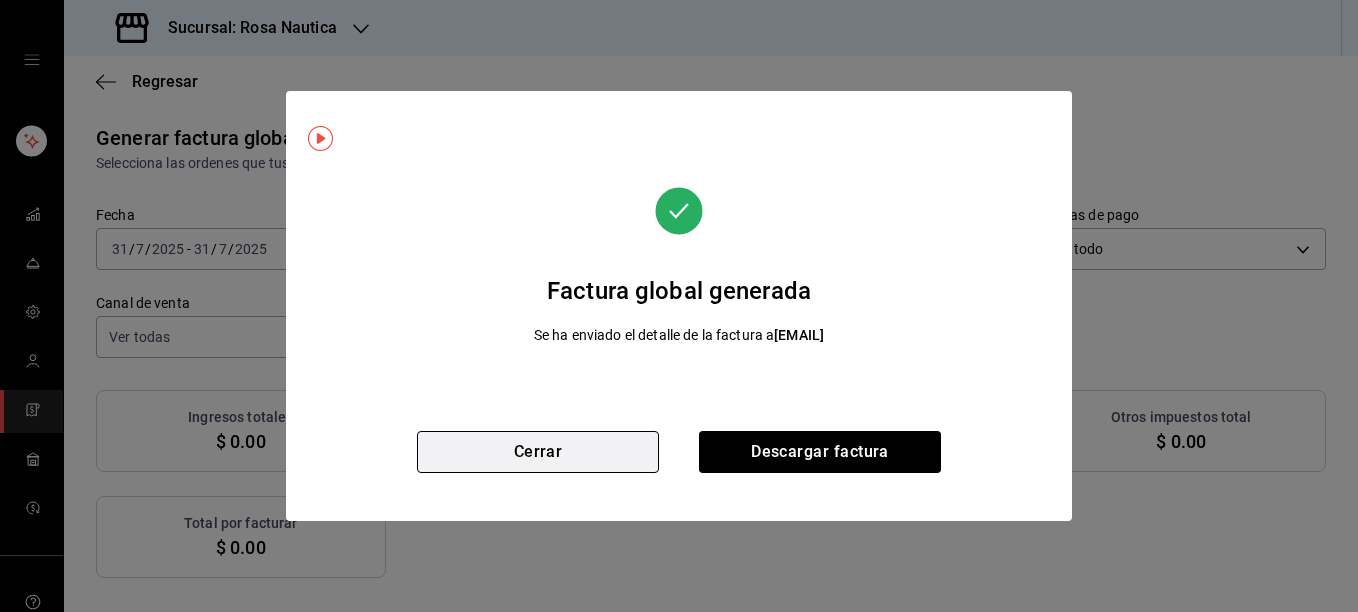 click on "Cerrar" at bounding box center [538, 452] 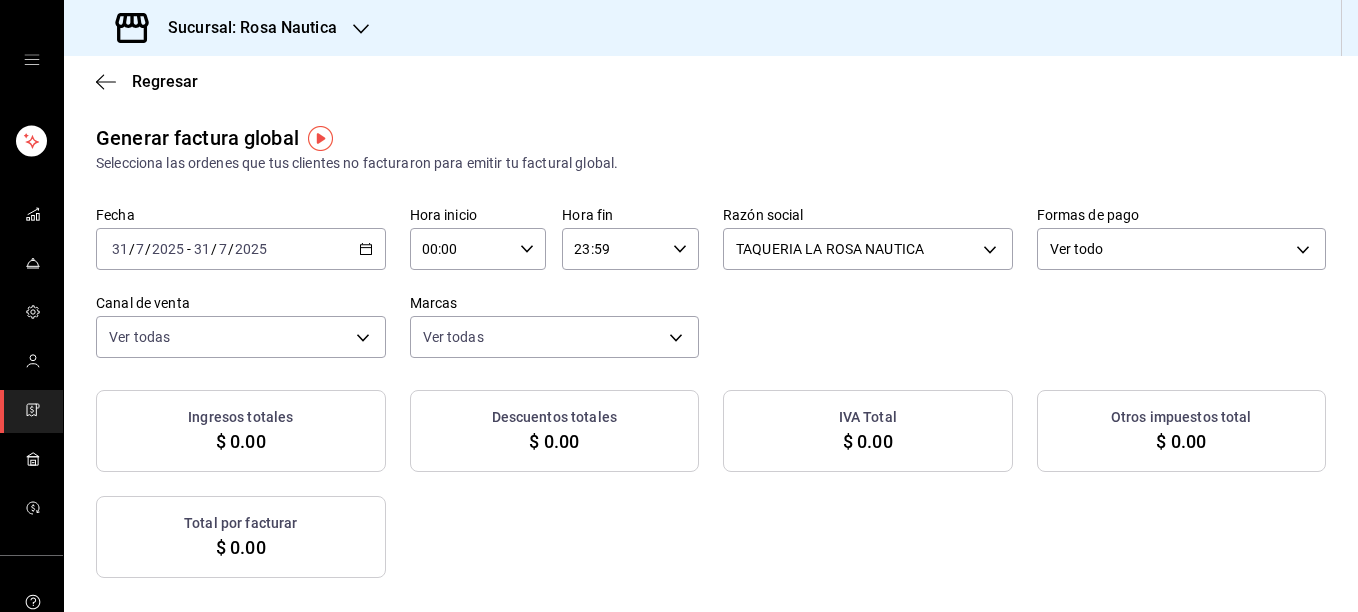 click 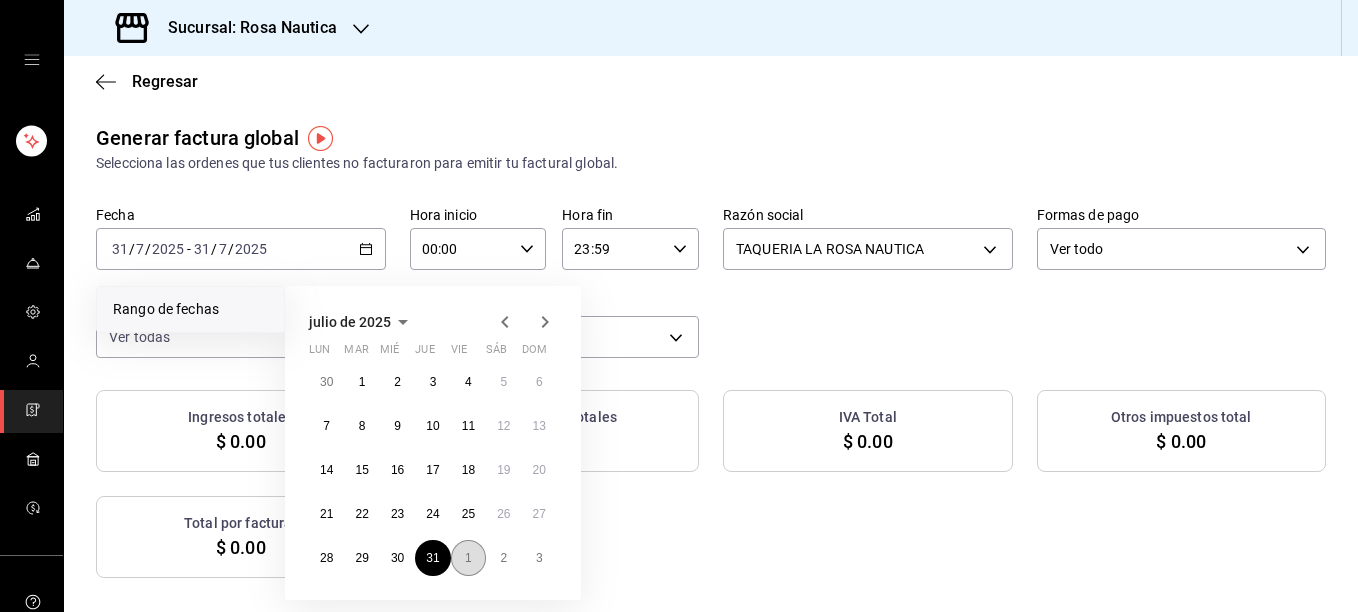 click on "1" at bounding box center (468, 558) 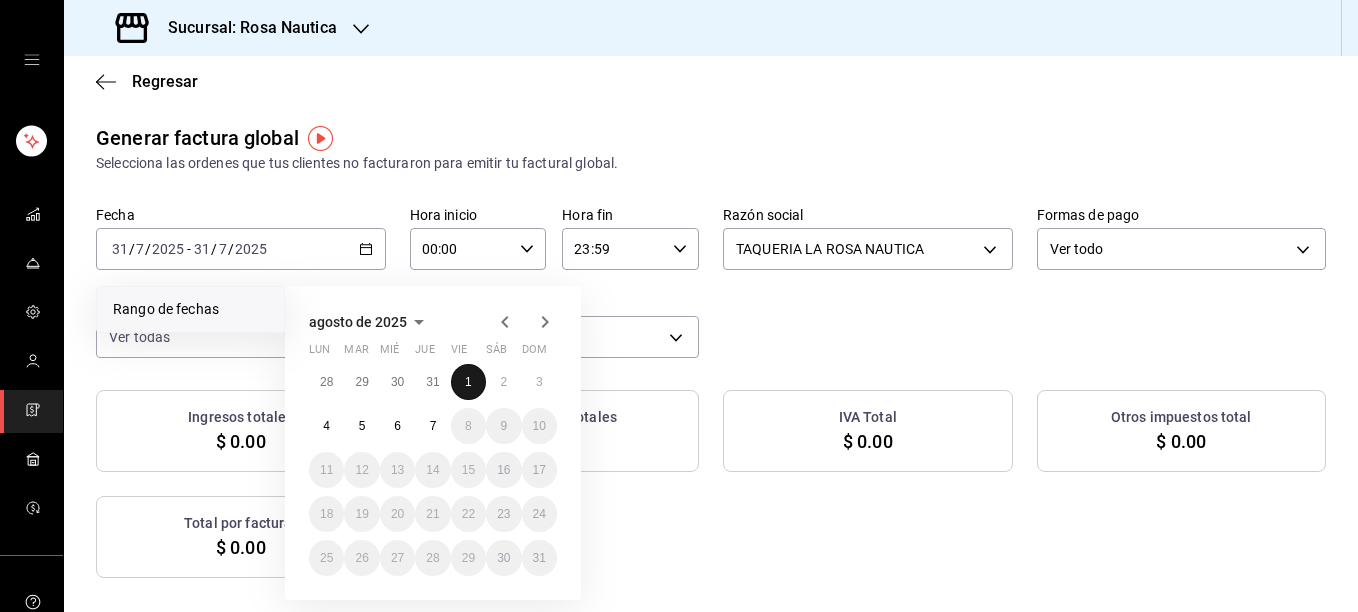 click on "1" at bounding box center [468, 382] 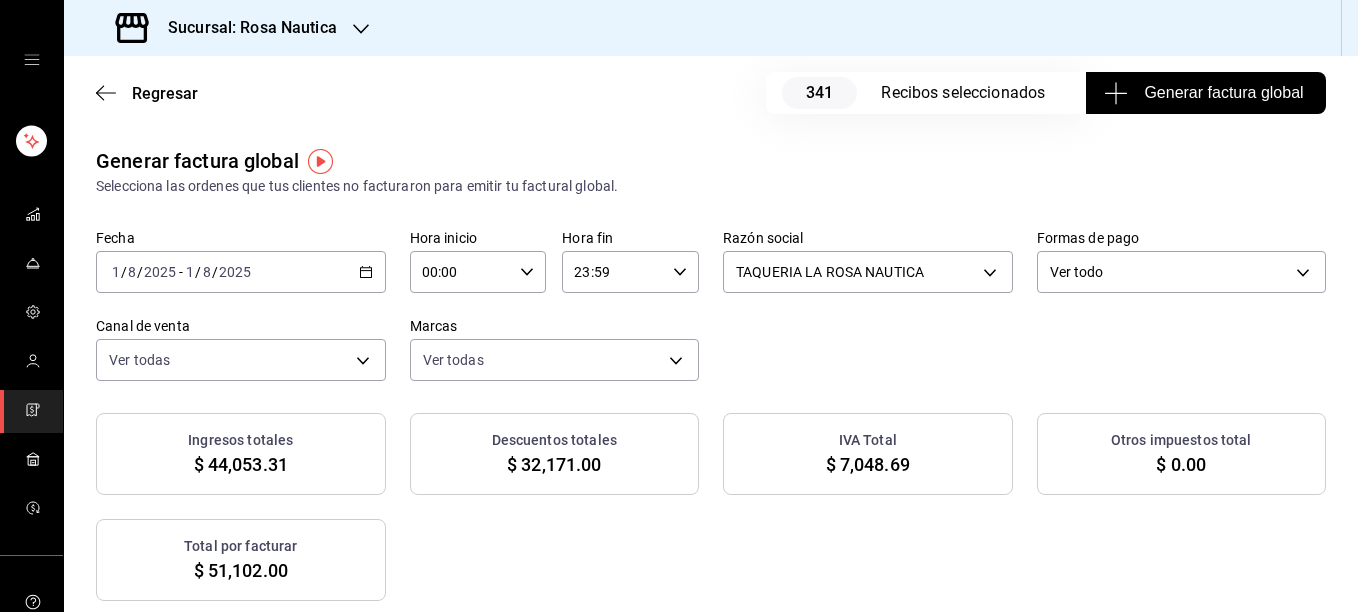 click on "Generar factura global" at bounding box center (1205, 93) 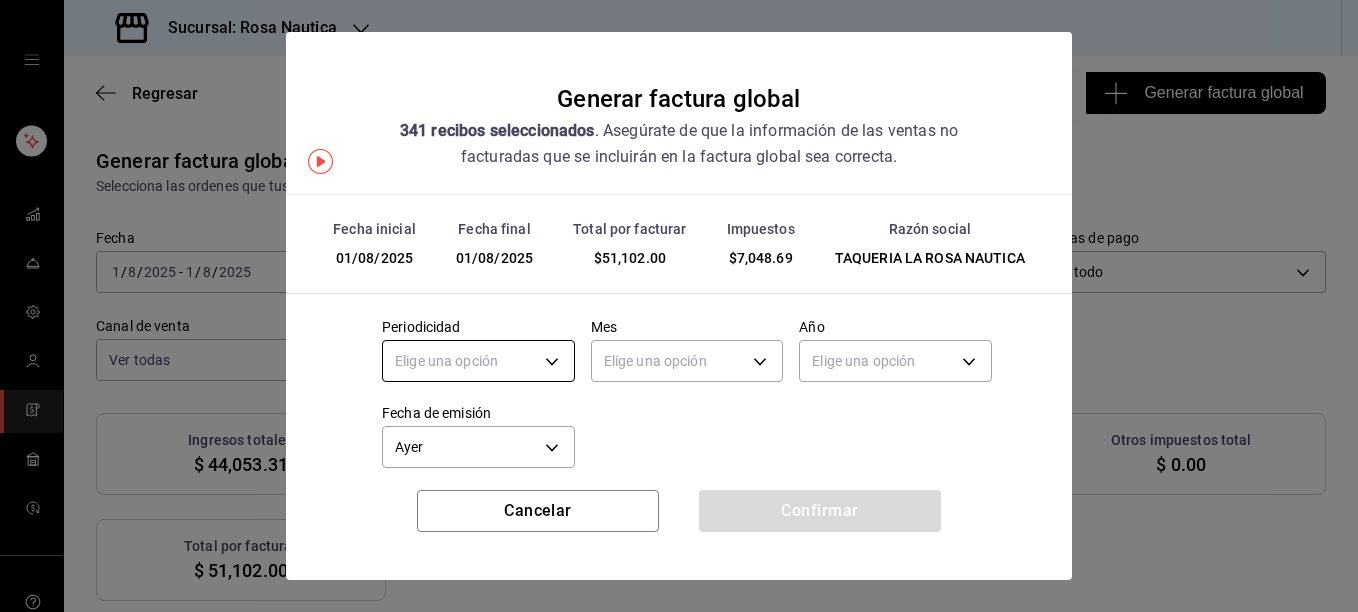 click on "Sucursal: Rosa Nautica Regresar 341 Recibos seleccionados Generar factura global Generar factura global Selecciona las ordenes que tus clientes no facturaron para emitir tu factural global. Fecha [DATE] [DATE] Hora inicio 00:00 Hora inicio Hora fin 23:59 Hora fin Razón social TAQUERIA LA ROSA NAUTICA [UUID] Formas de pago Ver todo ALL Canal de venta Ver todas PARROT,UBER_EATS,RAPPI,DIDI_FOOD,ONLINE Marcas Ver todas [UUID] Ingresos totales $ 44,053.31 Descuentos totales $ 32,171.00 IVA Total $ 7,048.69 Otros impuestos total $ 0.00 Total por facturar $ 51,102.00 Recibos Quita la selección a los recibos que no quieras incluir. Recuerda que sólo puedes generar facturas globales de hasta 1,000 recibos cada una. Fecha # de recibo Tipo de pago Subtotal Descuentos Cargos por servicio IVA Otros impuestos Total 01/08/2025 [ID] Efectivo $17.24 $220.00 $0.00 $2.76 $0.00 $20.00 01/08/2025 [ID] Tarjeta Mes" at bounding box center [679, 306] 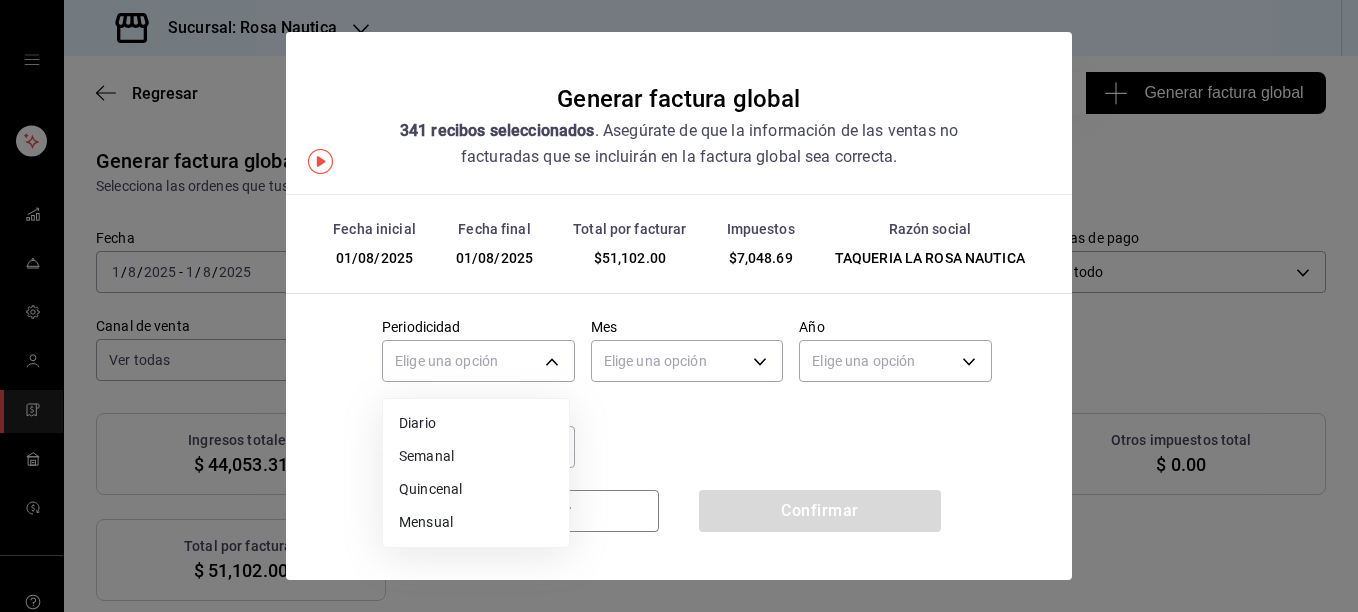 click on "Diario" at bounding box center (476, 423) 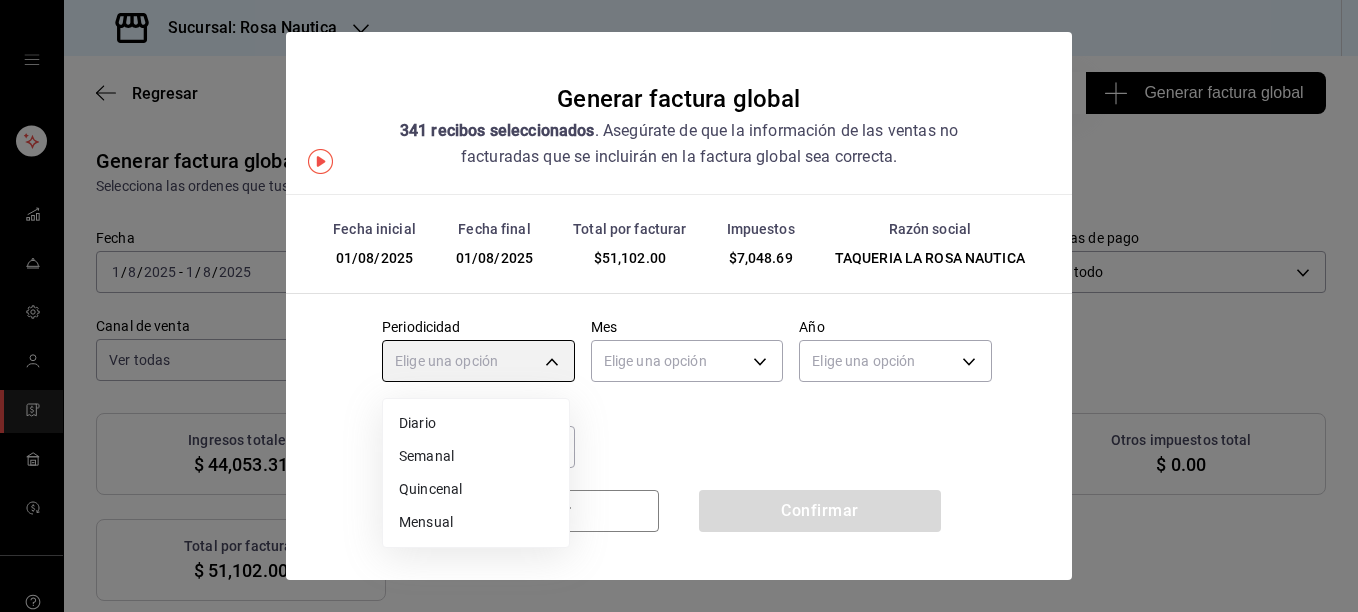 type on "DAILY" 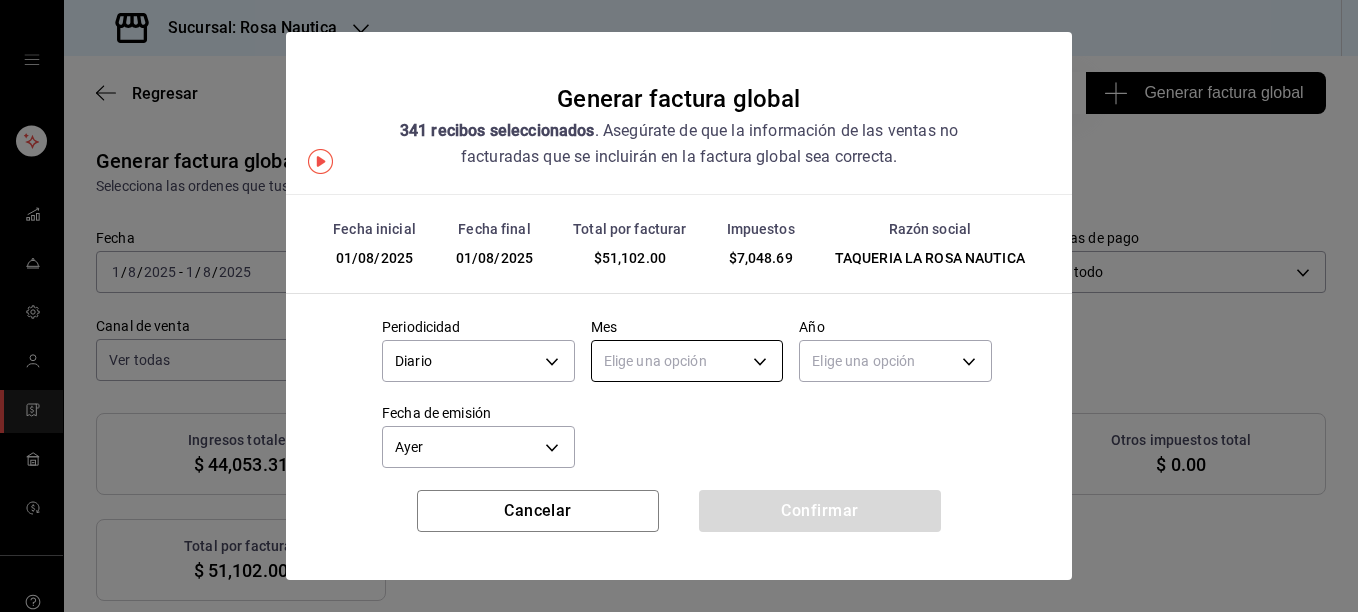 click on "Sucursal: Rosa Nautica Regresar 341 Recibos seleccionados Generar factura global Generar factura global Selecciona las ordenes que tus clientes no facturaron para emitir tu factural global. Fecha [DATE] [DATE] Hora inicio 00:00 Hora inicio Hora fin 23:59 Hora fin Razón social TAQUERIA LA ROSA NAUTICA [UUID] Formas de pago Ver todo ALL Canal de venta Ver todas PARROT,UBER_EATS,RAPPI,DIDI_FOOD,ONLINE Marcas Ver todas [UUID] Ingresos totales $ 44,053.31 Descuentos totales $ 32,171.00 IVA Total $ 7,048.69 Otros impuestos total $ 0.00 Total por facturar $ 51,102.00 Recibos Quita la selección a los recibos que no quieras incluir. Recuerda que sólo puedes generar facturas globales de hasta 1,000 recibos cada una. Fecha # de recibo Tipo de pago Subtotal Descuentos Cargos por servicio IVA Otros impuestos Total 01/08/2025 [ID] Efectivo $17.24 $220.00 $0.00 $2.76 $0.00 $20.00 01/08/2025 [ID] Tarjeta Mes" at bounding box center (679, 306) 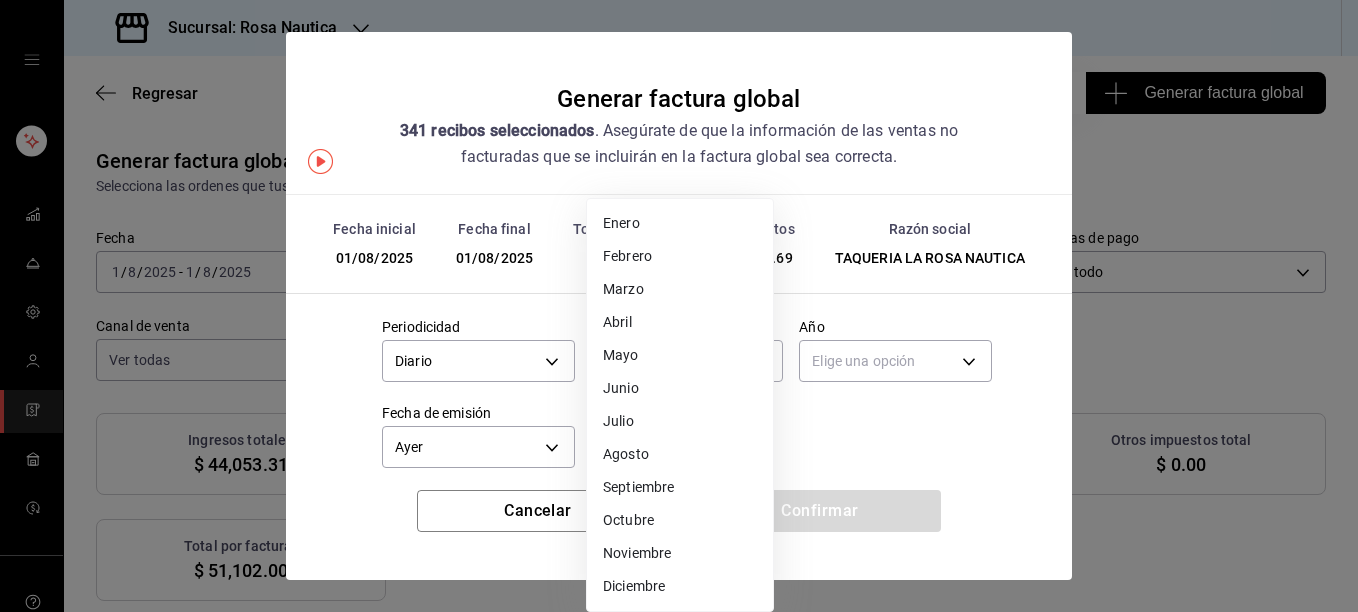 click on "Agosto" at bounding box center (680, 454) 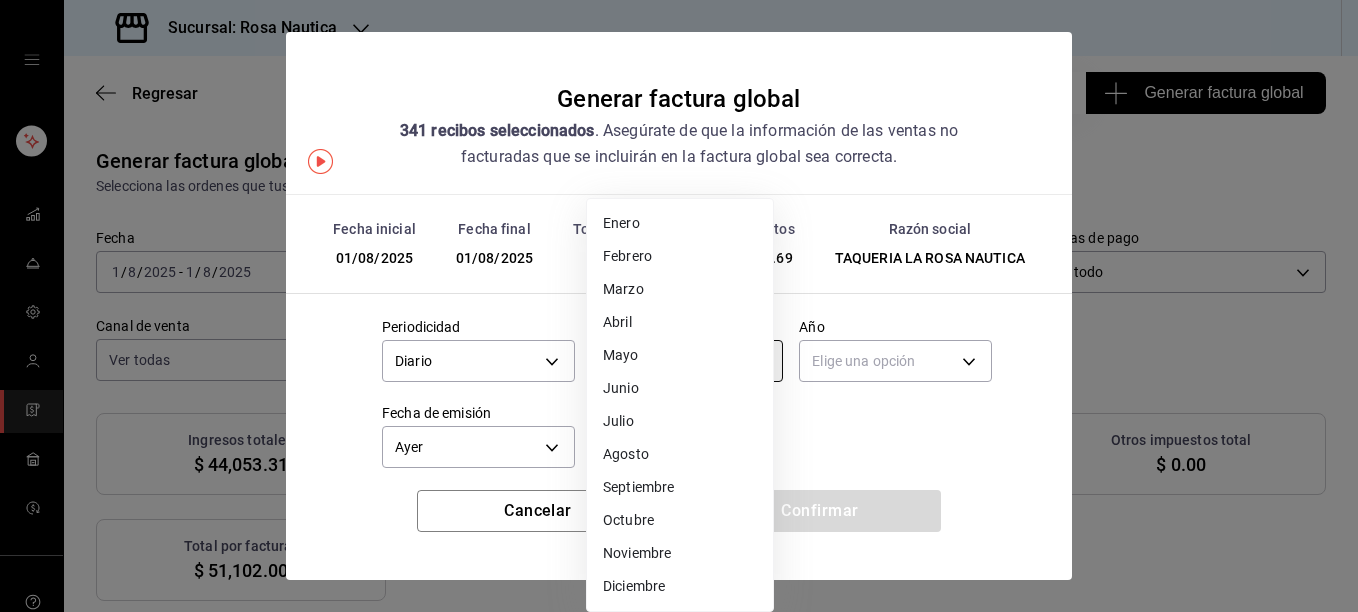 type on "8" 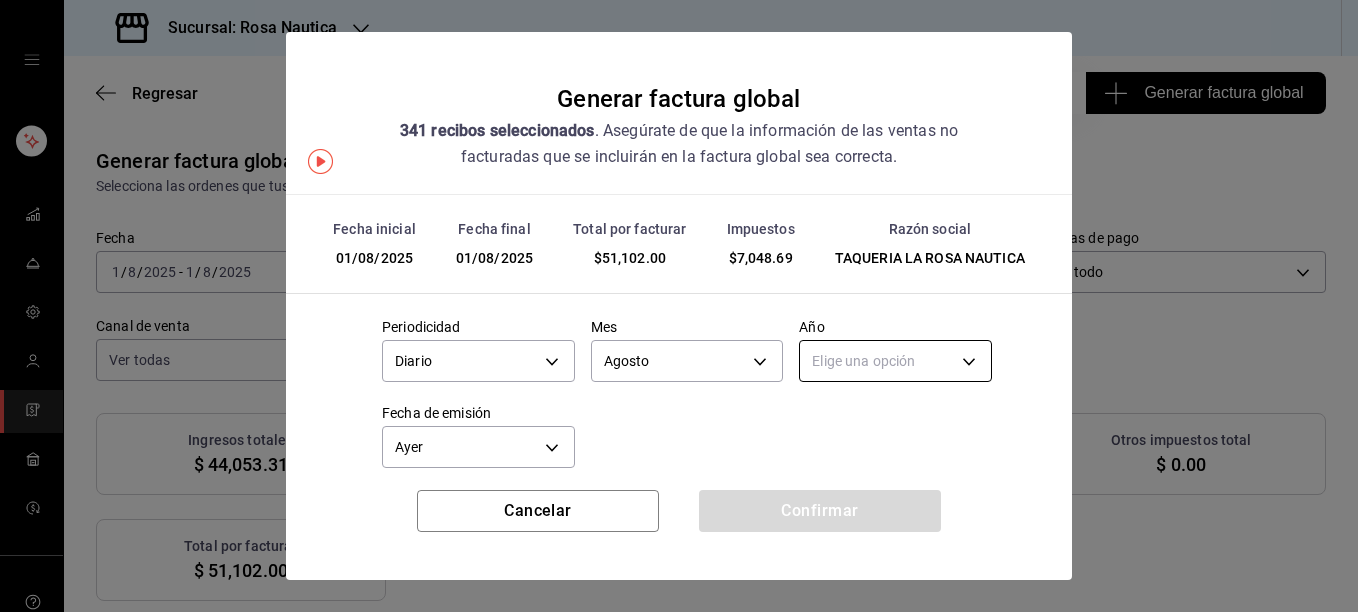 click on "Sucursal: Rosa Nautica Regresar 341 Recibos seleccionados Generar factura global Generar factura global Selecciona las ordenes que tus clientes no facturaron para emitir tu factural global. Fecha [DATE] [DATE] Hora inicio 00:00 Hora inicio Hora fin 23:59 Hora fin Razón social TAQUERIA LA ROSA NAUTICA [UUID] Formas de pago Ver todo ALL Canal de venta Ver todas PARROT,UBER_EATS,RAPPI,DIDI_FOOD,ONLINE Marcas Ver todas [UUID] Ingresos totales $ 44,053.31 Descuentos totales $ 32,171.00 IVA Total $ 7,048.69 Otros impuestos total $ 0.00 Total por facturar $ 51,102.00 Recibos Quita la selección a los recibos que no quieras incluir. Recuerda que sólo puedes generar facturas globales de hasta 1,000 recibos cada una. Fecha # de recibo Tipo de pago Subtotal Descuentos Cargos por servicio IVA Otros impuestos Total 01/08/2025 [ID] Efectivo $17.24 $220.00 $0.00 $2.76 $0.00 $20.00 01/08/2025 [ID] Tarjeta Mes" at bounding box center (679, 306) 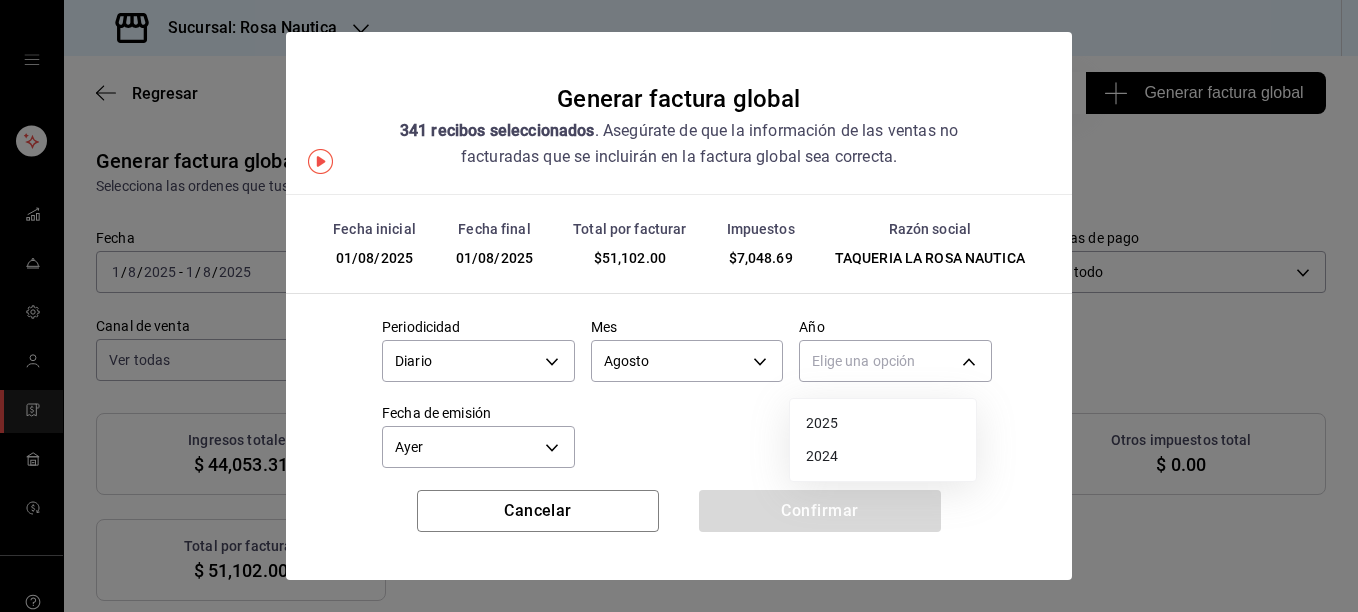 click on "2025" at bounding box center [883, 423] 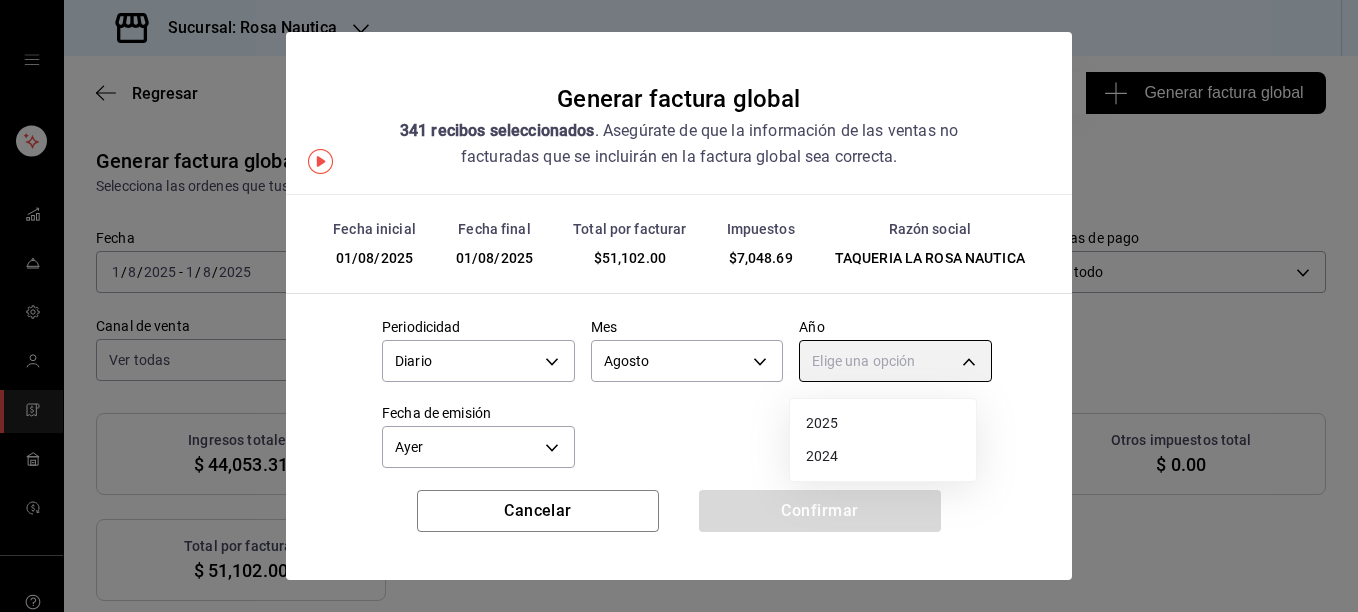 type on "2025" 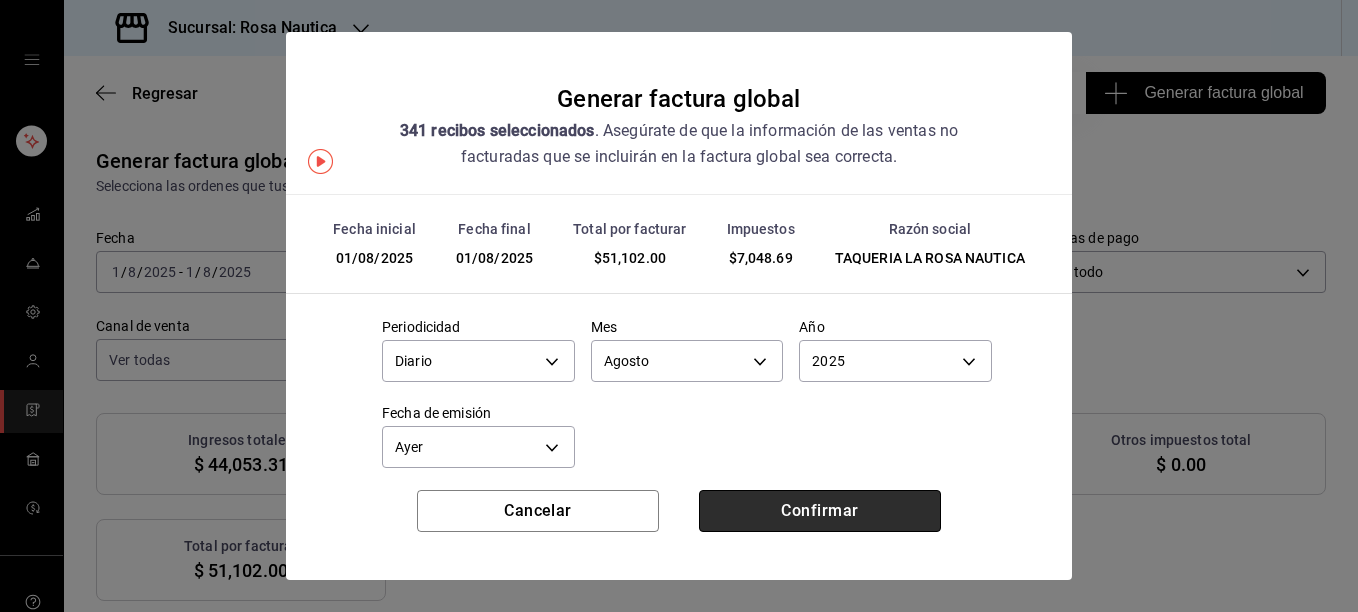 click on "Confirmar" at bounding box center (820, 511) 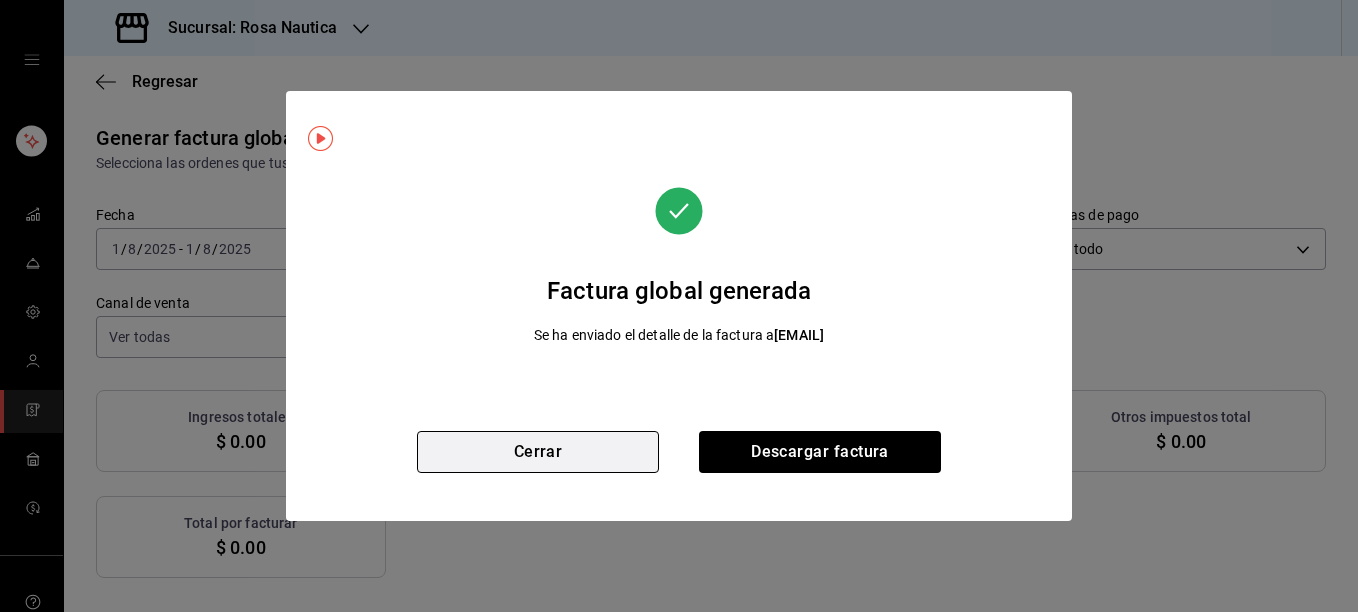 click on "Cerrar" at bounding box center [538, 452] 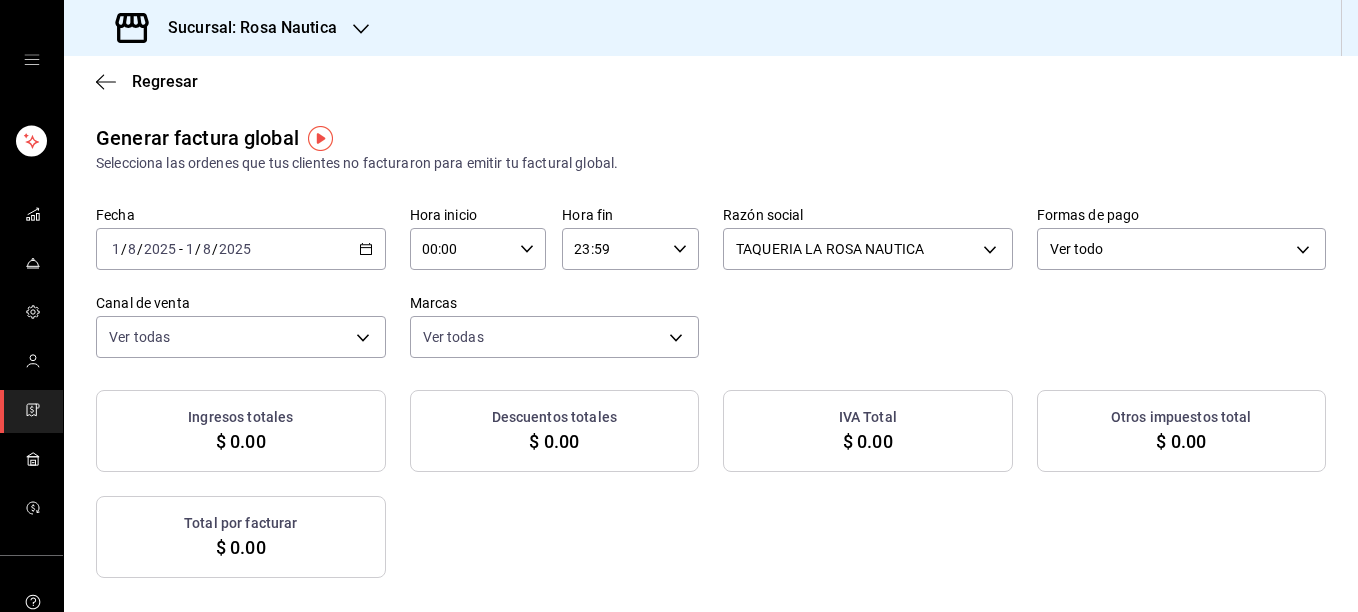 click 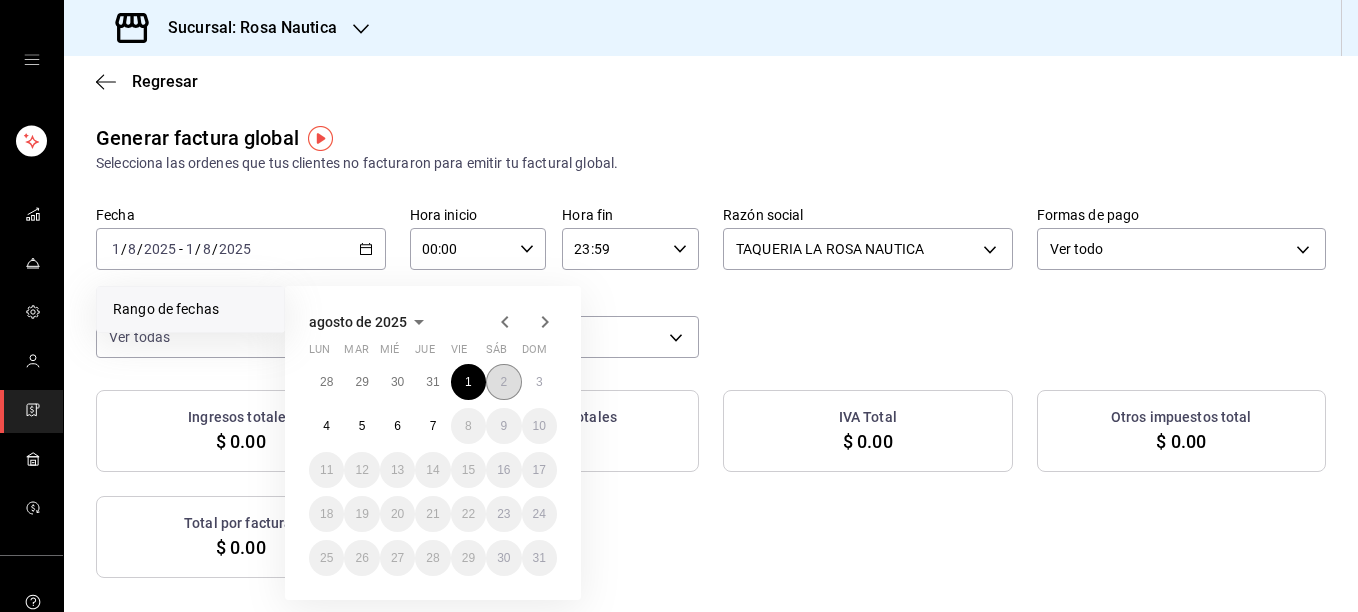 click on "2" at bounding box center (503, 382) 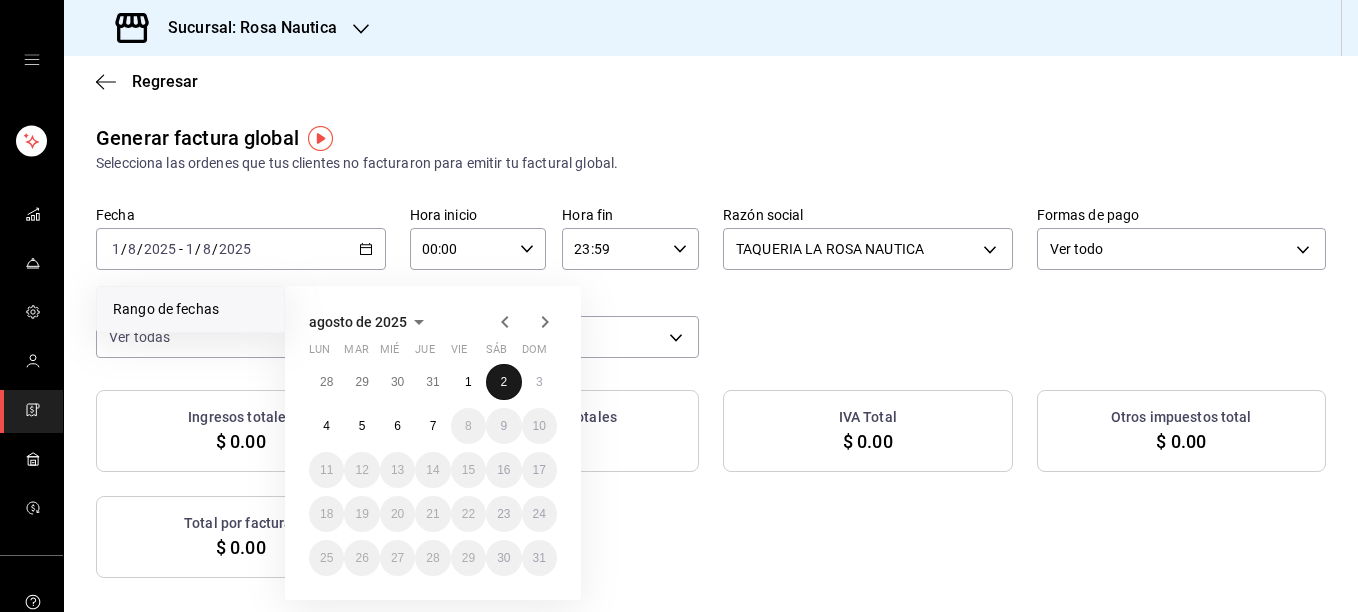 click on "2" at bounding box center (503, 382) 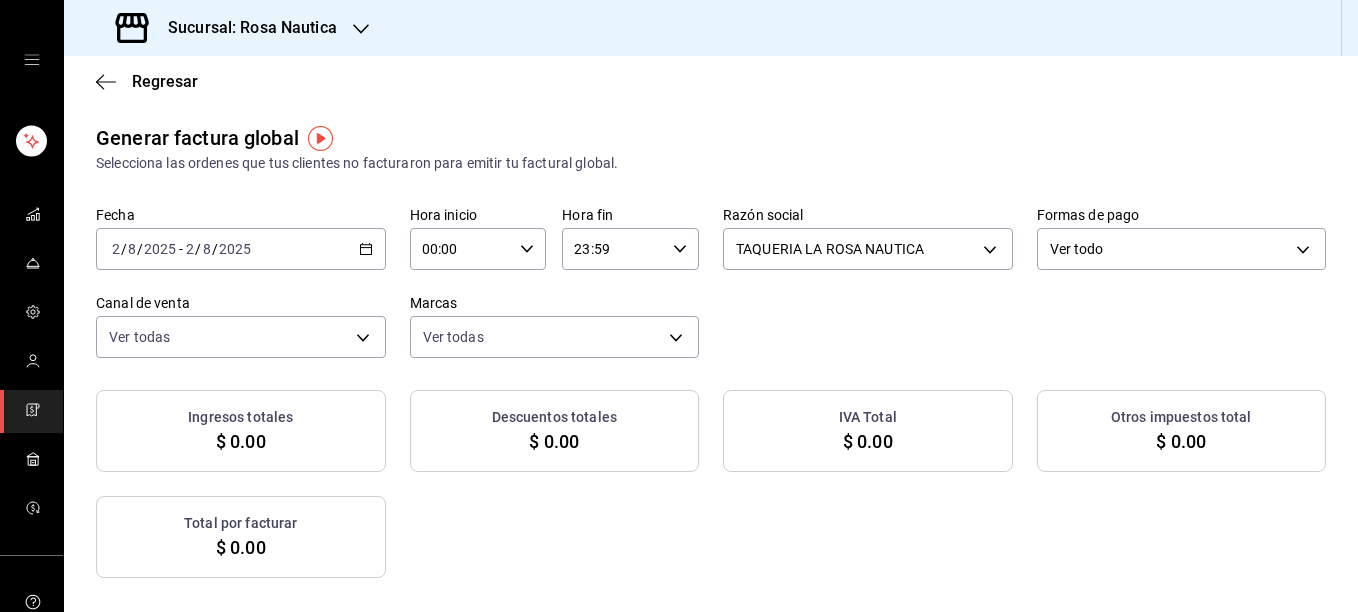 checkbox on "true" 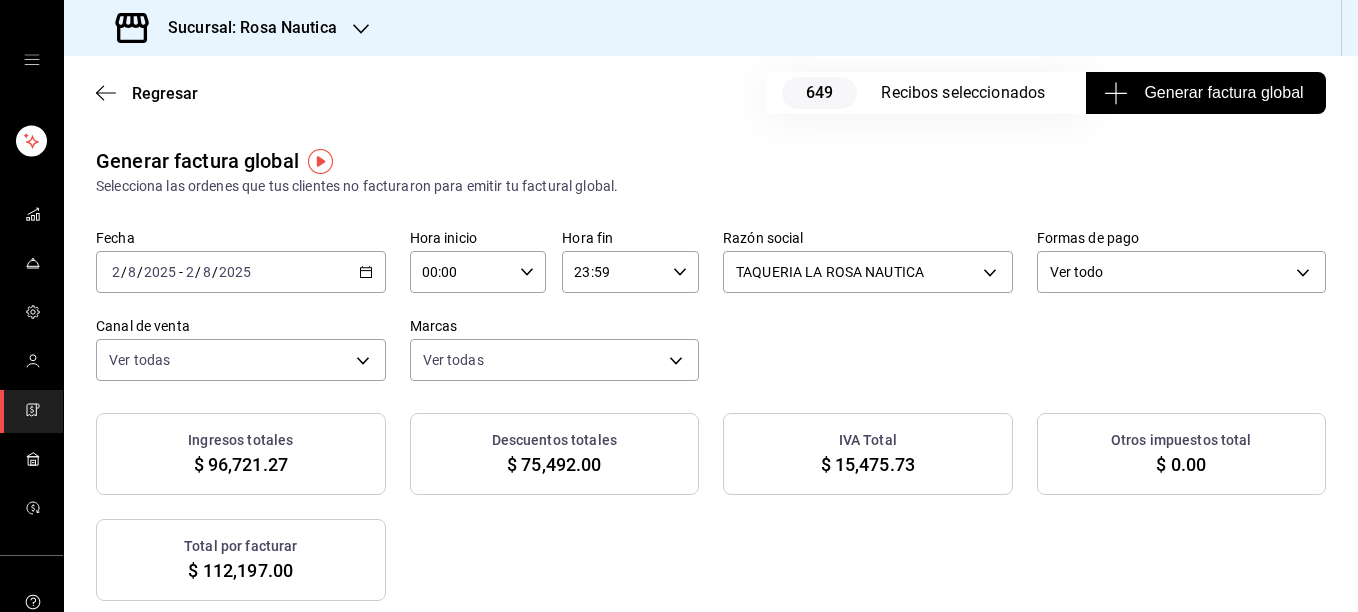 click on "Generar factura global" at bounding box center [1205, 93] 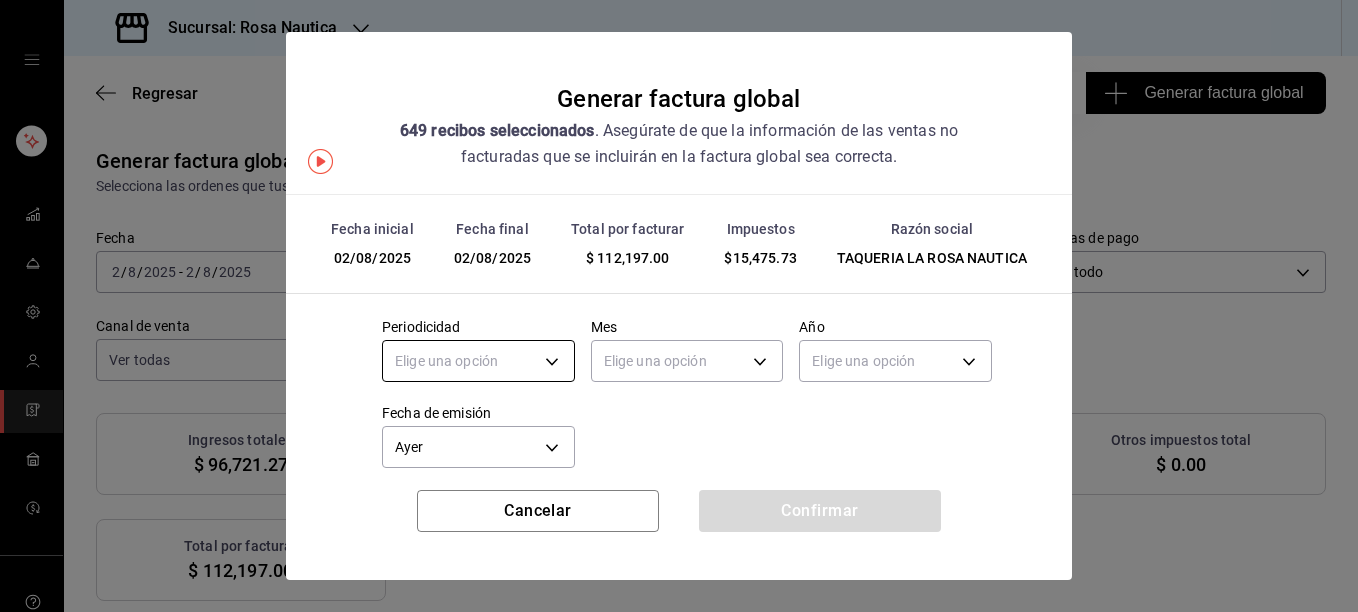 click on "Sucursal: Rosa Nautica Regresar 649 Recibos seleccionados Generar factura global Generar factura global Selecciona las ordenes que tus clientes no facturaron para emitir tu factural global. Fecha [DATE] [DATE] Hora inicio 00:00 Hora inicio Hora fin 23:59 Hora fin Razón social TAQUERIA LA ROSA NAUTICA [UUID] Formas de pago Ver todo ALL Canal de venta Ver todas PARROT,UBER_EATS,RAPPI,DIDI_FOOD,ONLINE Marcas Ver todas [UUID] Ingresos totales $ 96,721.27 Descuentos totales $ 75,492.00 IVA Total $ 15,475.73 Otros impuestos total $ 0.00 Total por facturar $ 112,197.00 Recibos Quita la selección a los recibos que no quieras incluir. Recuerda que sólo puedes generar facturas globales de hasta 1,000 recibos cada una. Fecha # de recibo Tipo de pago Subtotal Descuentos Cargos por servicio IVA Otros impuestos Total 02/08/2025 [ID] Efectivo $21.55 $225.00 $0.00 $3.45 $0.00 $25.00 02/08/2025 [ID] Efectivo" at bounding box center (679, 306) 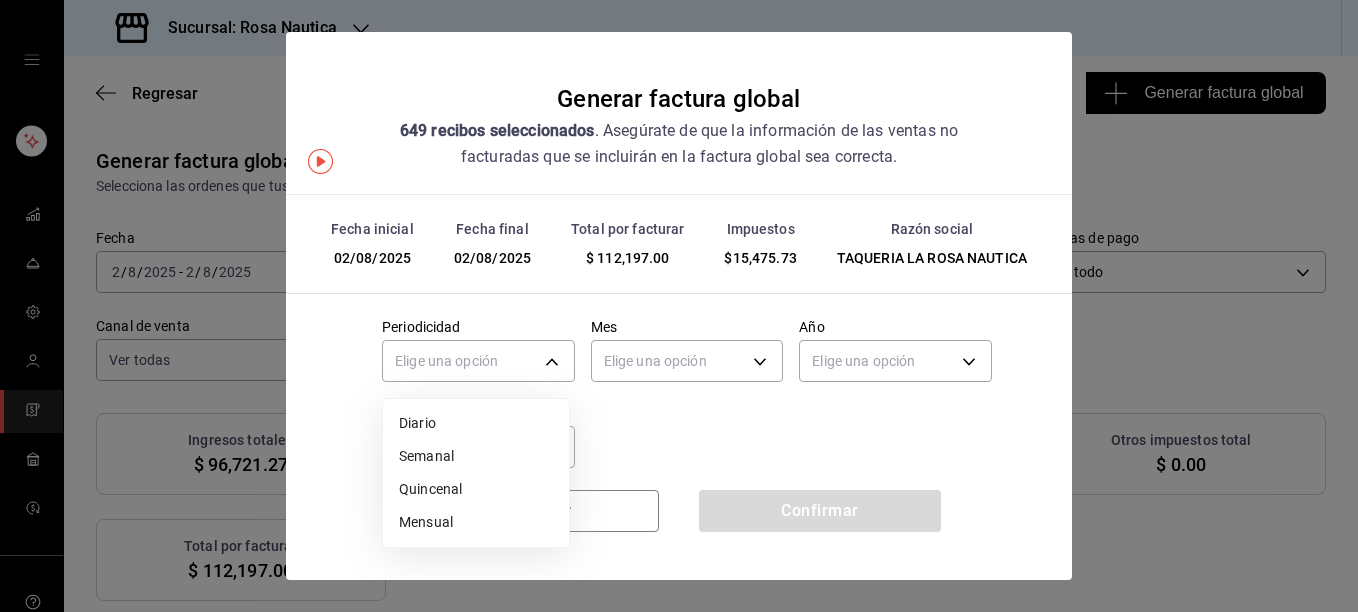 click on "Diario" at bounding box center [476, 423] 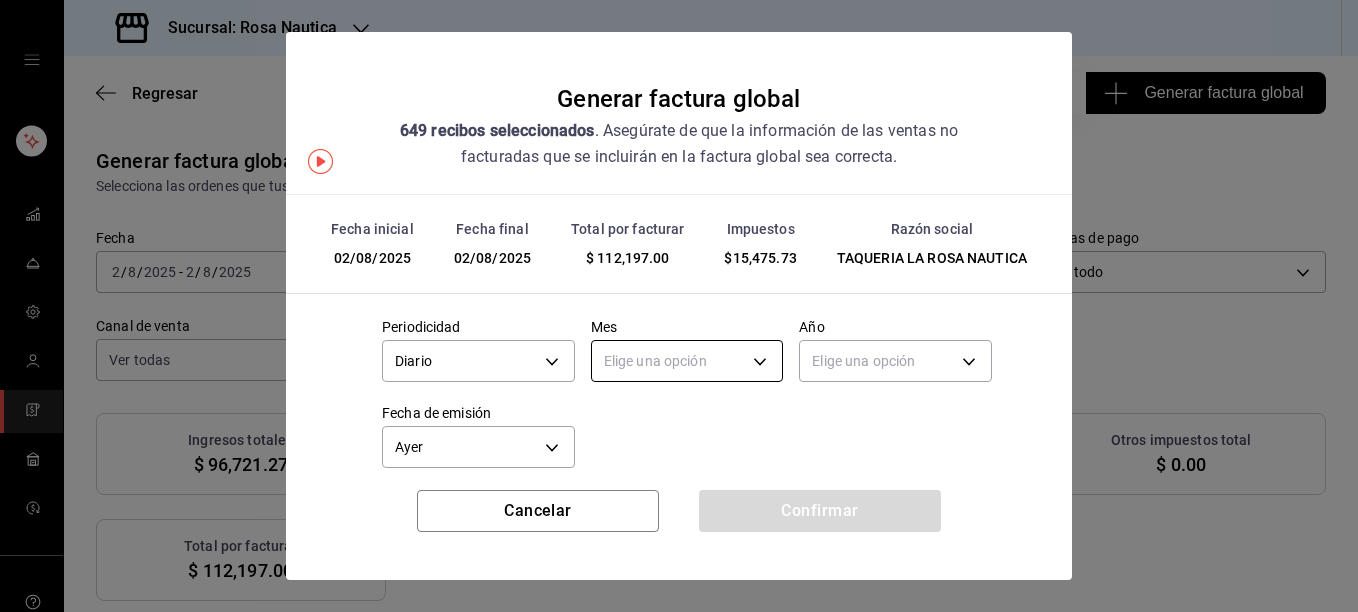 click on "Sucursal: Rosa Nautica Regresar 649 Recibos seleccionados Generar factura global Generar factura global Selecciona las ordenes que tus clientes no facturaron para emitir tu factural global. Fecha [DATE] [DATE] Hora inicio 00:00 Hora inicio Hora fin 23:59 Hora fin Razón social TAQUERIA LA ROSA NAUTICA [UUID] Formas de pago Ver todo ALL Canal de venta Ver todas PARROT,UBER_EATS,RAPPI,DIDI_FOOD,ONLINE Marcas Ver todas [UUID] Ingresos totales $ 96,721.27 Descuentos totales $ 75,492.00 IVA Total $ 15,475.73 Otros impuestos total $ 0.00 Total por facturar $ 112,197.00 Recibos Quita la selección a los recibos que no quieras incluir. Recuerda que sólo puedes generar facturas globales de hasta 1,000 recibos cada una. Fecha # de recibo Tipo de pago Subtotal Descuentos Cargos por servicio IVA Otros impuestos Total 02/08/2025 [ID] Efectivo $21.55 $225.00 $0.00 $3.45 $0.00 $25.00 02/08/2025 [ID] Efectivo" at bounding box center [679, 306] 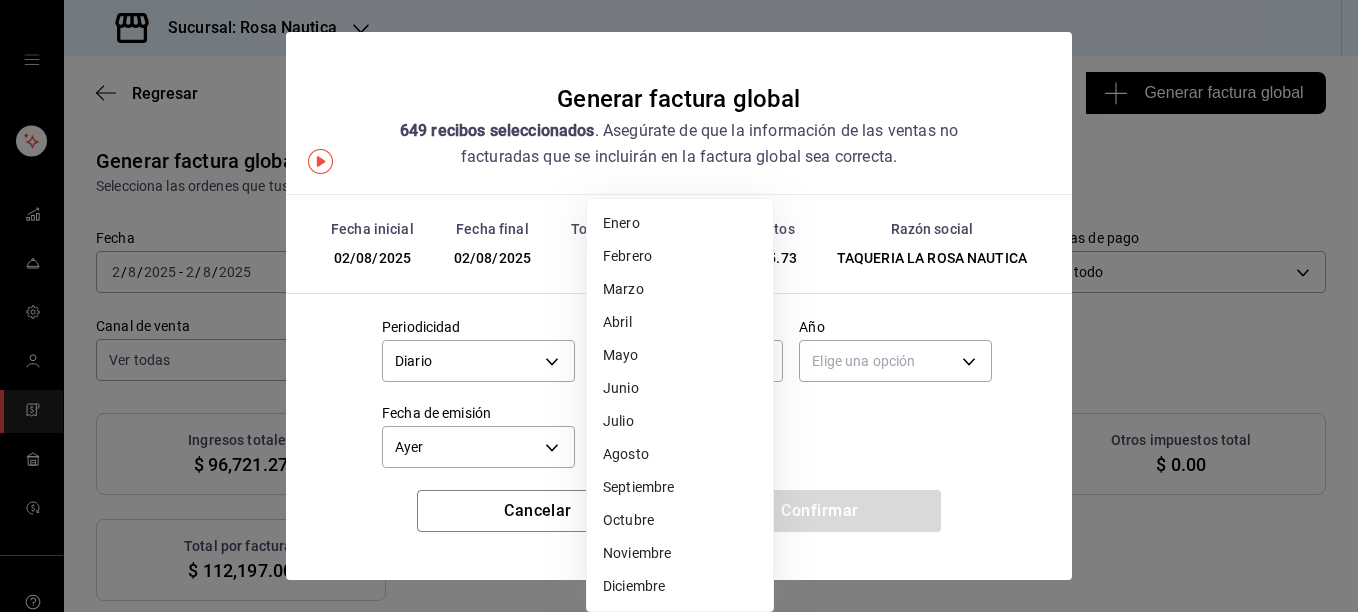 click on "Agosto" at bounding box center [680, 454] 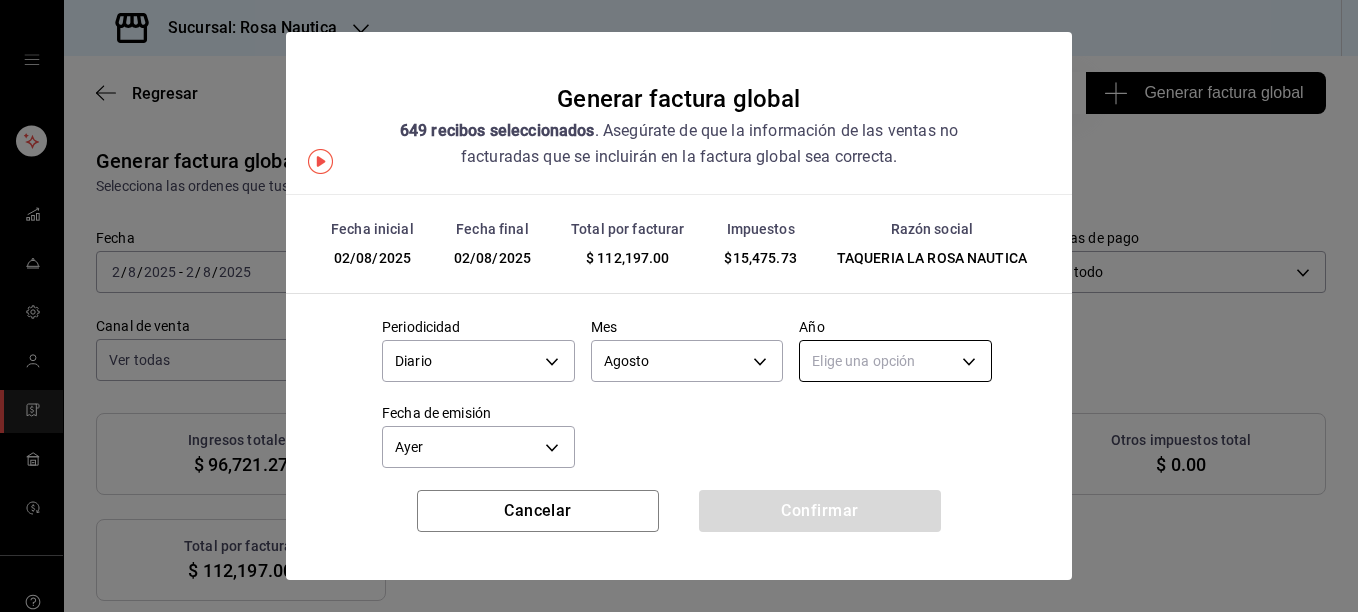 click on "Sucursal: Rosa Nautica Regresar 649 Recibos seleccionados Generar factura global Generar factura global Selecciona las ordenes que tus clientes no facturaron para emitir tu factural global. Fecha [DATE] [DATE] Hora inicio 00:00 Hora inicio Hora fin 23:59 Hora fin Razón social TAQUERIA LA ROSA NAUTICA [UUID] Formas de pago Ver todo ALL Canal de venta Ver todas PARROT,UBER_EATS,RAPPI,DIDI_FOOD,ONLINE Marcas Ver todas [UUID] Ingresos totales $ 96,721.27 Descuentos totales $ 75,492.00 IVA Total $ 15,475.73 Otros impuestos total $ 0.00 Total por facturar $ 112,197.00 Recibos Quita la selección a los recibos que no quieras incluir. Recuerda que sólo puedes generar facturas globales de hasta 1,000 recibos cada una. Fecha # de recibo Tipo de pago Subtotal Descuentos Cargos por servicio IVA Otros impuestos Total 02/08/2025 [ID] Efectivo $21.55 $225.00 $0.00 $3.45 $0.00 $25.00 02/08/2025 [ID] Efectivo" at bounding box center (679, 306) 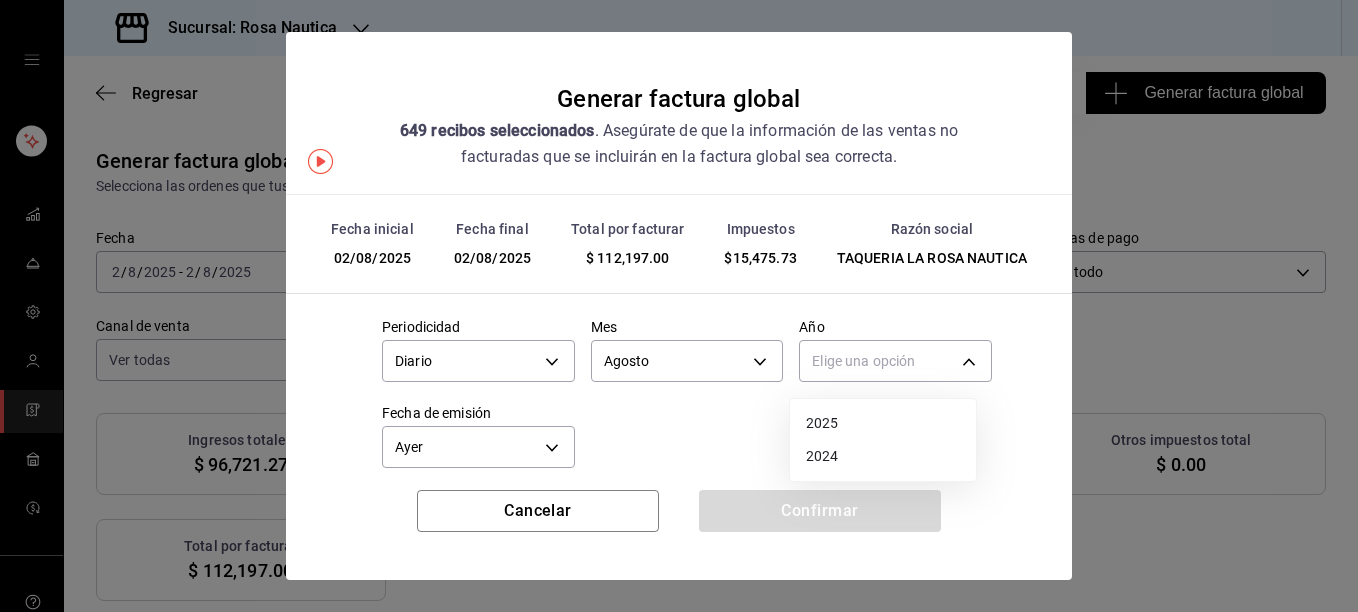 click on "2025" at bounding box center (883, 423) 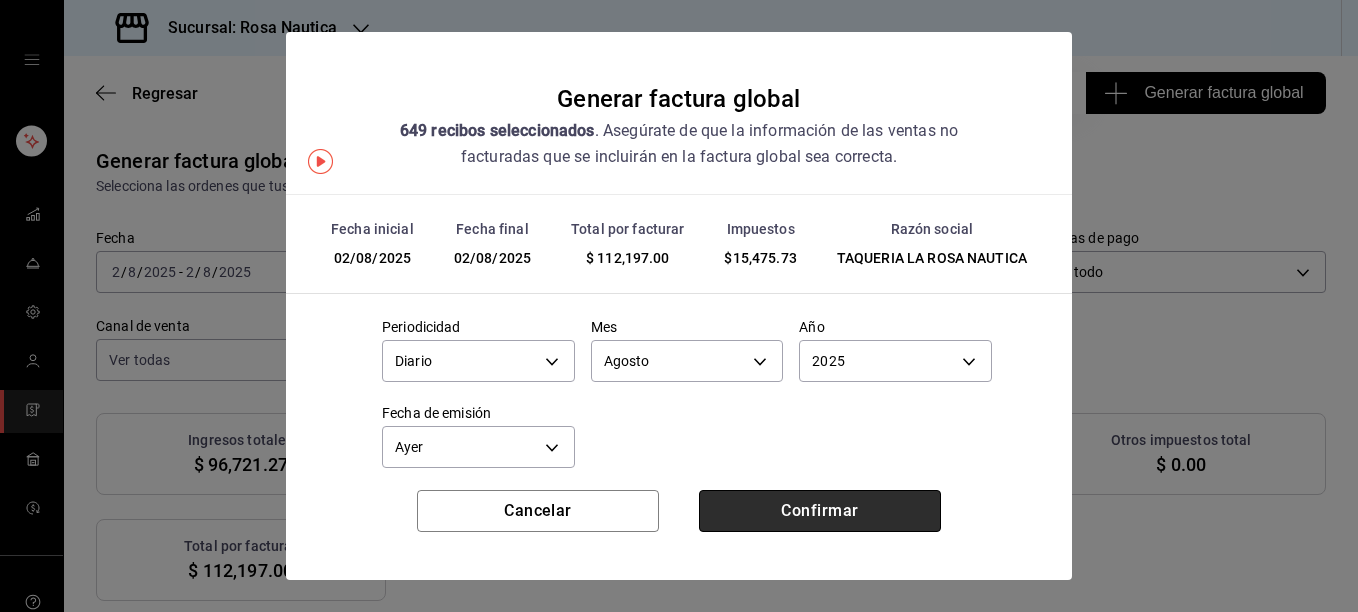 click on "Confirmar" at bounding box center [820, 511] 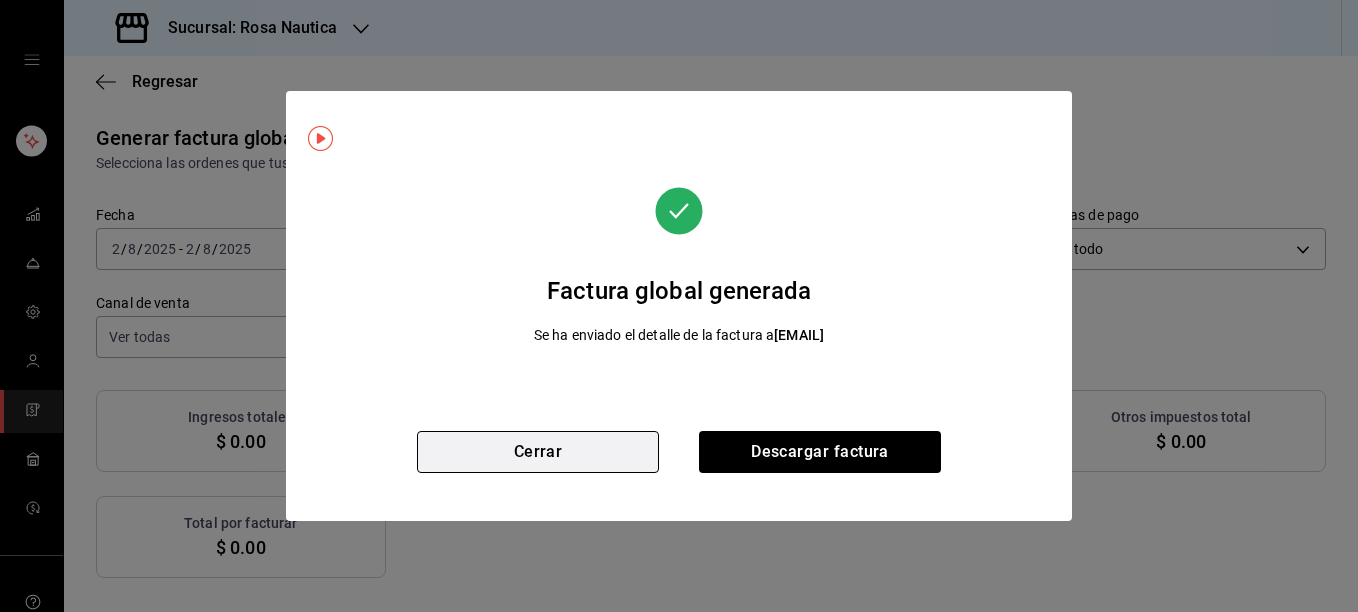 click on "Cerrar" at bounding box center (538, 452) 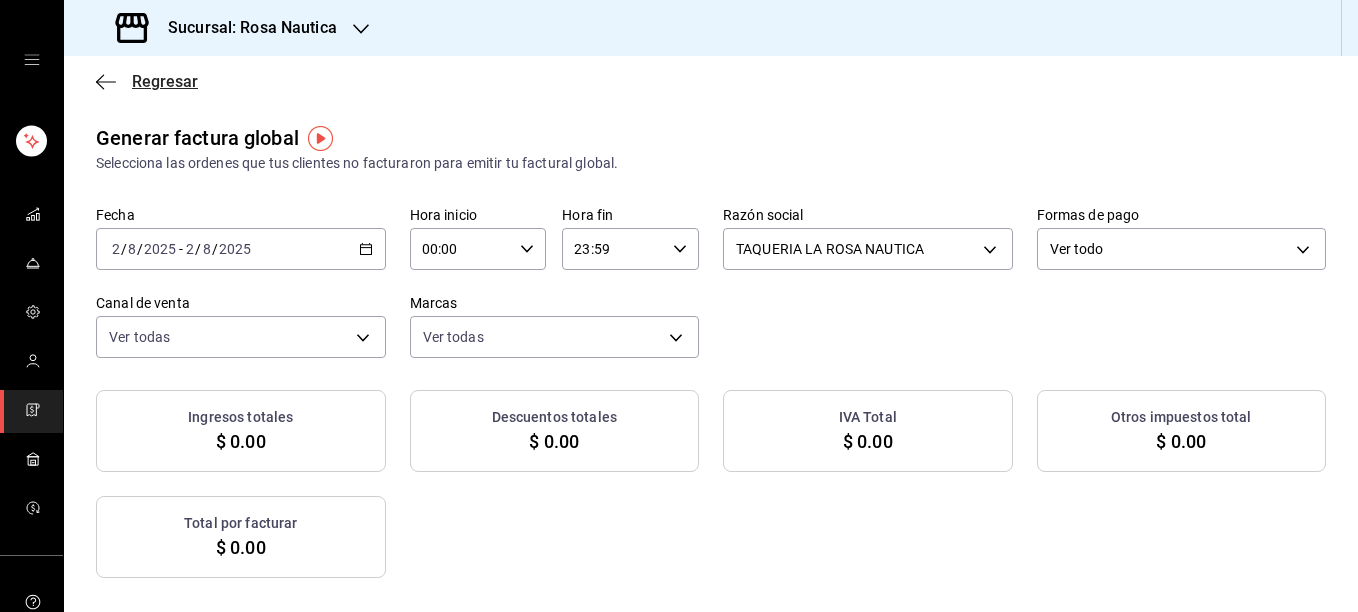 click 